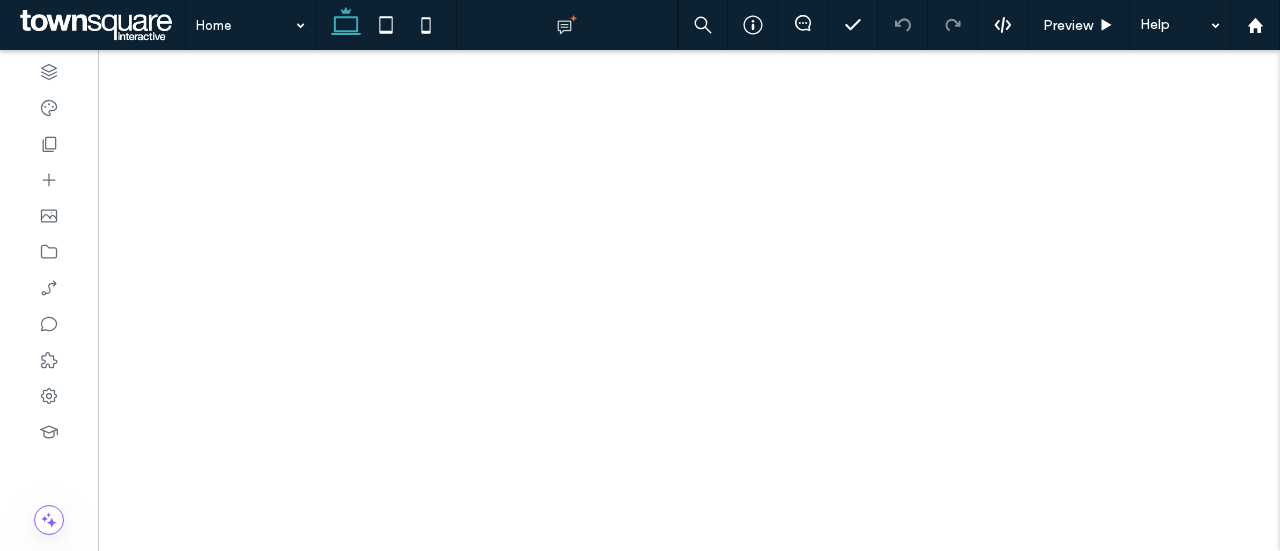 scroll, scrollTop: 0, scrollLeft: 0, axis: both 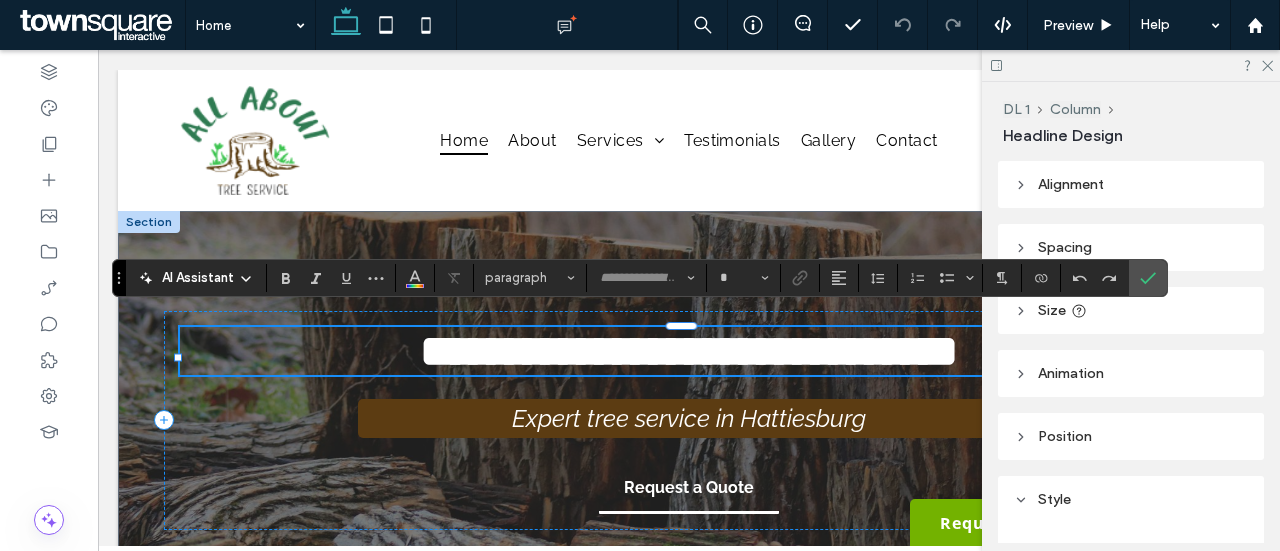 type on "*****" 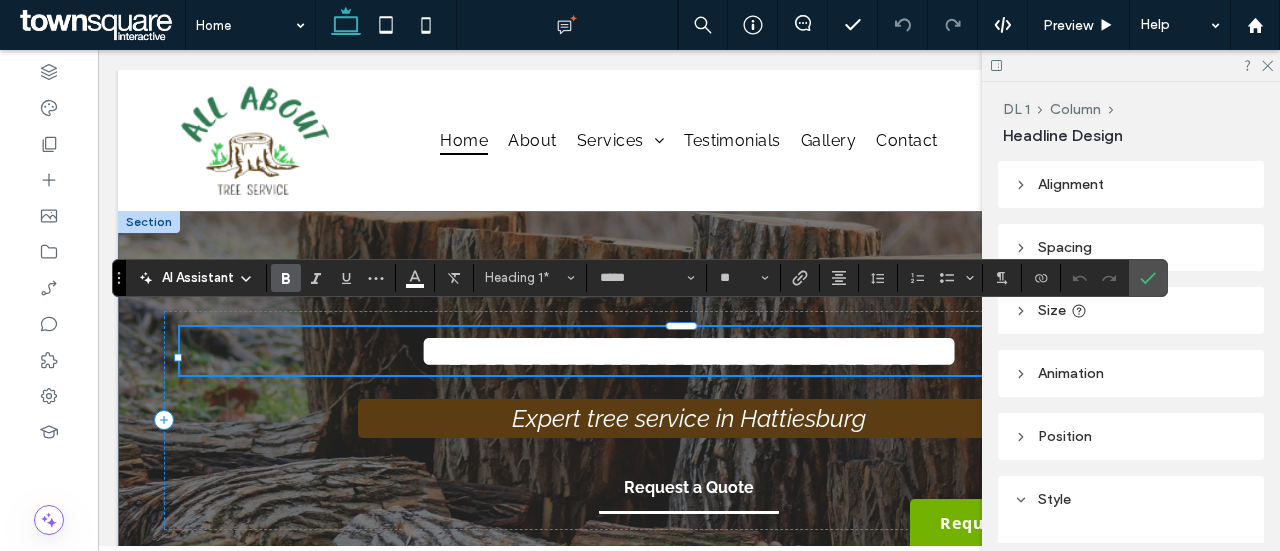 scroll, scrollTop: 15, scrollLeft: 0, axis: vertical 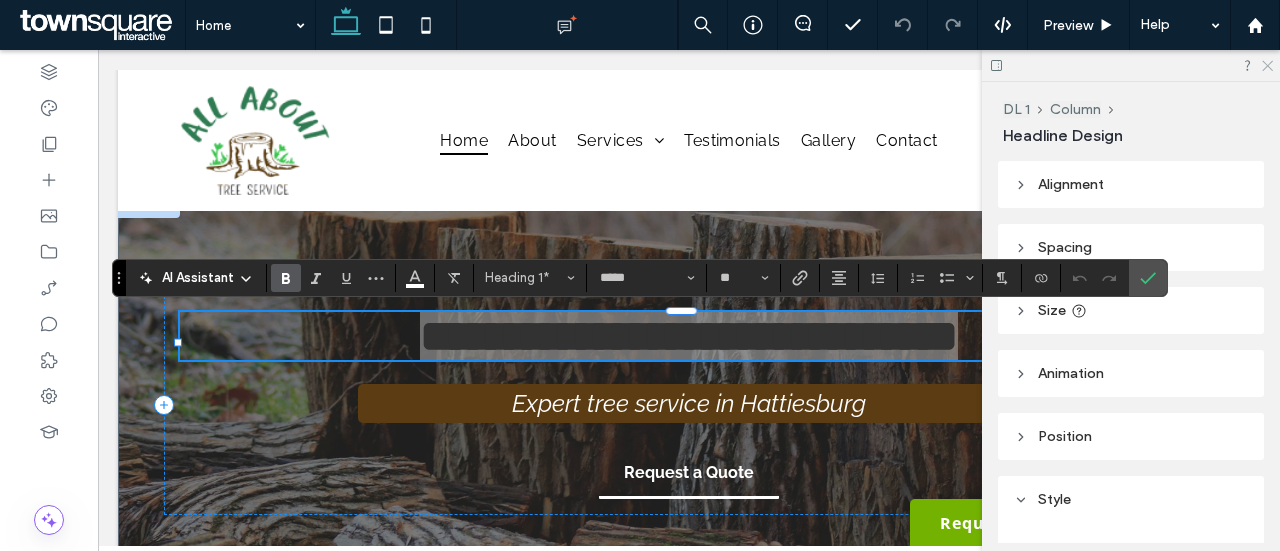 click 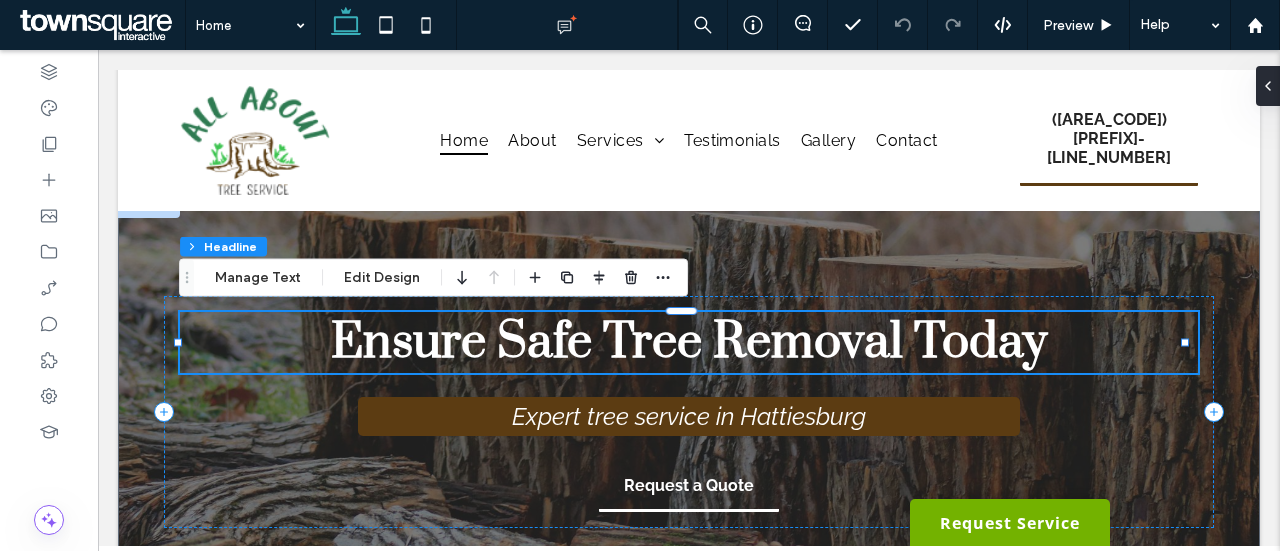 click on "Ensure Safe Tree Removal Today" at bounding box center (689, 342) 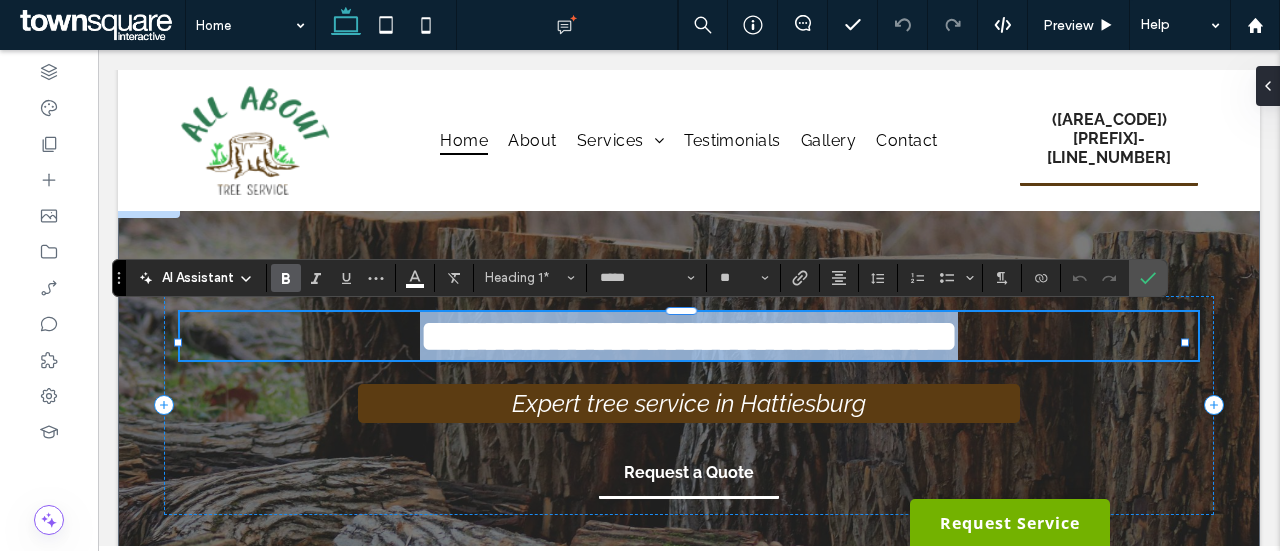 type 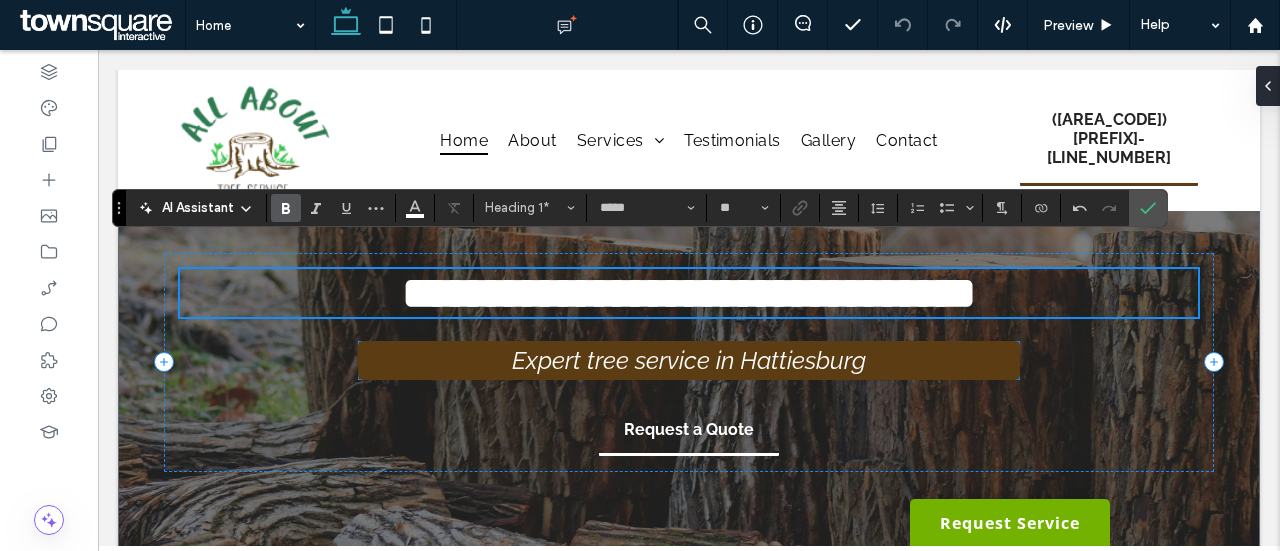 scroll, scrollTop: 111, scrollLeft: 0, axis: vertical 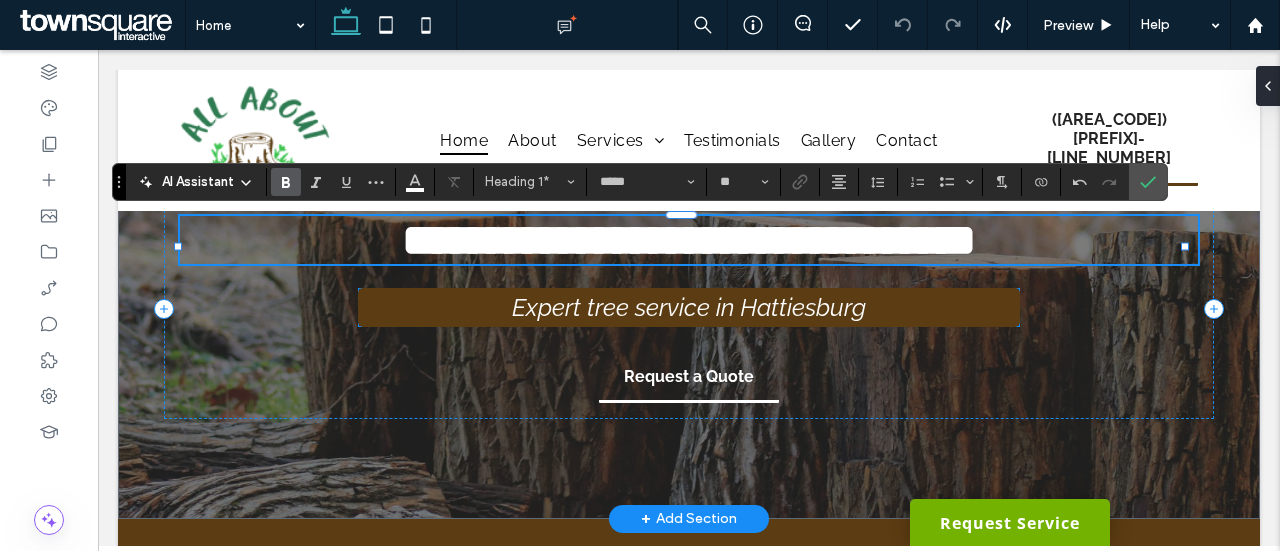 click on "Expert tree service in Hattiesburg" at bounding box center (689, 307) 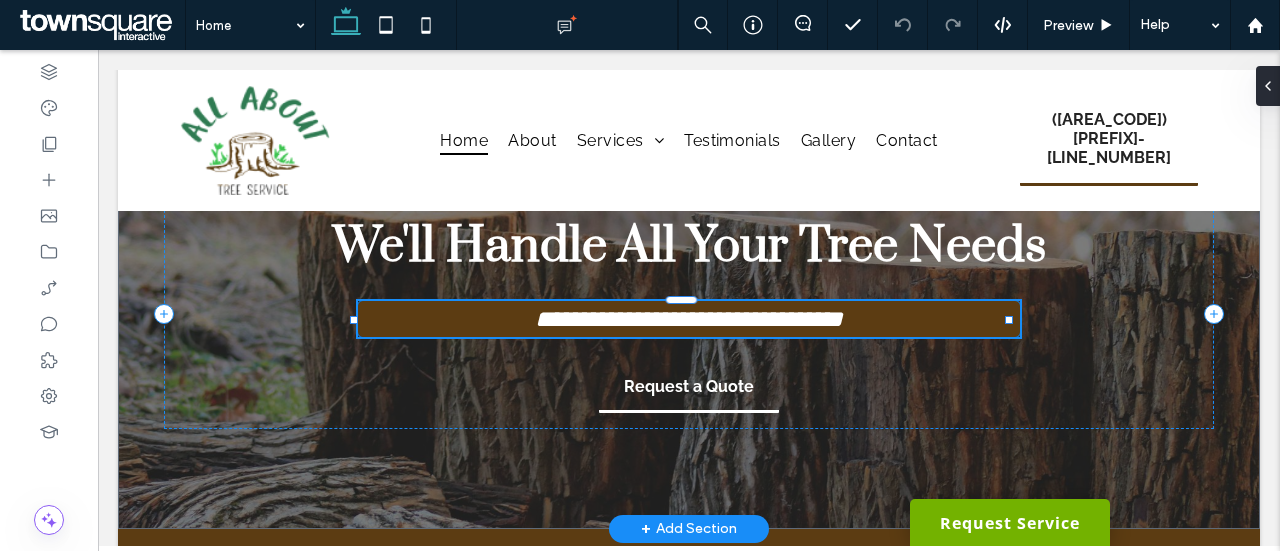 click on "**********" at bounding box center [689, 319] 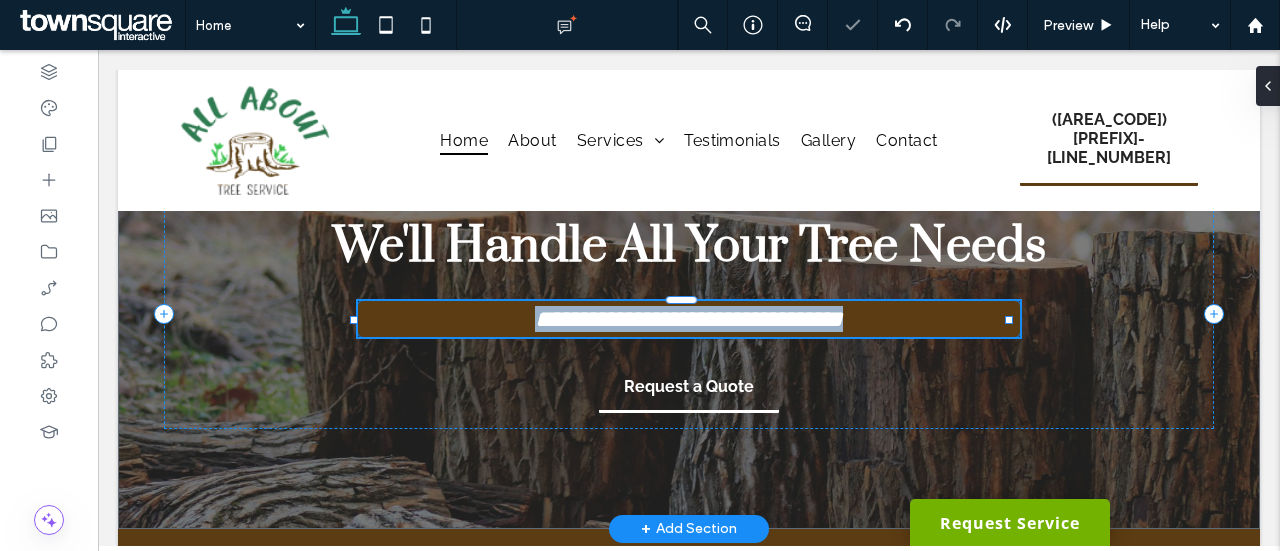 type 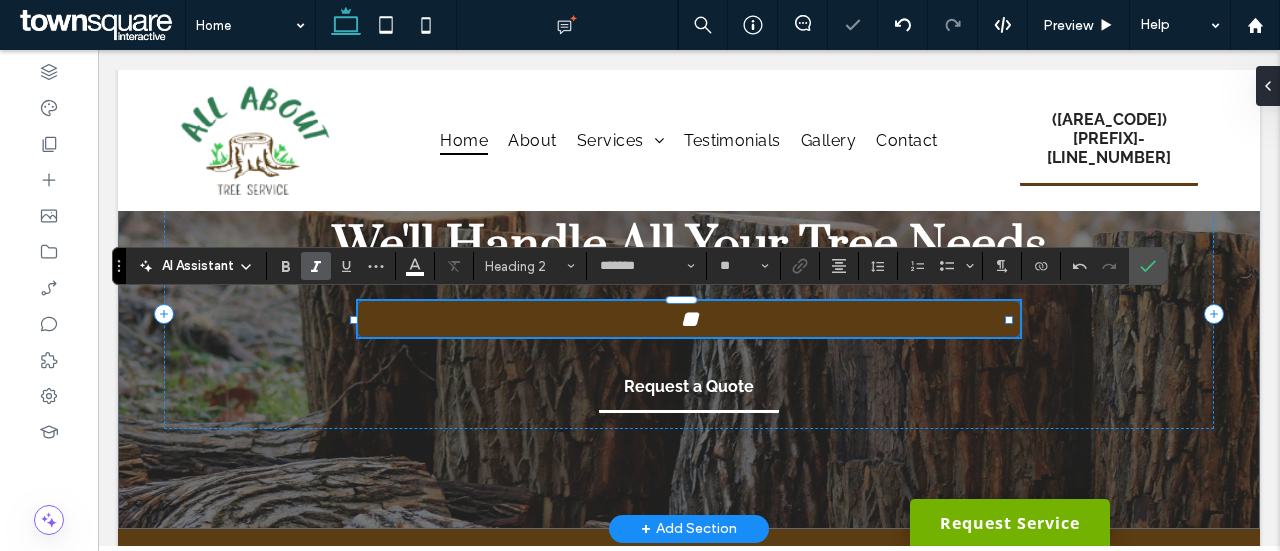 type on "*" 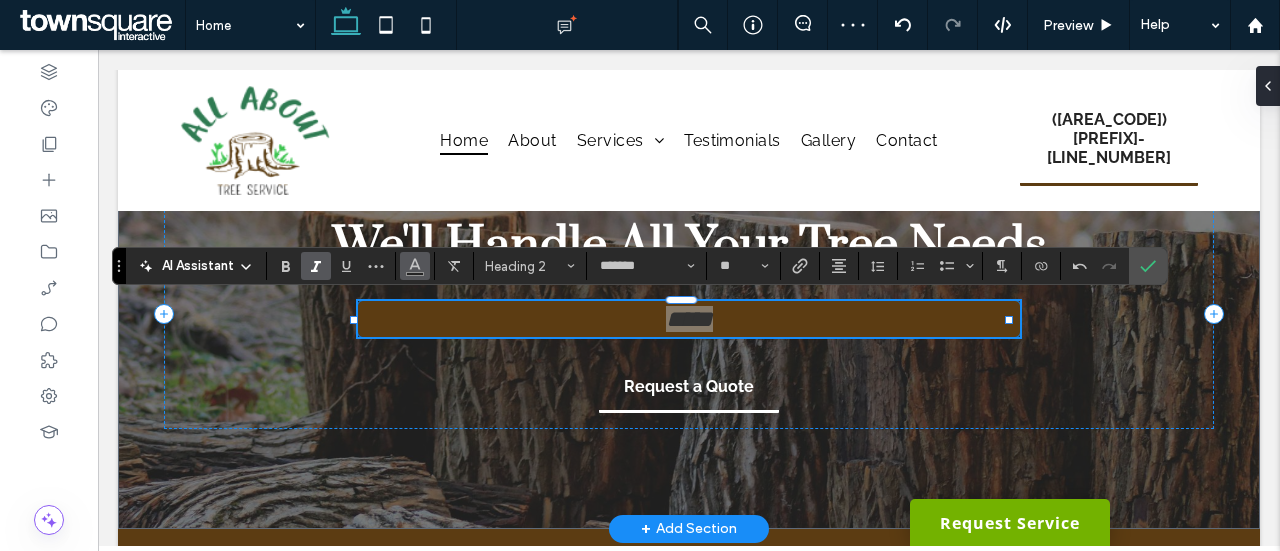 click 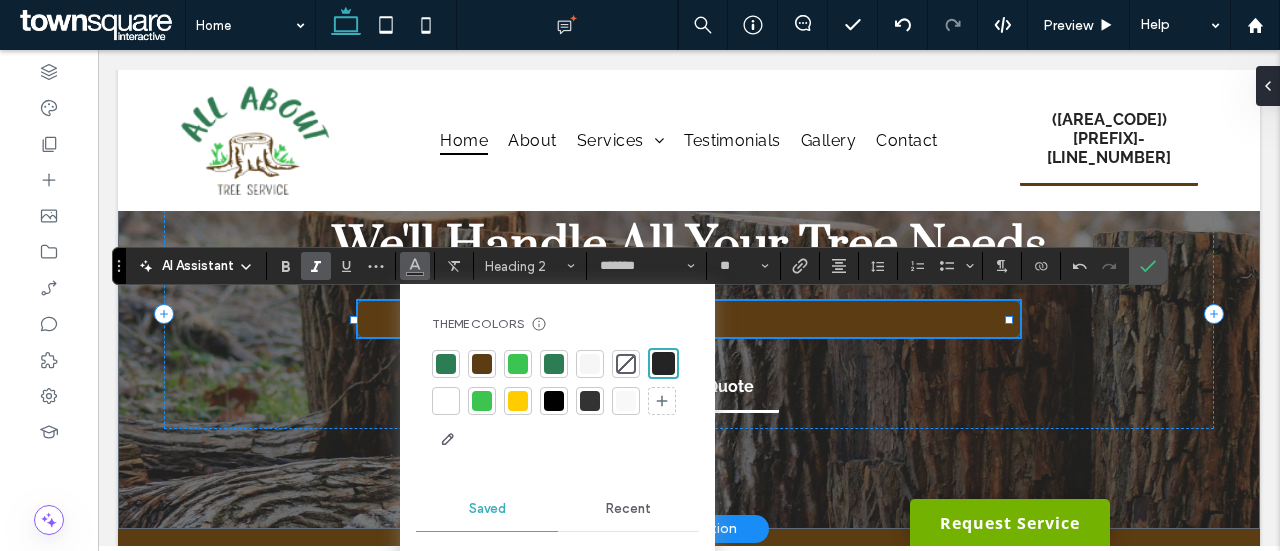 click at bounding box center [446, 401] 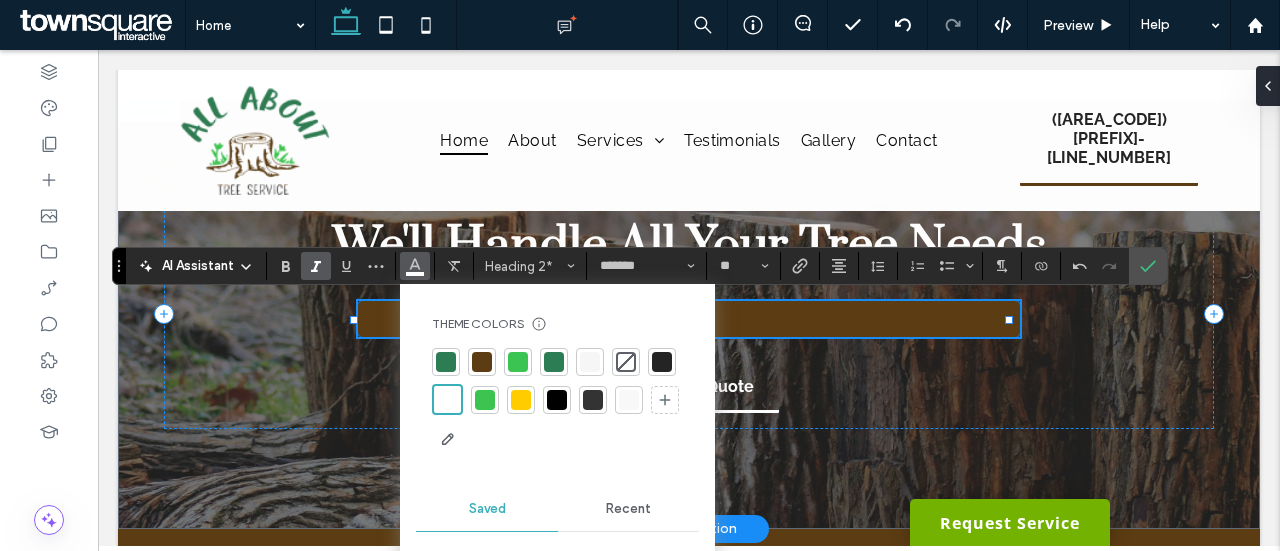 click on "****" at bounding box center [689, 319] 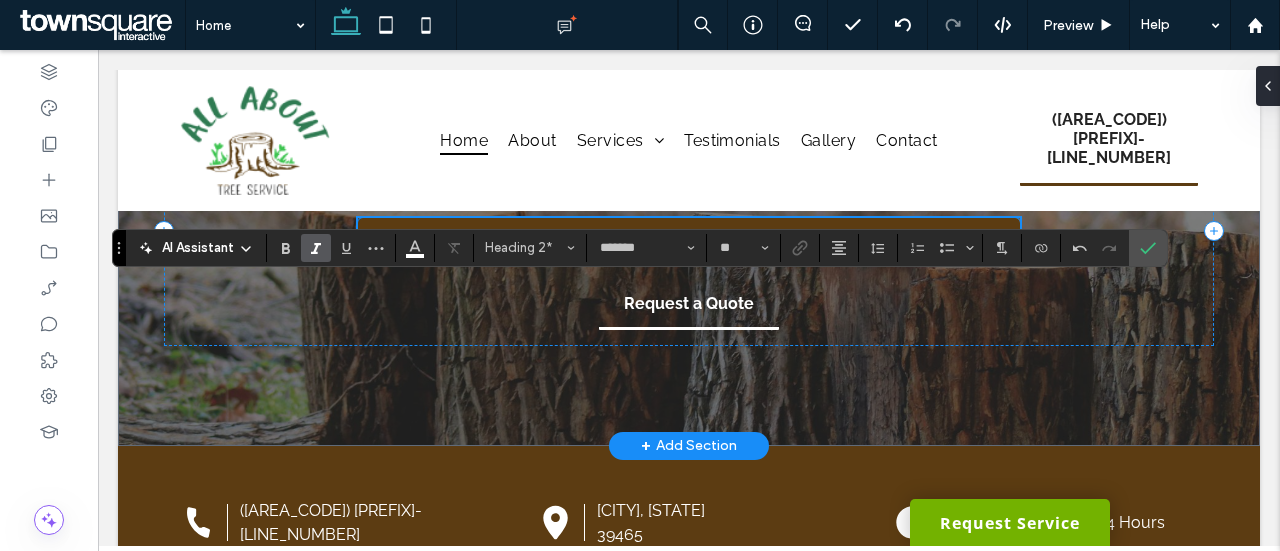 scroll, scrollTop: 195, scrollLeft: 0, axis: vertical 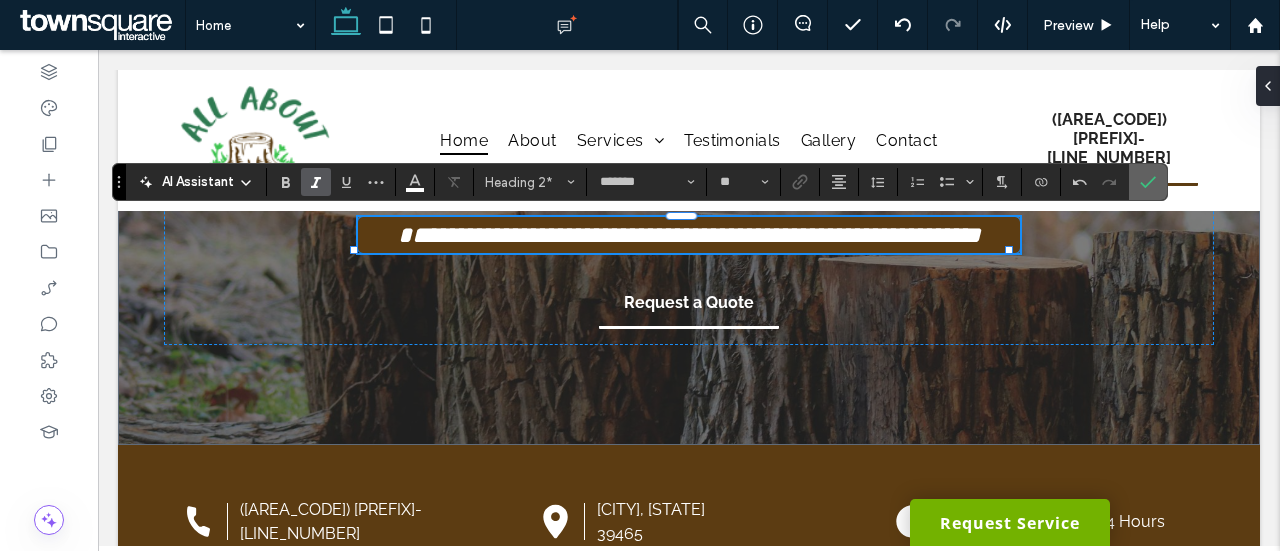 drag, startPoint x: 1148, startPoint y: 187, endPoint x: 708, endPoint y: 261, distance: 446.17932 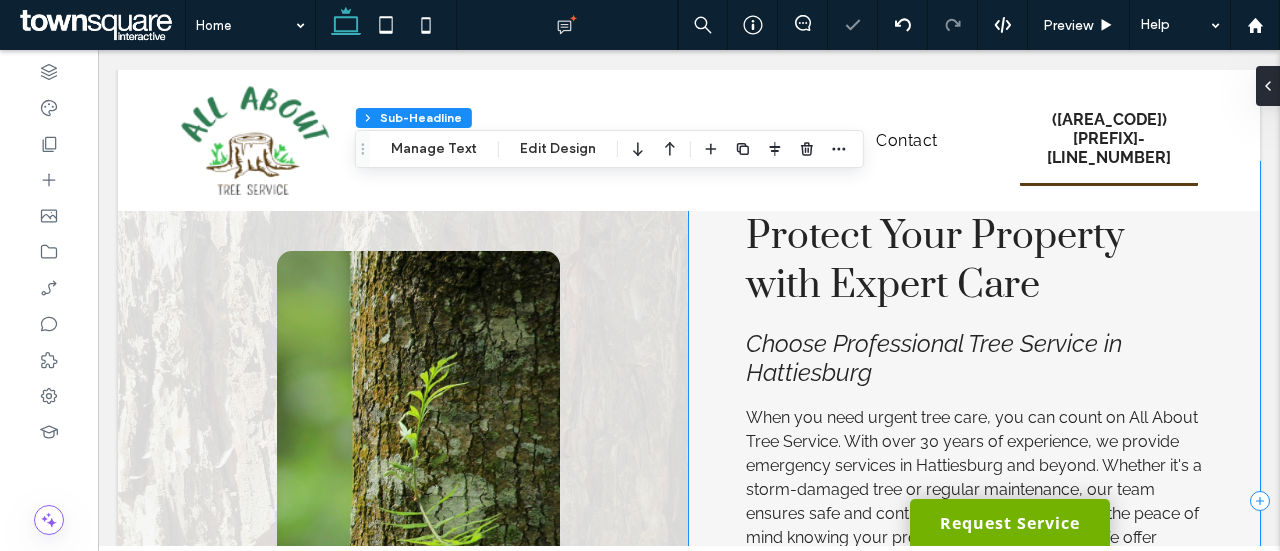 scroll, scrollTop: 665, scrollLeft: 0, axis: vertical 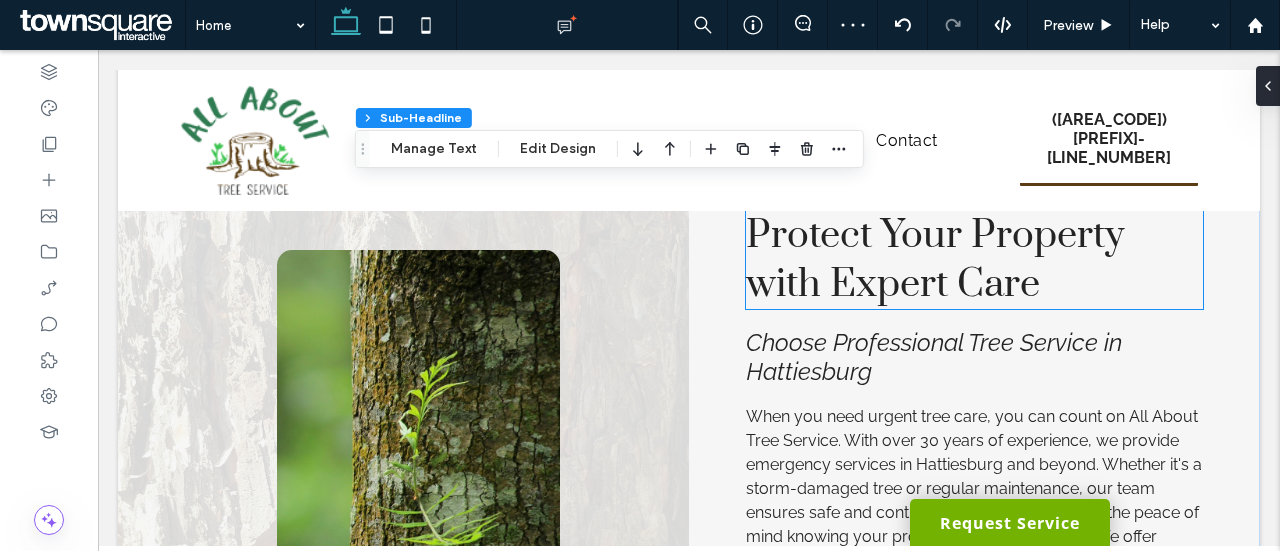click on "Protect Your Property with Expert Care" at bounding box center [935, 260] 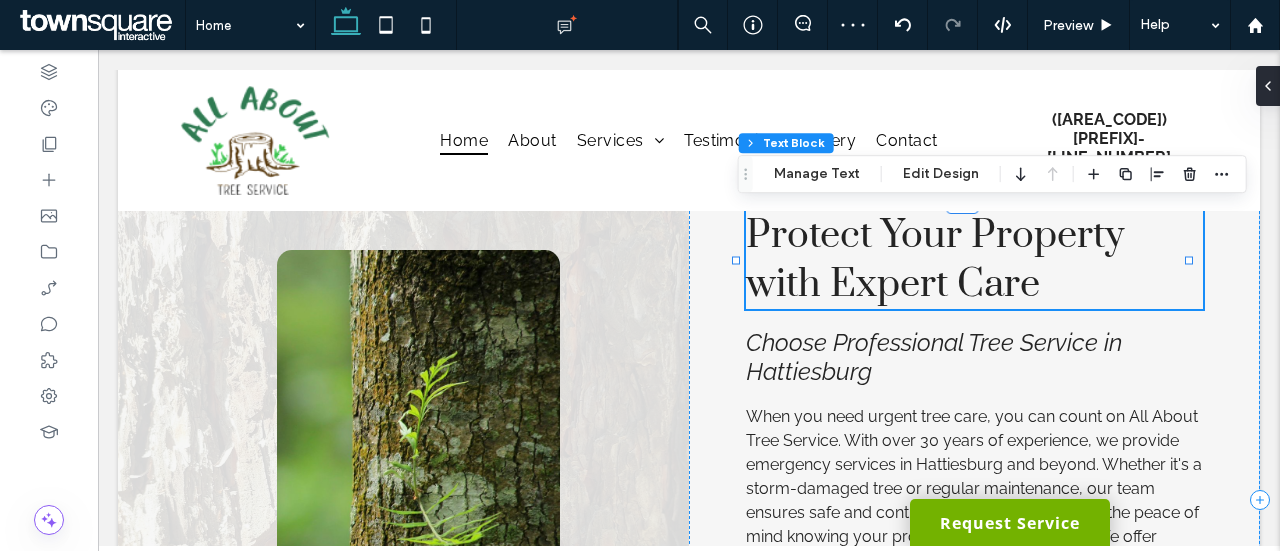 click on "Protect Your Property with Expert Care" at bounding box center [974, 260] 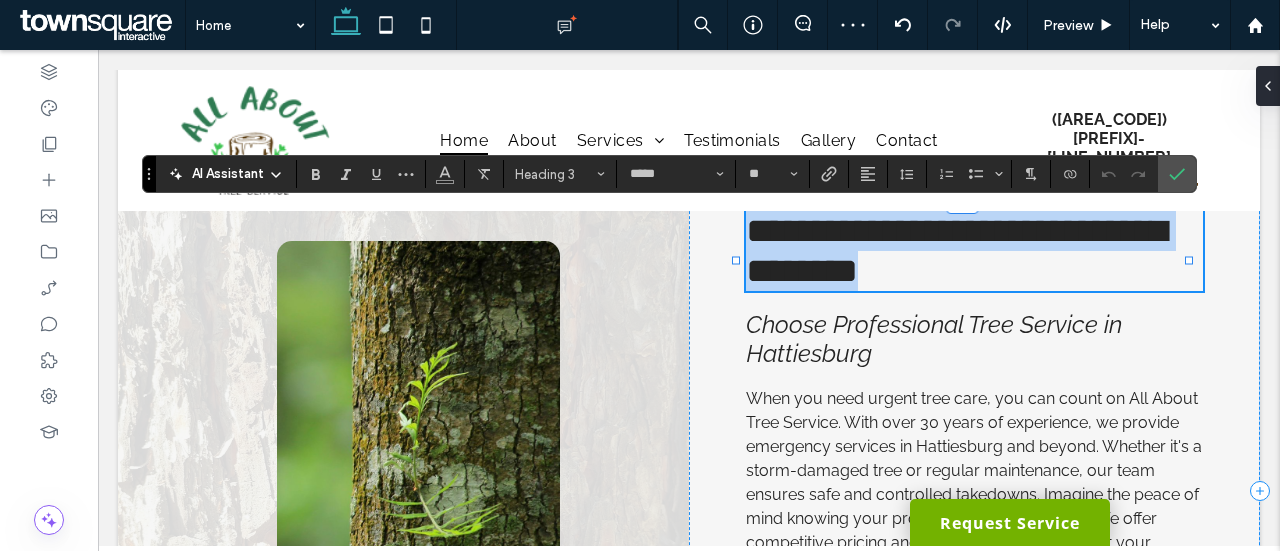 click on "**********" at bounding box center [956, 251] 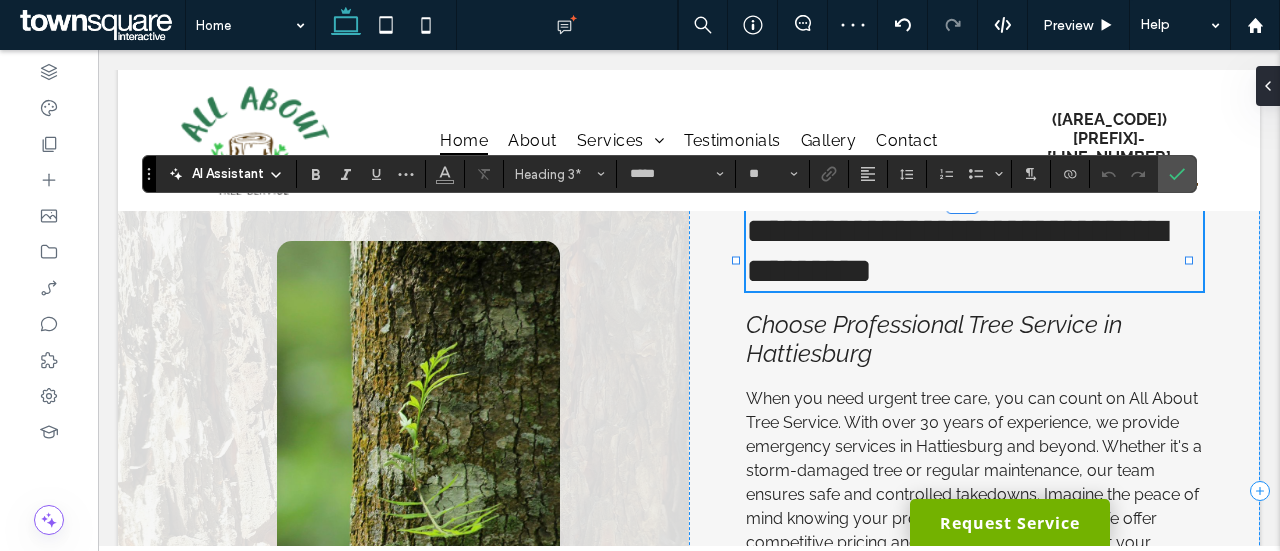 type 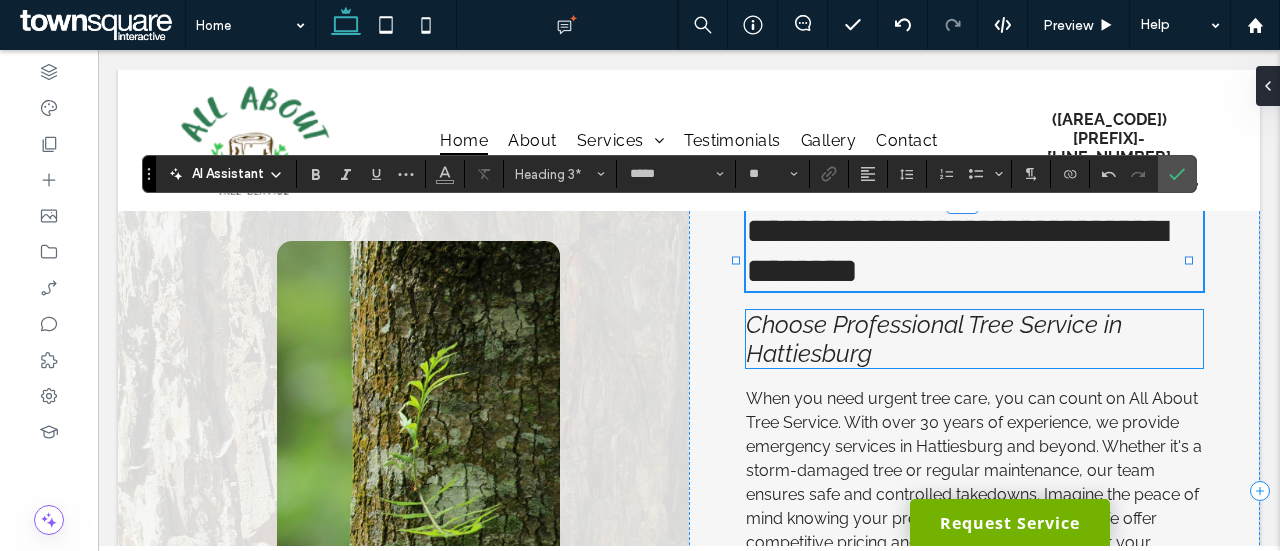 click on "Choose Professional Tree Service in Hattiesburg" at bounding box center [934, 339] 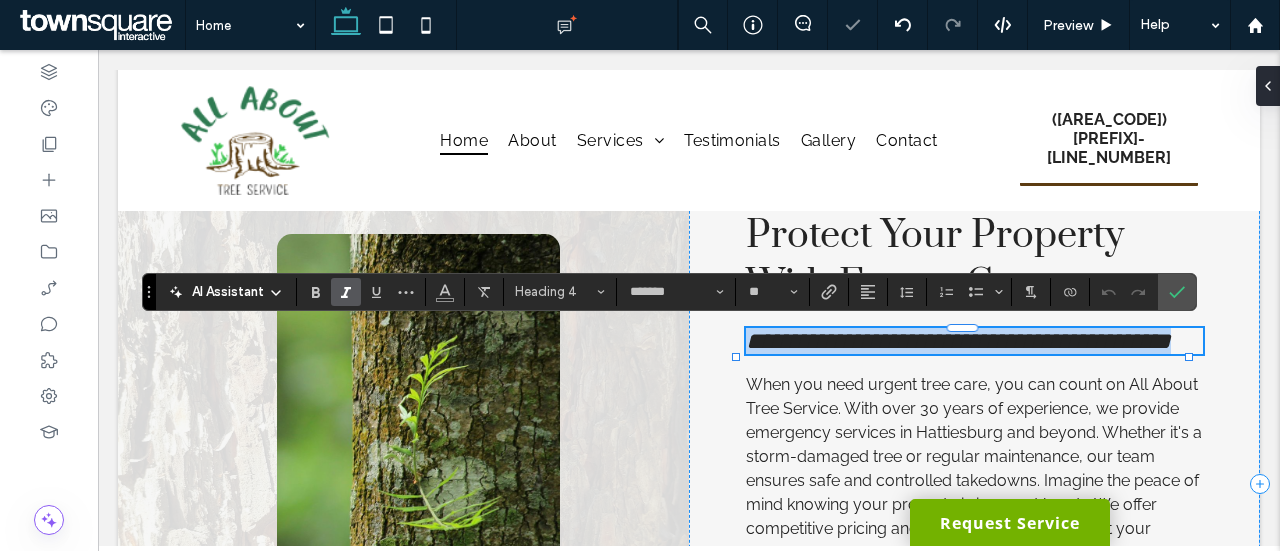 type 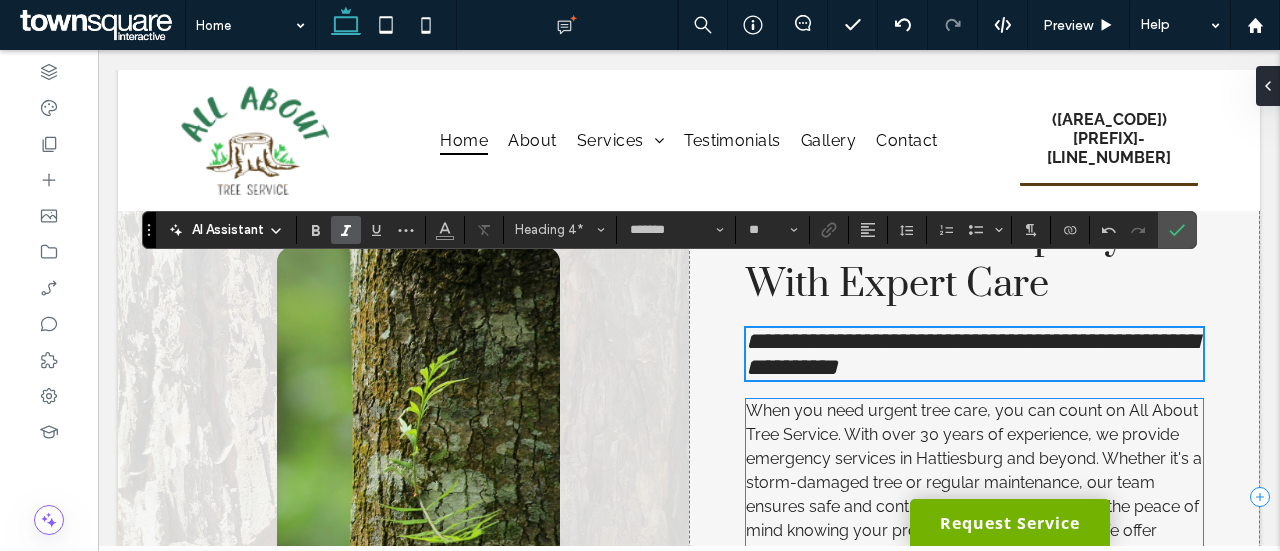 scroll, scrollTop: 773, scrollLeft: 0, axis: vertical 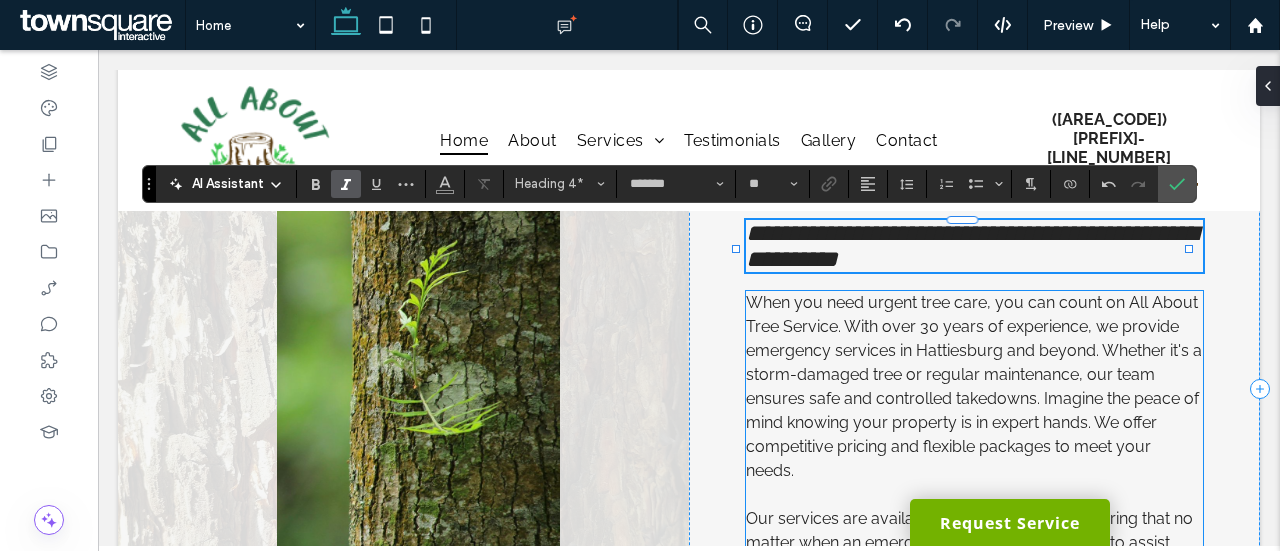 click on "When you need urgent tree care, you can count on All About Tree Service. With over 30 years of experience, we provide emergency services in Hattiesburg and beyond. Whether it's a storm-damaged tree or regular maintenance, our team ensures safe and controlled takedowns. Imagine the peace of mind knowing your property is in expert hands. We offer competitive pricing and flexible packages to meet your needs." at bounding box center [974, 386] 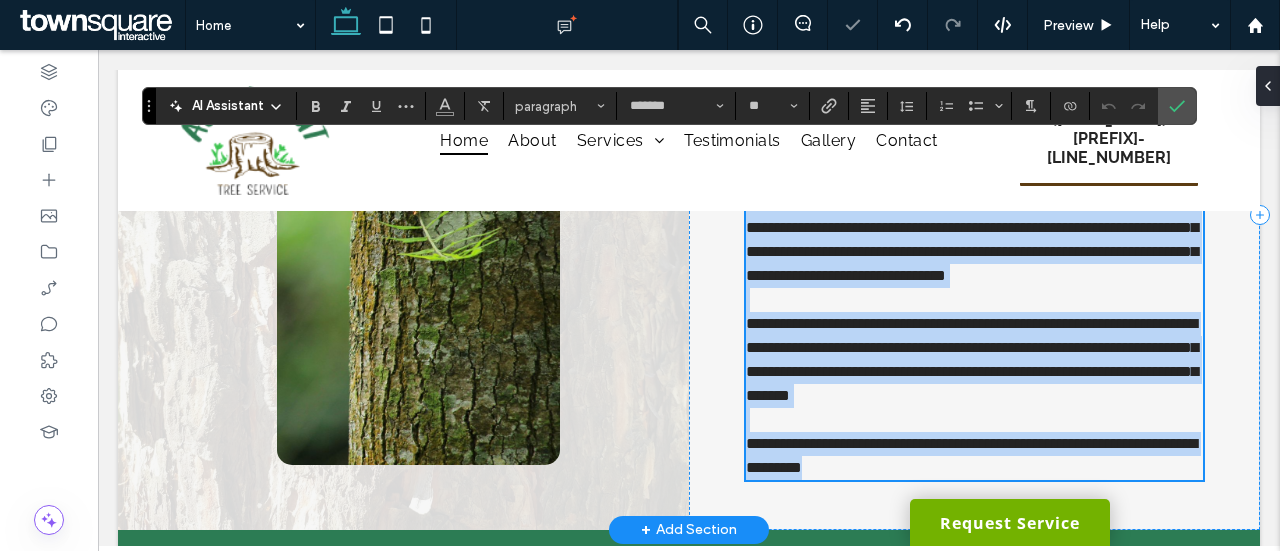 scroll, scrollTop: 852, scrollLeft: 0, axis: vertical 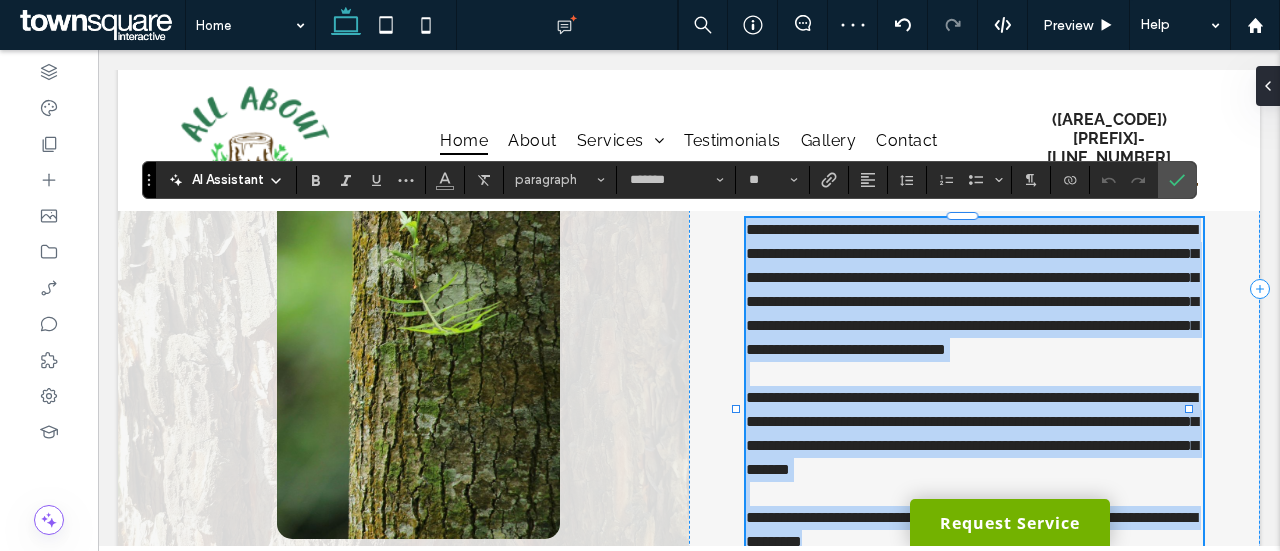 click on "**********" at bounding box center (972, 289) 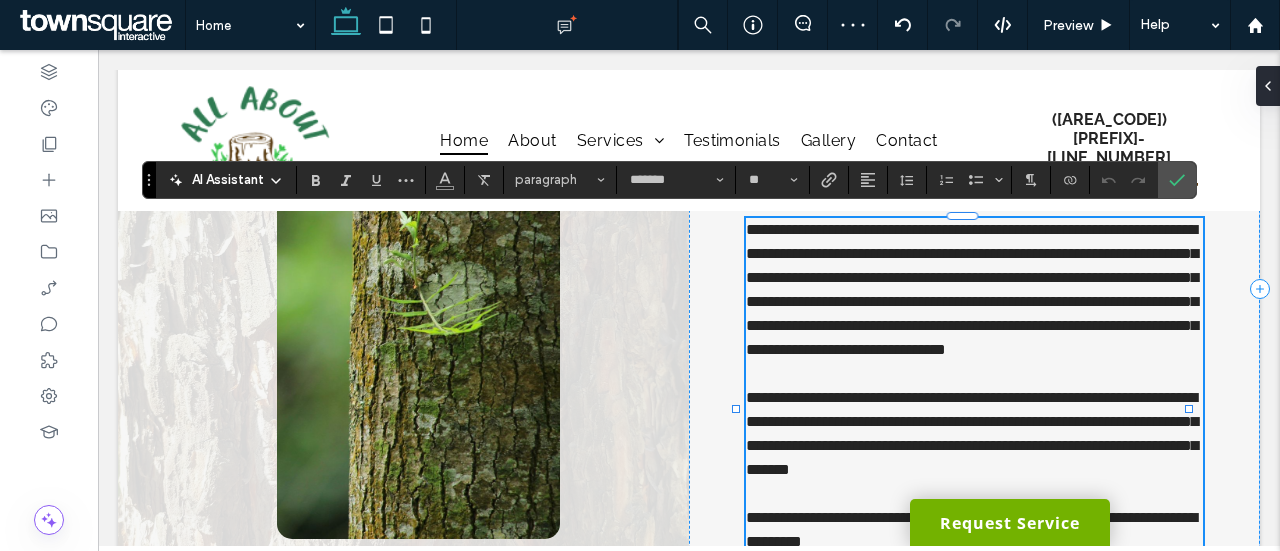 click on "**********" at bounding box center (972, 289) 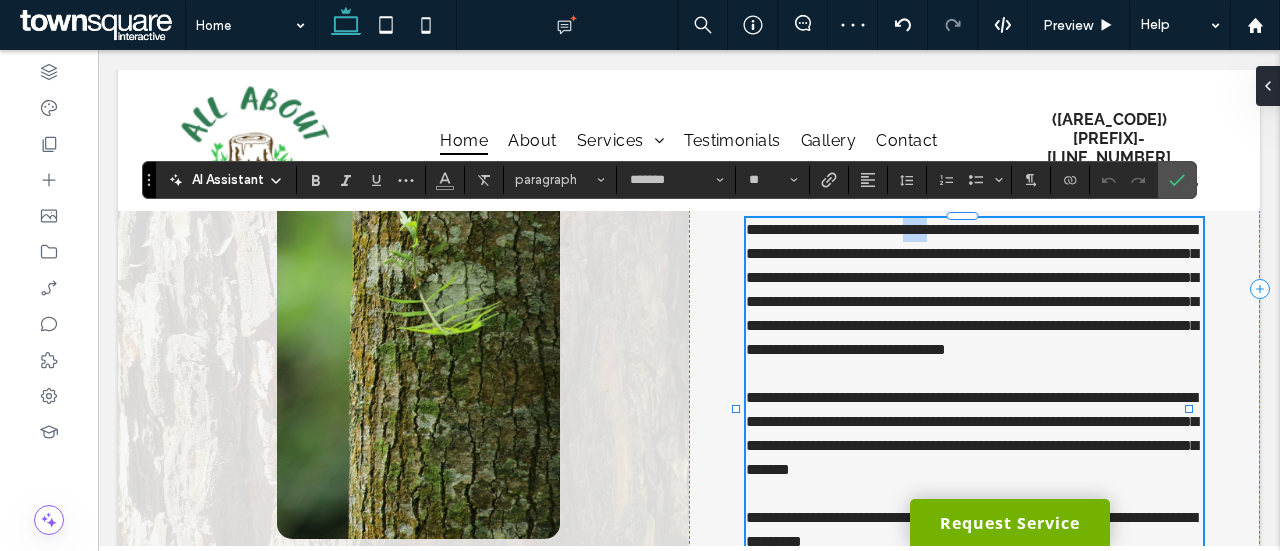 type 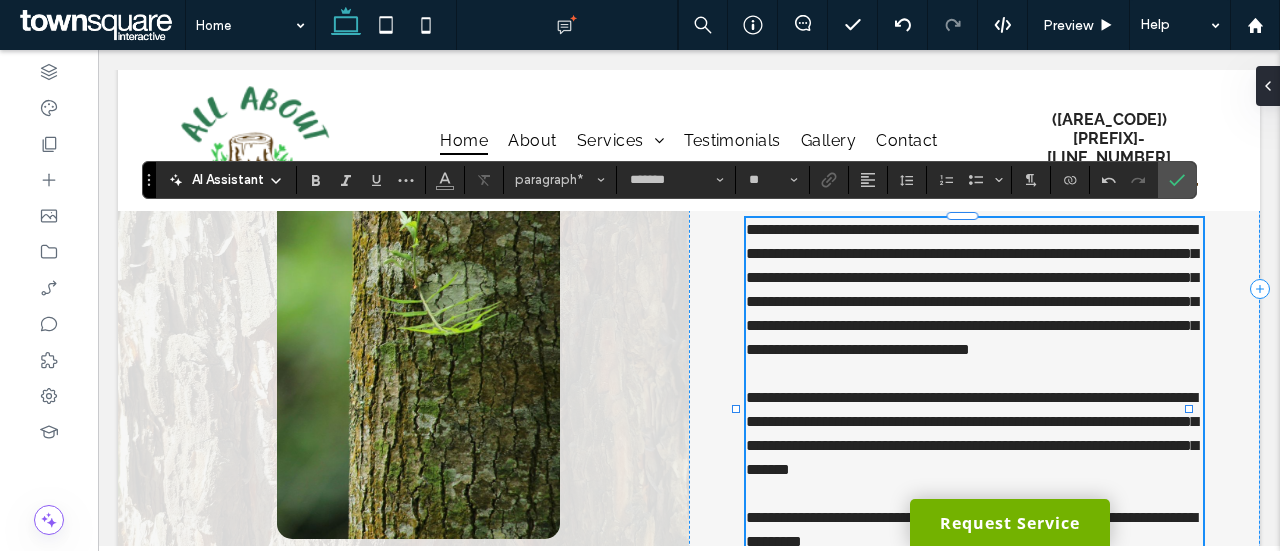 click on "**********" at bounding box center (974, 290) 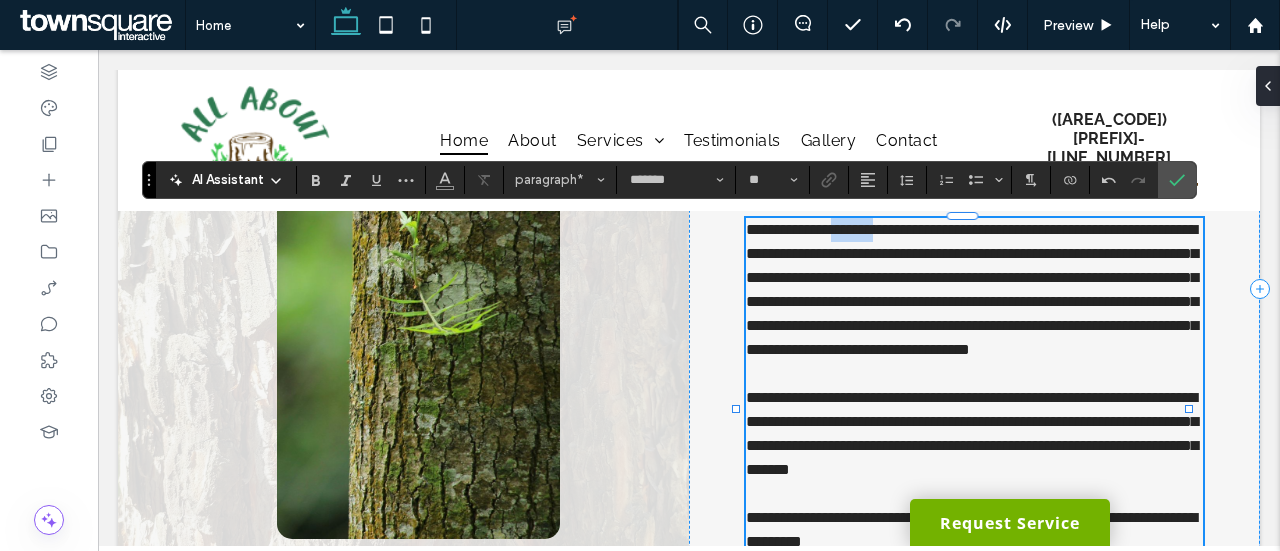 click on "**********" at bounding box center (974, 290) 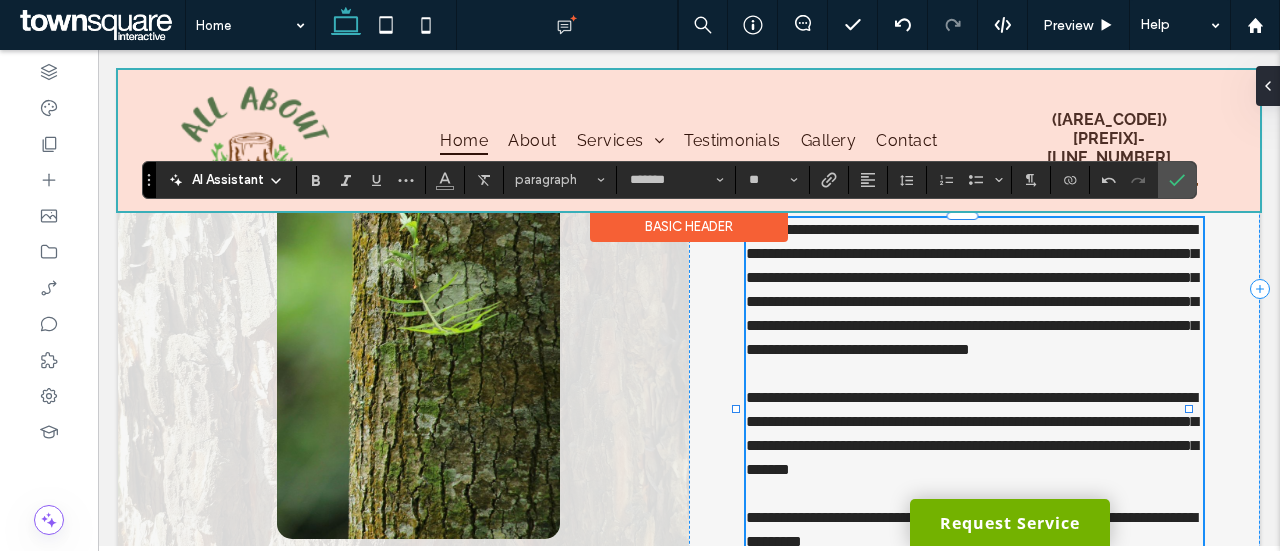 click on "Basic Header" at bounding box center (689, 226) 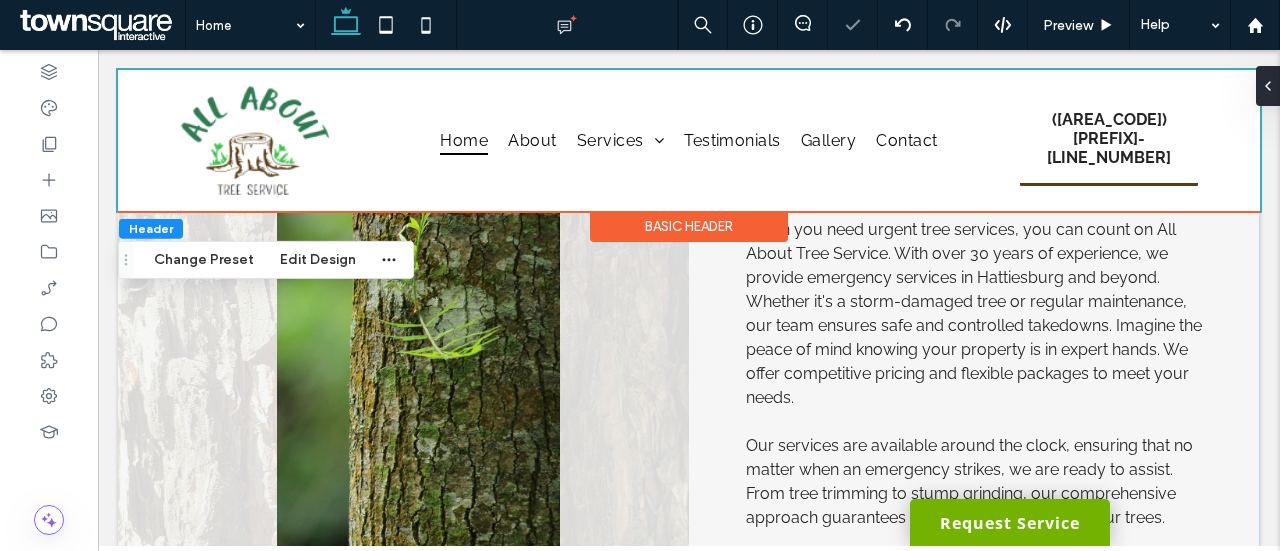 click on "When you need urgent tree services, you can count on All About Tree Service. With over 30 years of experience, we provide emergency services in Hattiesburg and beyond. Whether it's a storm-damaged tree or regular maintenance, our team ensures safe and controlled takedowns. Imagine the peace of mind knowing your property is in expert hands. We offer competitive pricing and flexible packages to meet your needs." at bounding box center (974, 313) 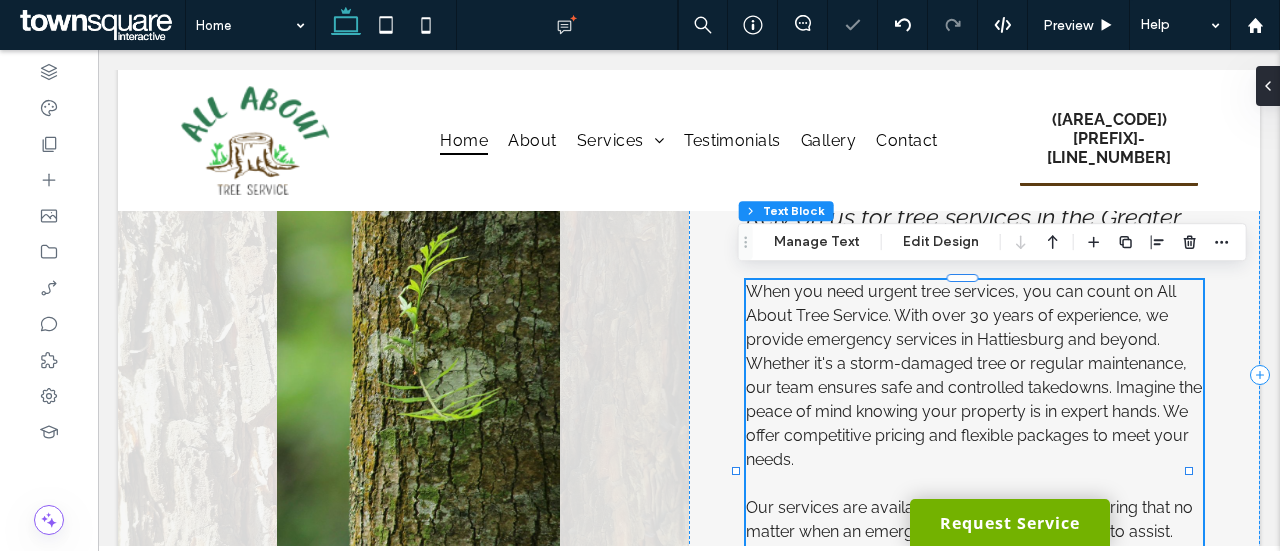 click on "When you need urgent tree services, you can count on All About Tree Service. With over 30 years of experience, we provide emergency services in Hattiesburg and beyond. Whether it's a storm-damaged tree or regular maintenance, our team ensures safe and controlled takedowns. Imagine the peace of mind knowing your property is in expert hands. We offer competitive pricing and flexible packages to meet your needs." at bounding box center [974, 375] 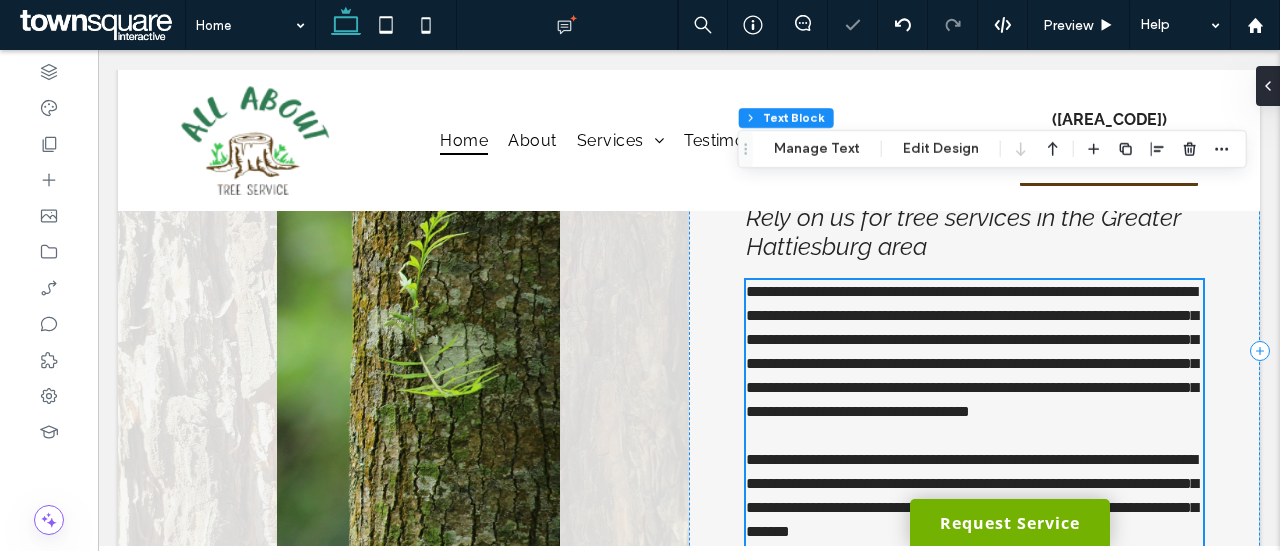 type on "*******" 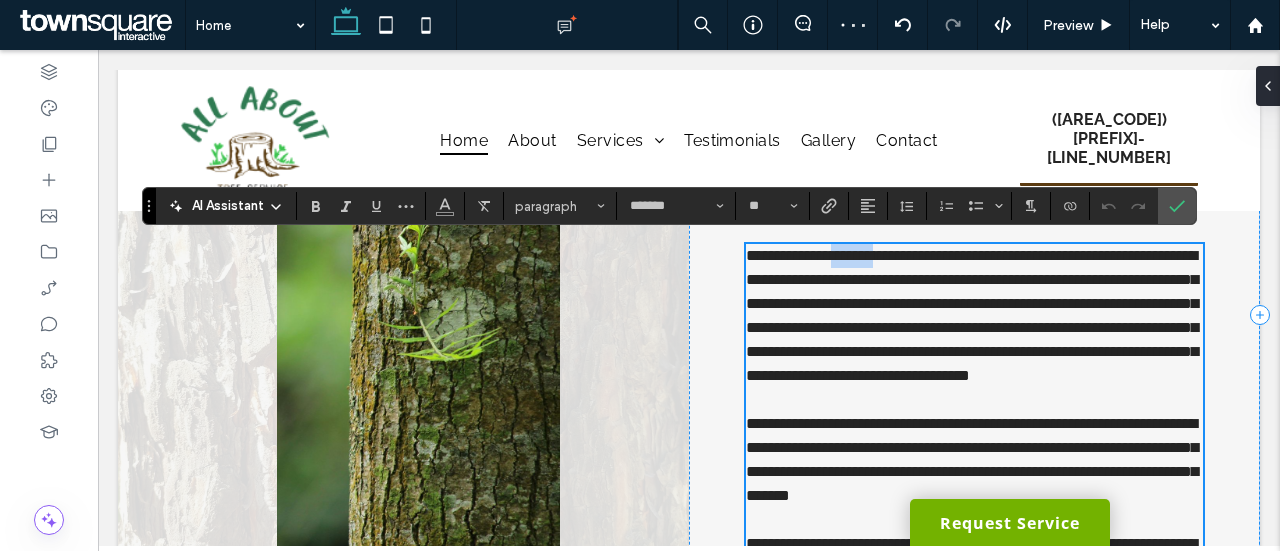 scroll, scrollTop: 790, scrollLeft: 0, axis: vertical 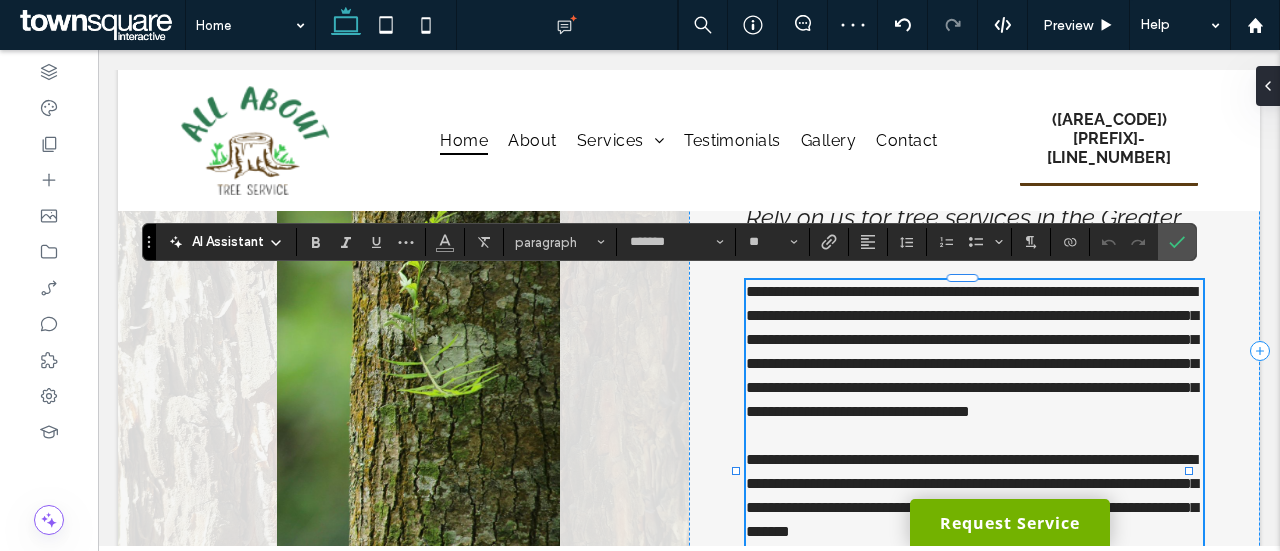 click on "**********" at bounding box center (972, 351) 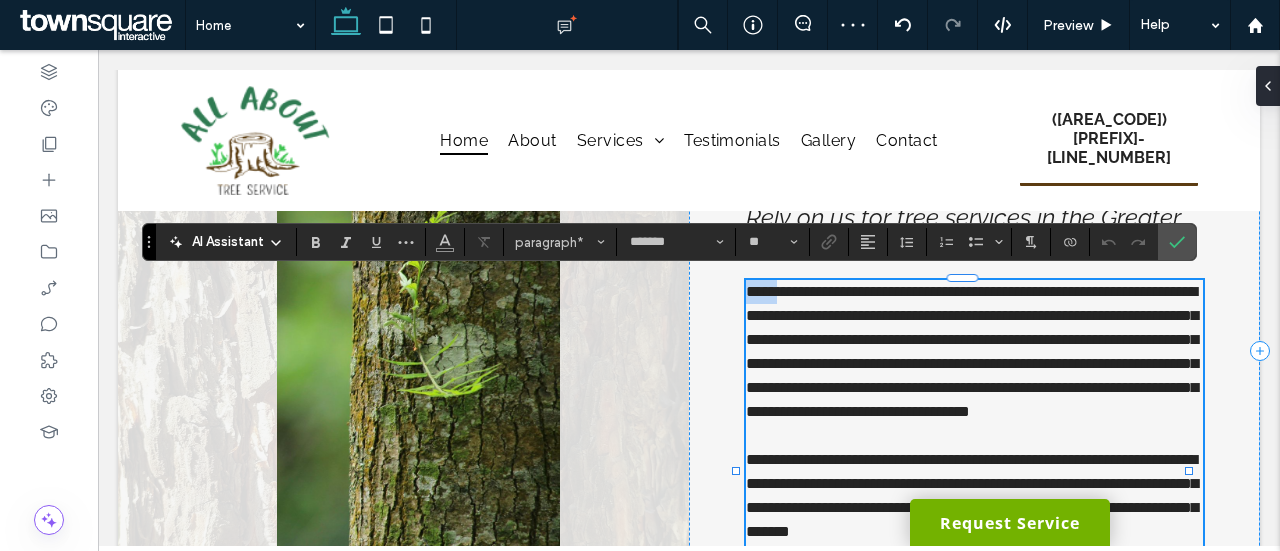 click on "**********" at bounding box center (972, 351) 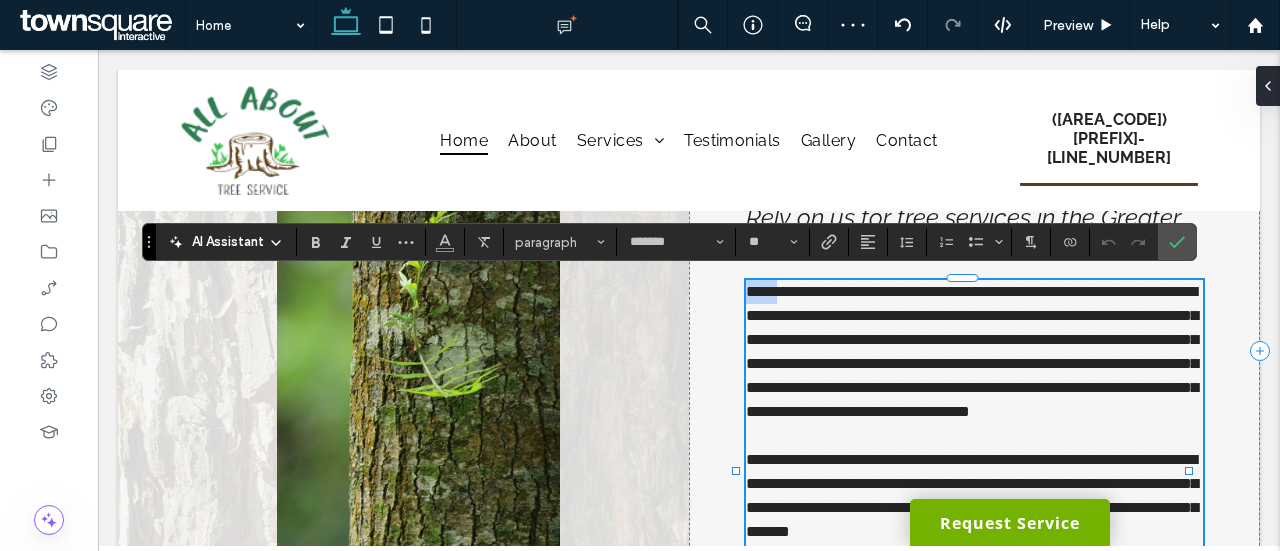 type 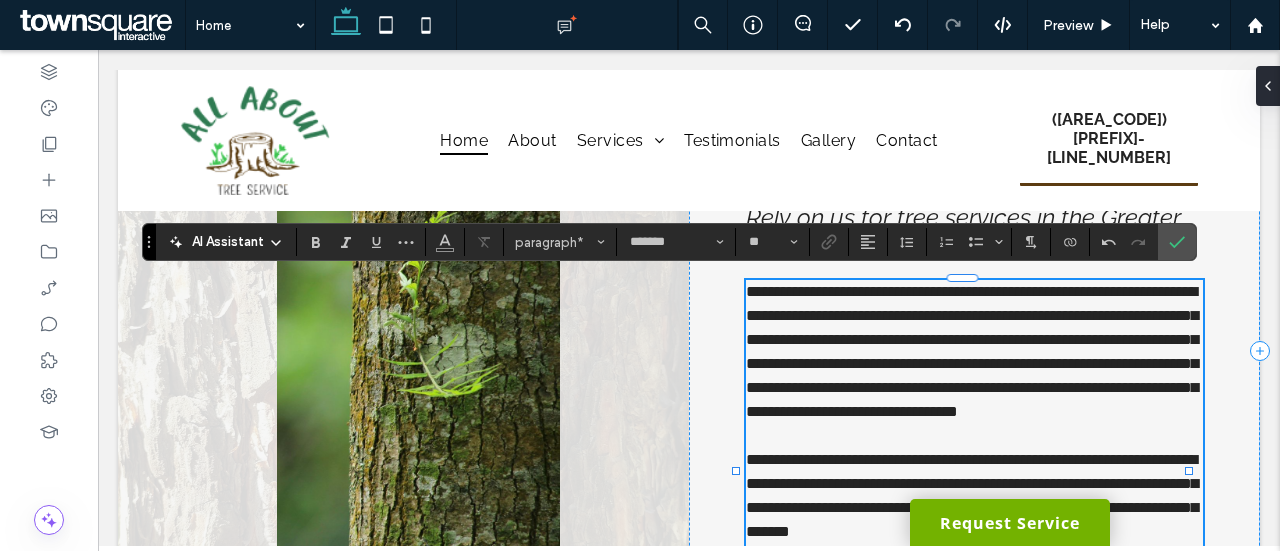 click on "**********" at bounding box center (972, 351) 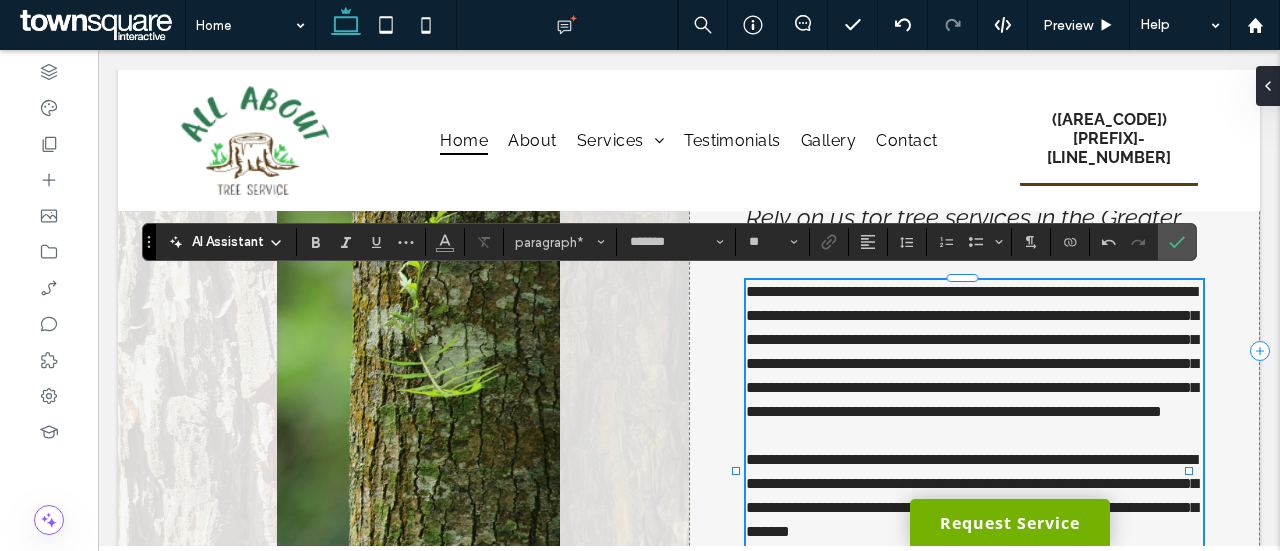 click on "**********" at bounding box center [972, 351] 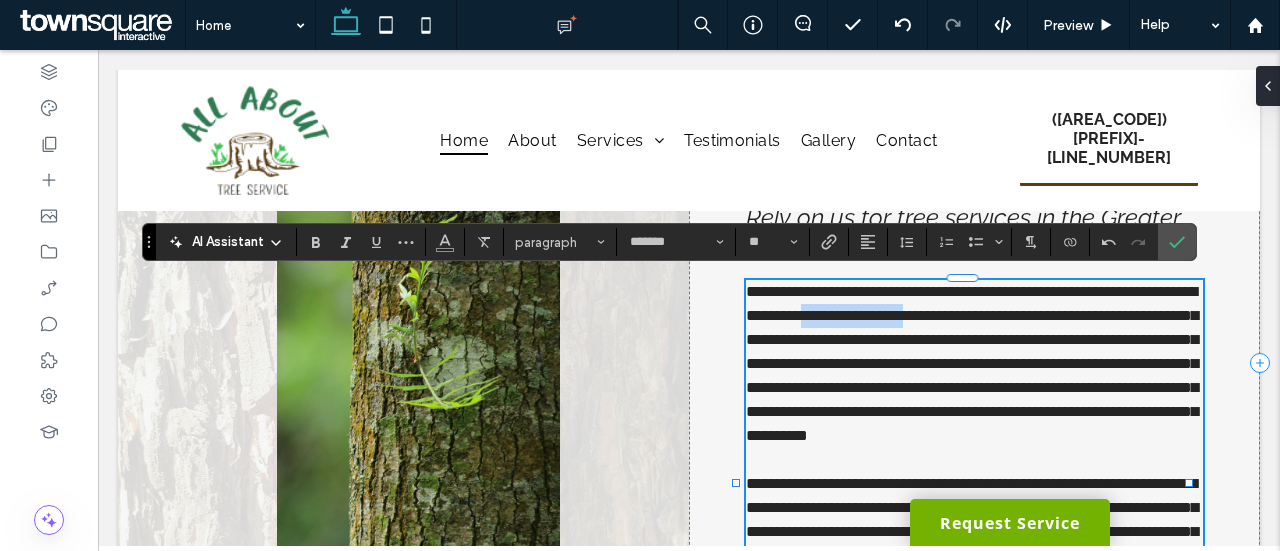 drag, startPoint x: 1018, startPoint y: 320, endPoint x: 885, endPoint y: 315, distance: 133.09395 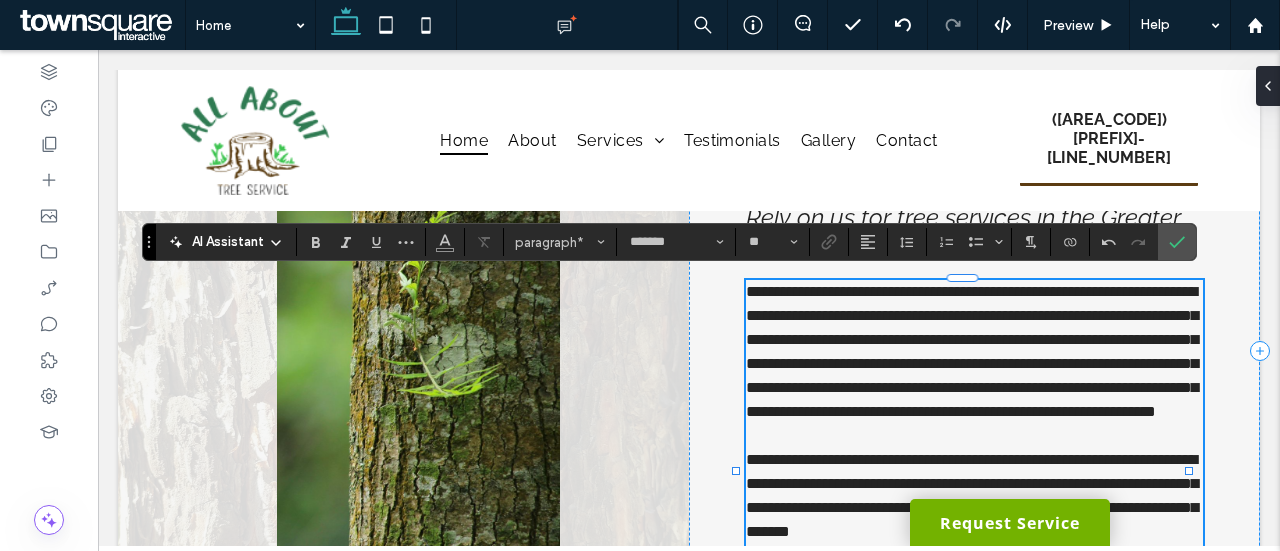 click on "**********" at bounding box center (972, 351) 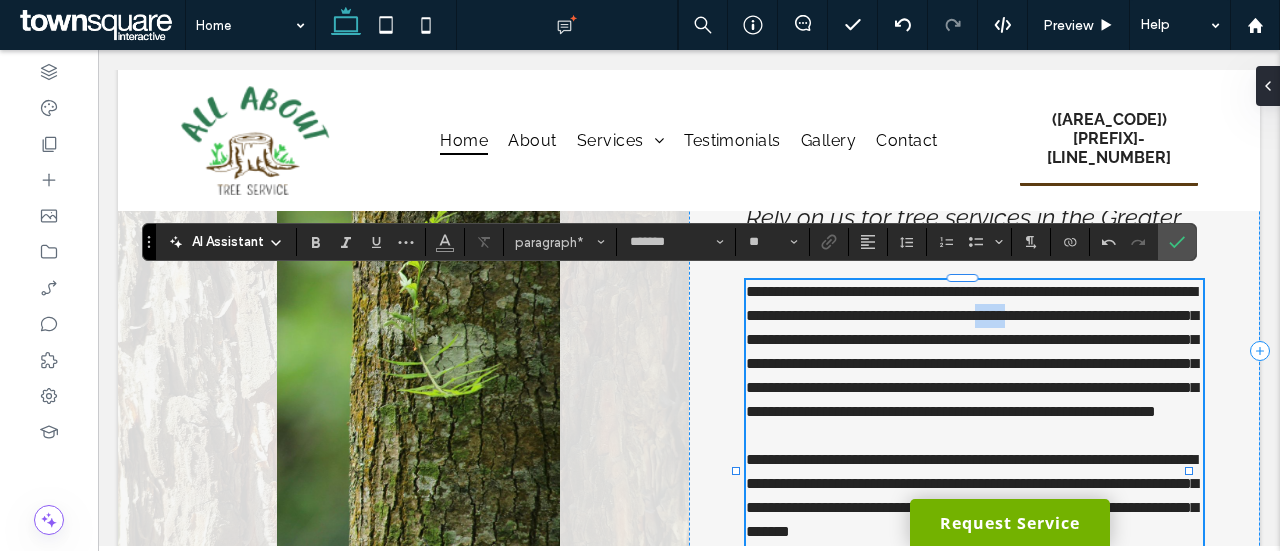 click on "**********" at bounding box center (972, 351) 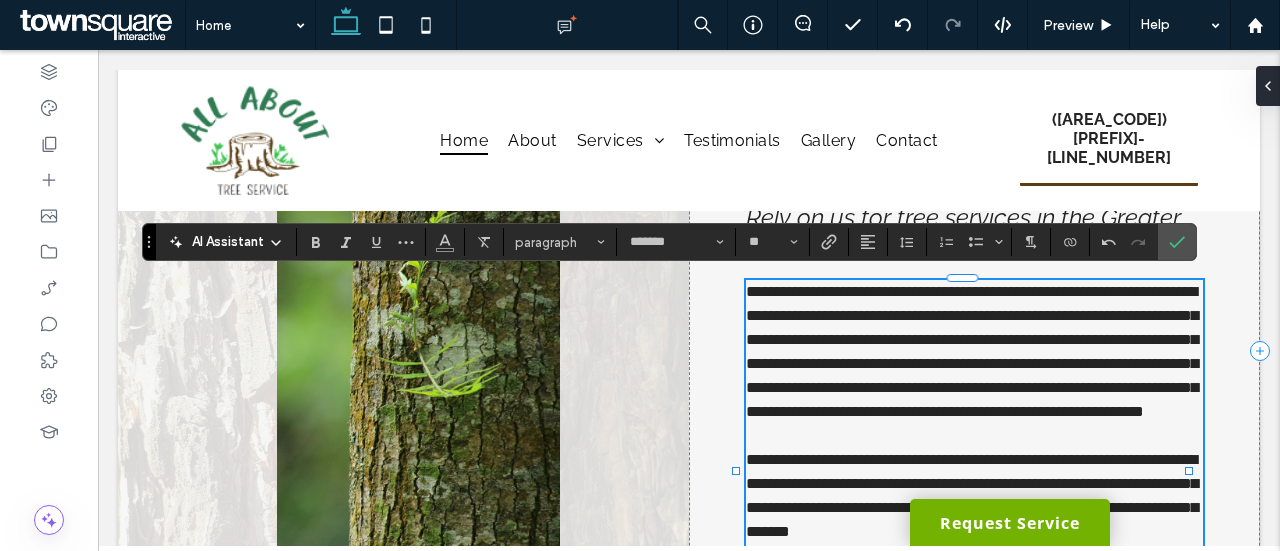 click on "**********" at bounding box center [972, 351] 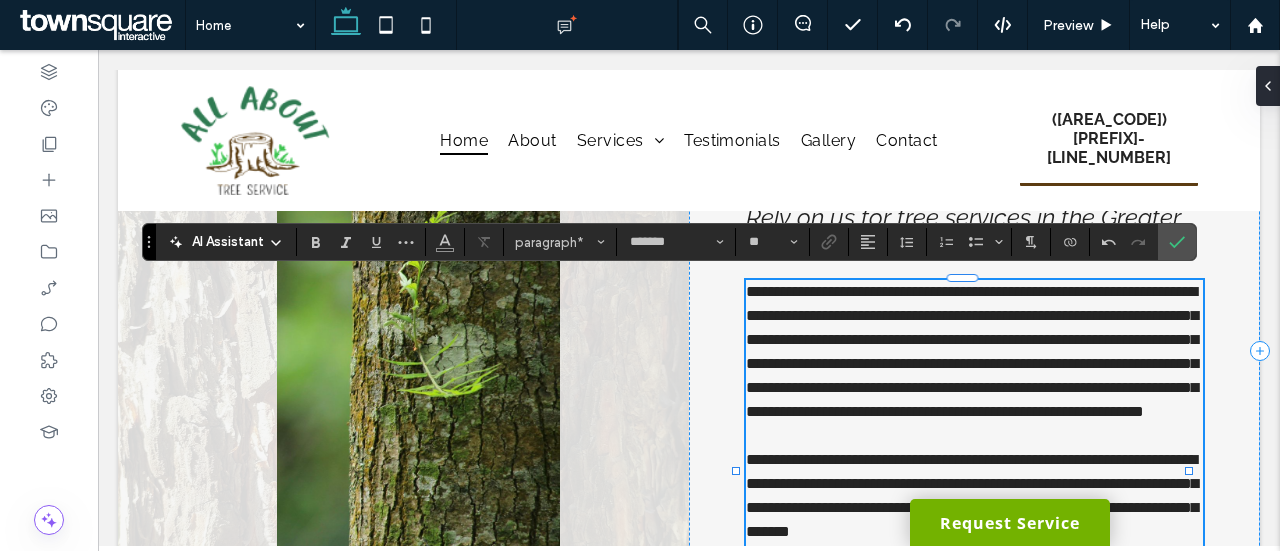 click on "**********" at bounding box center [972, 351] 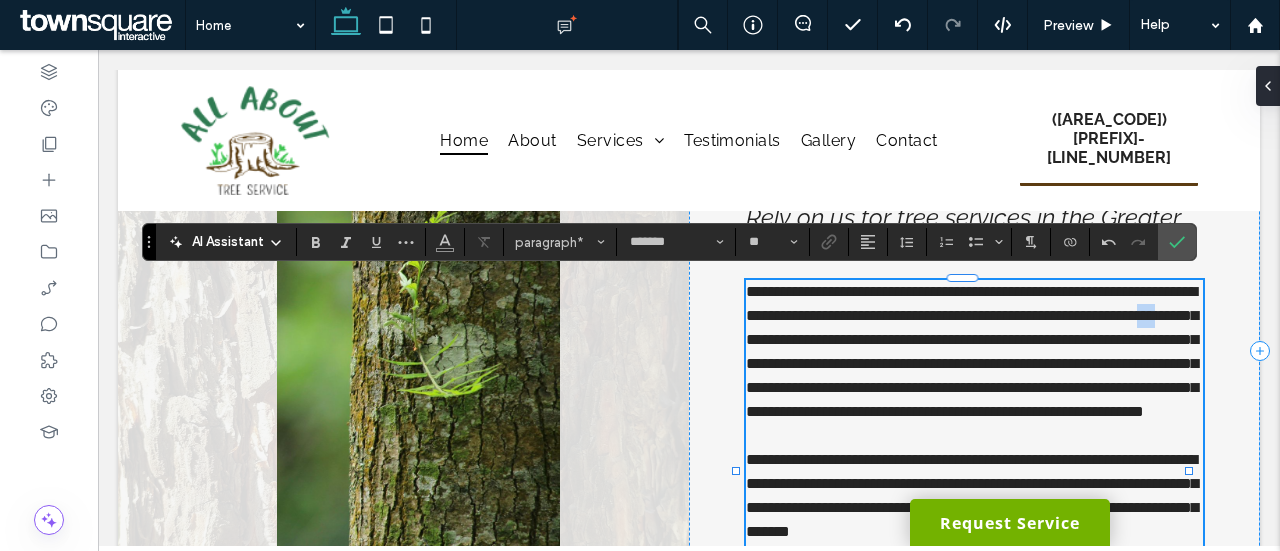 click on "**********" at bounding box center [972, 351] 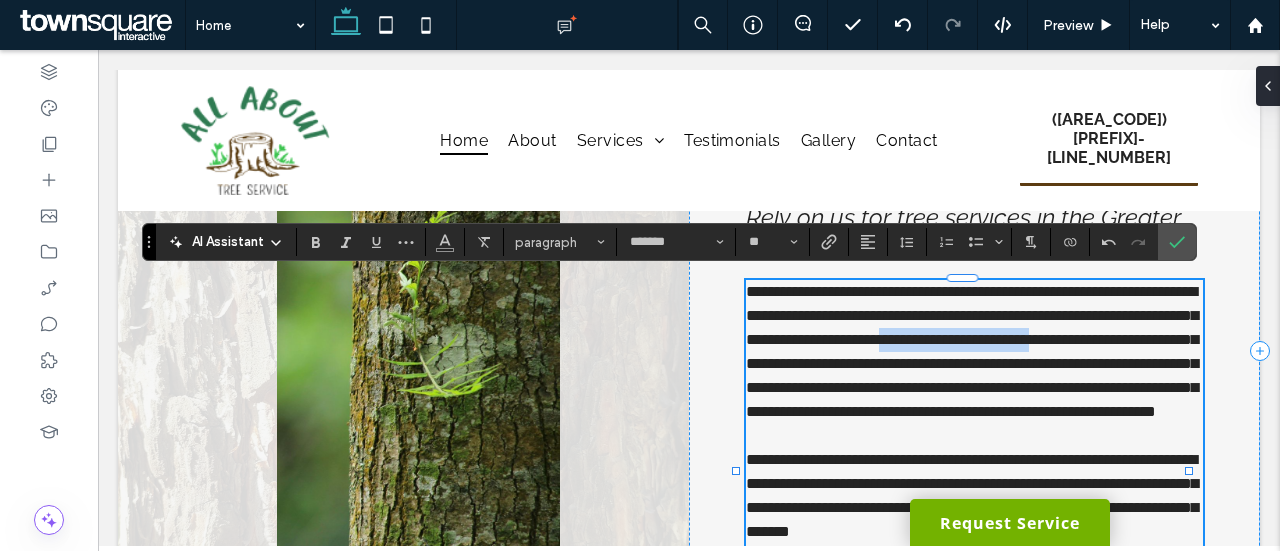 drag, startPoint x: 913, startPoint y: 359, endPoint x: 1097, endPoint y: 337, distance: 185.31055 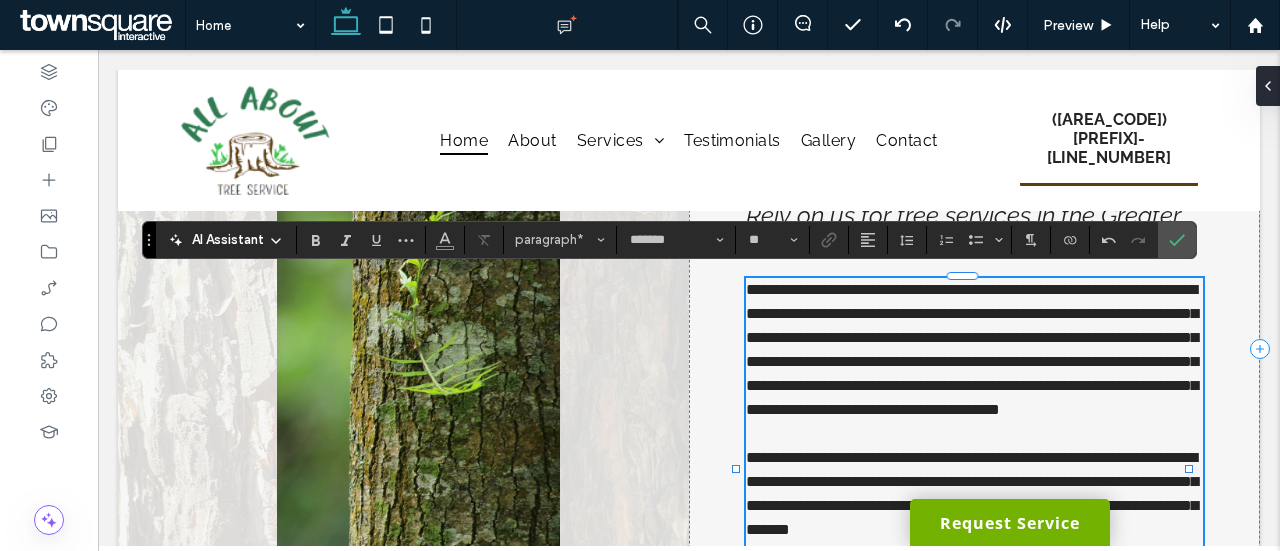 scroll, scrollTop: 794, scrollLeft: 0, axis: vertical 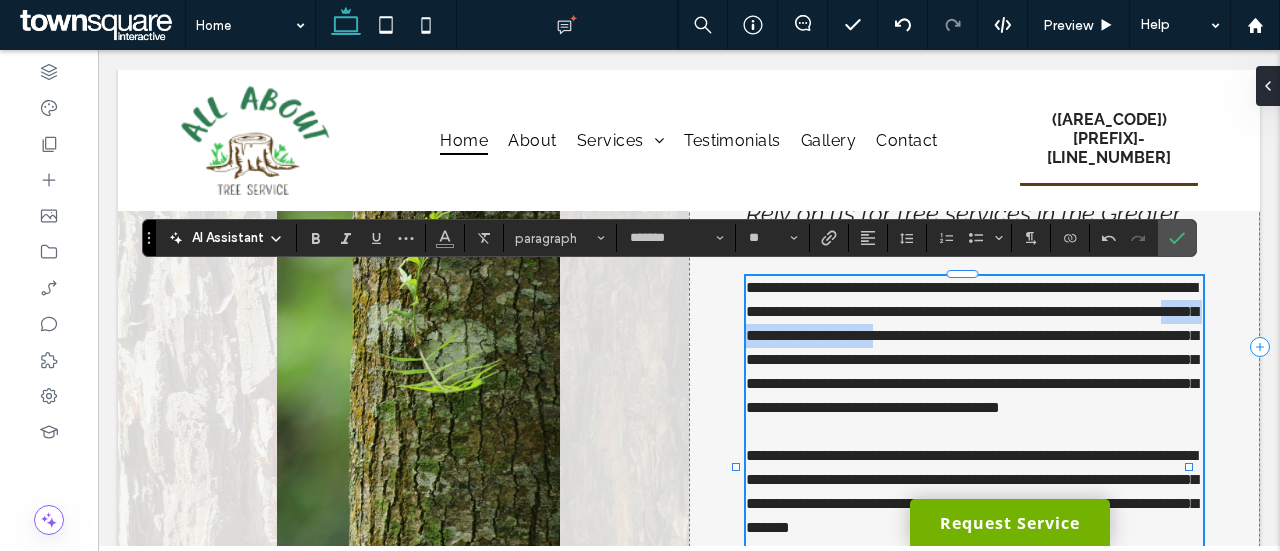 drag, startPoint x: 1072, startPoint y: 332, endPoint x: 879, endPoint y: 338, distance: 193.09325 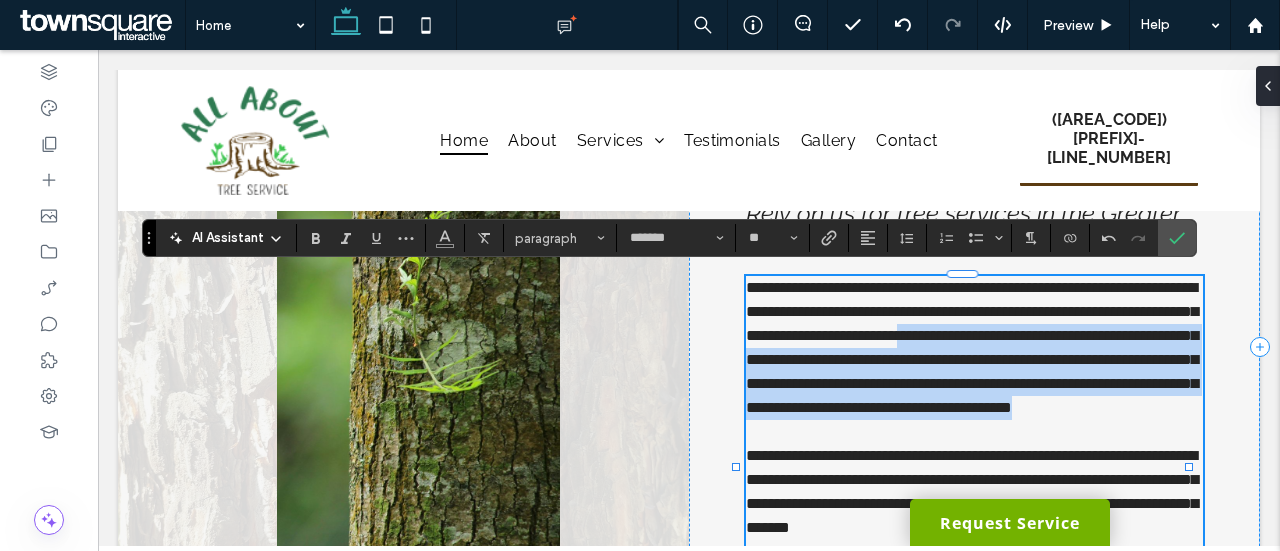 drag, startPoint x: 1087, startPoint y: 331, endPoint x: 1076, endPoint y: 443, distance: 112.53888 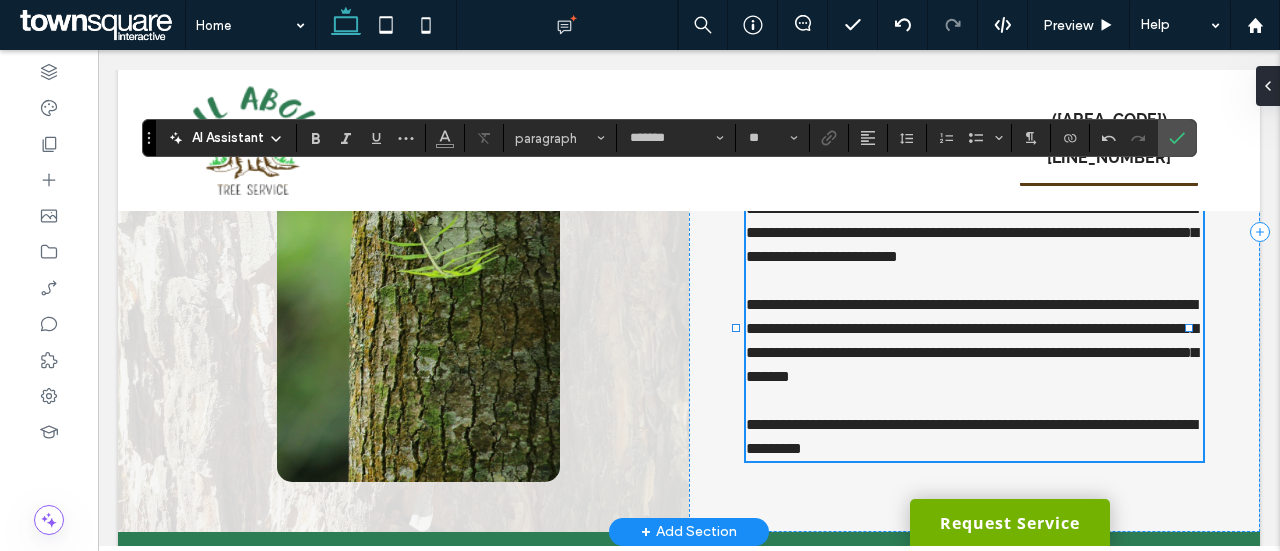 scroll, scrollTop: 906, scrollLeft: 0, axis: vertical 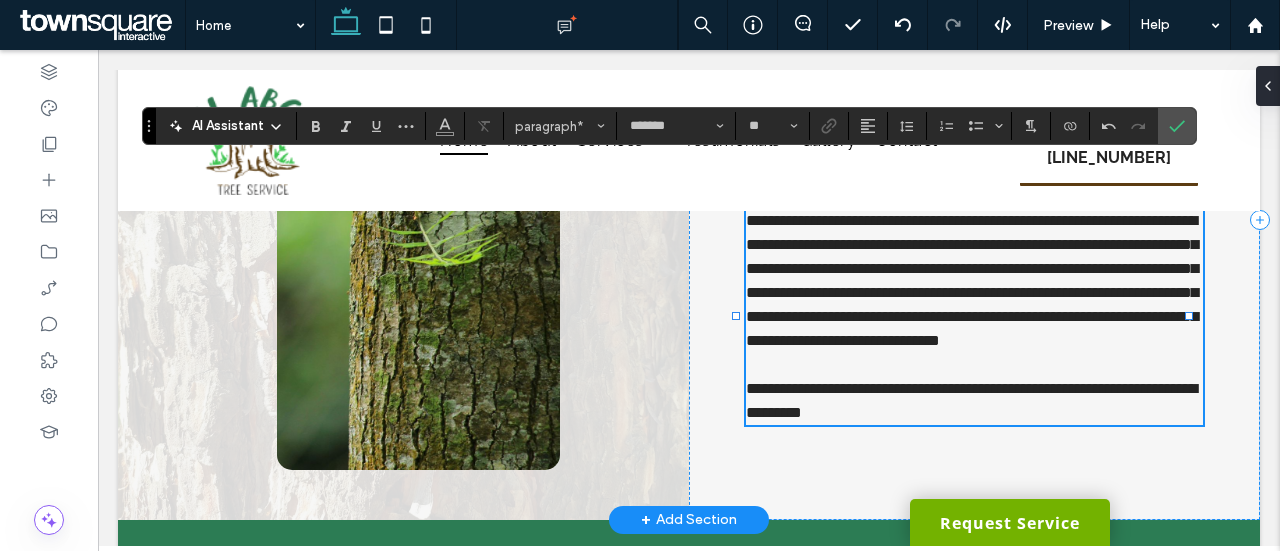click on "**********" at bounding box center [972, 280] 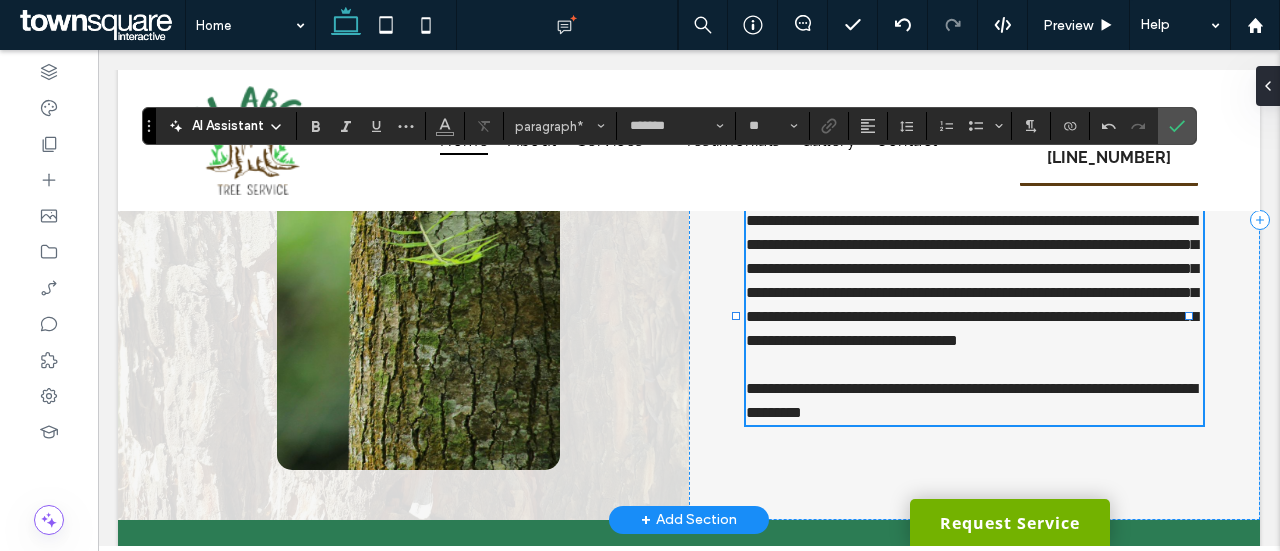 click on "**********" at bounding box center [971, 400] 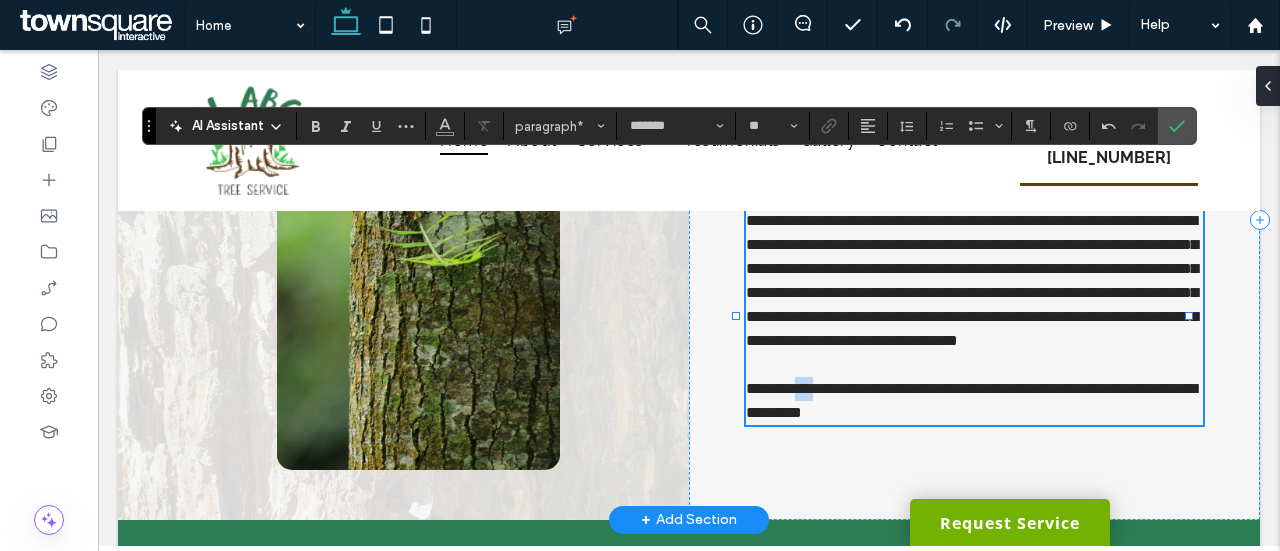 click on "**********" at bounding box center (971, 400) 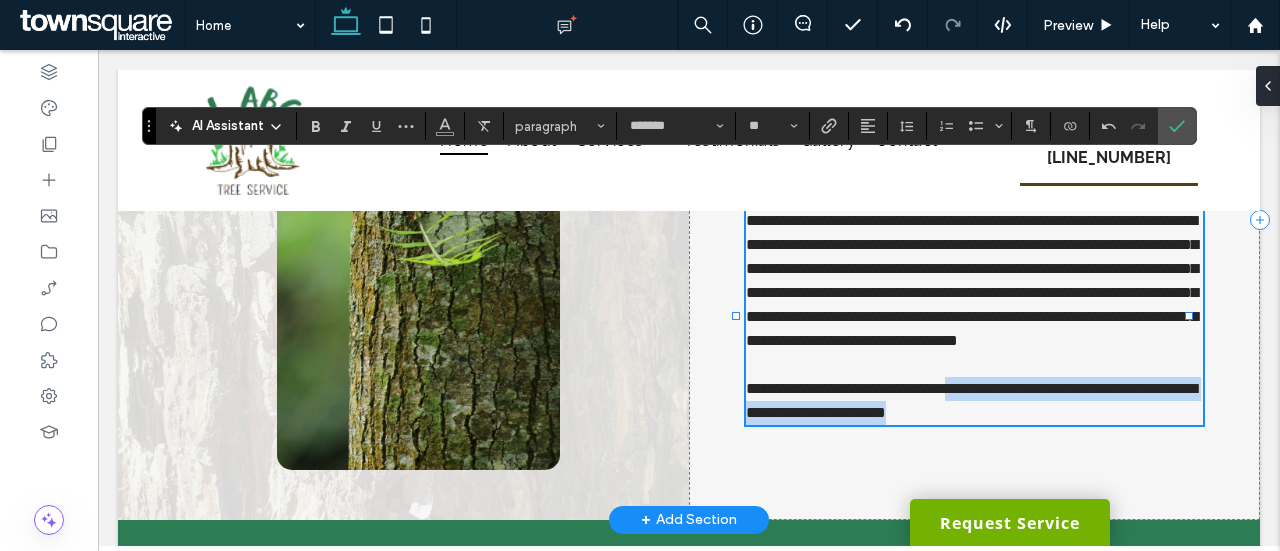 drag, startPoint x: 1038, startPoint y: 415, endPoint x: 998, endPoint y: 400, distance: 42.72002 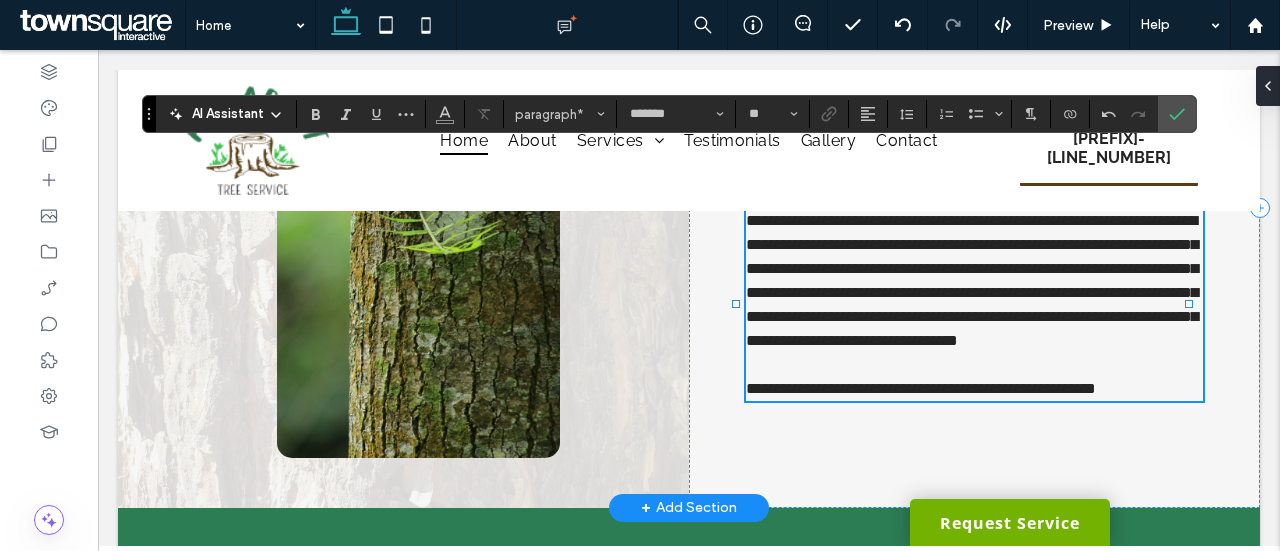 scroll, scrollTop: 906, scrollLeft: 0, axis: vertical 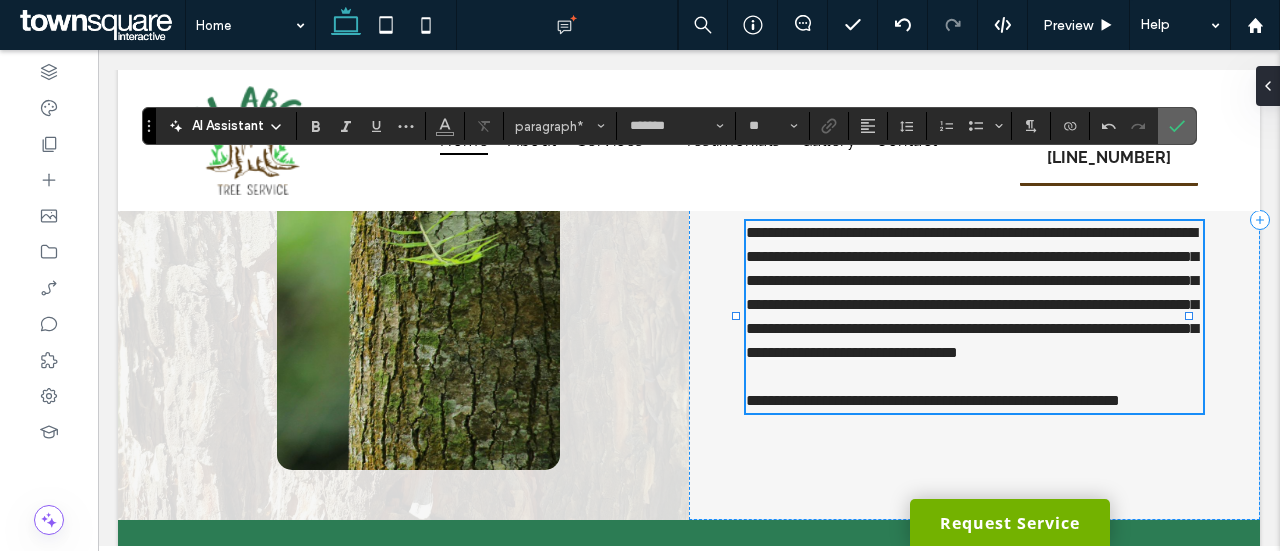 click 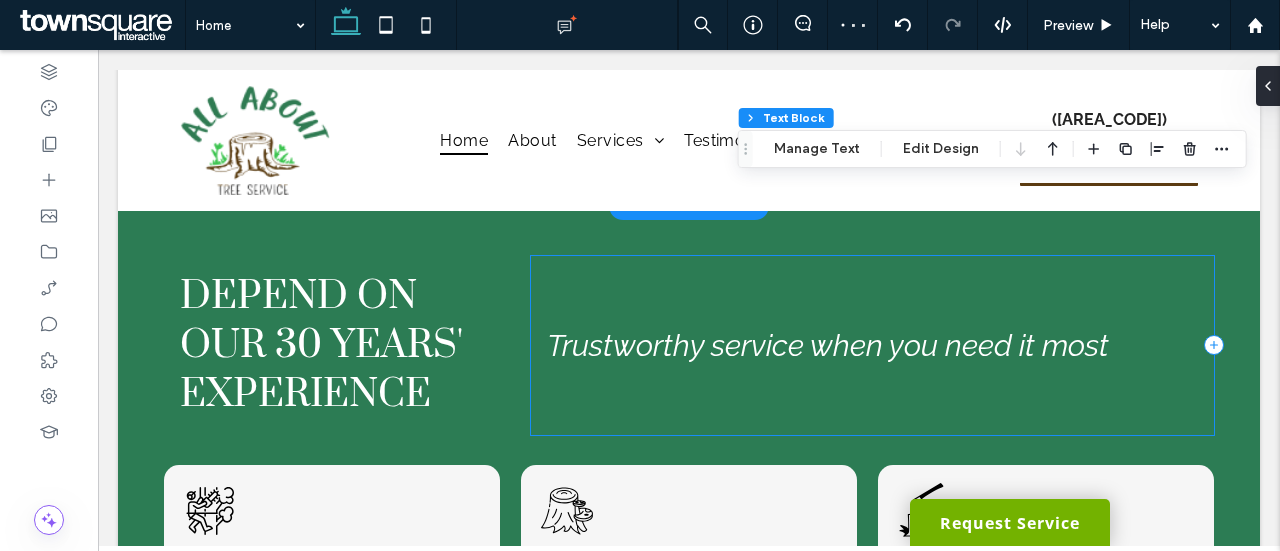 scroll, scrollTop: 1220, scrollLeft: 0, axis: vertical 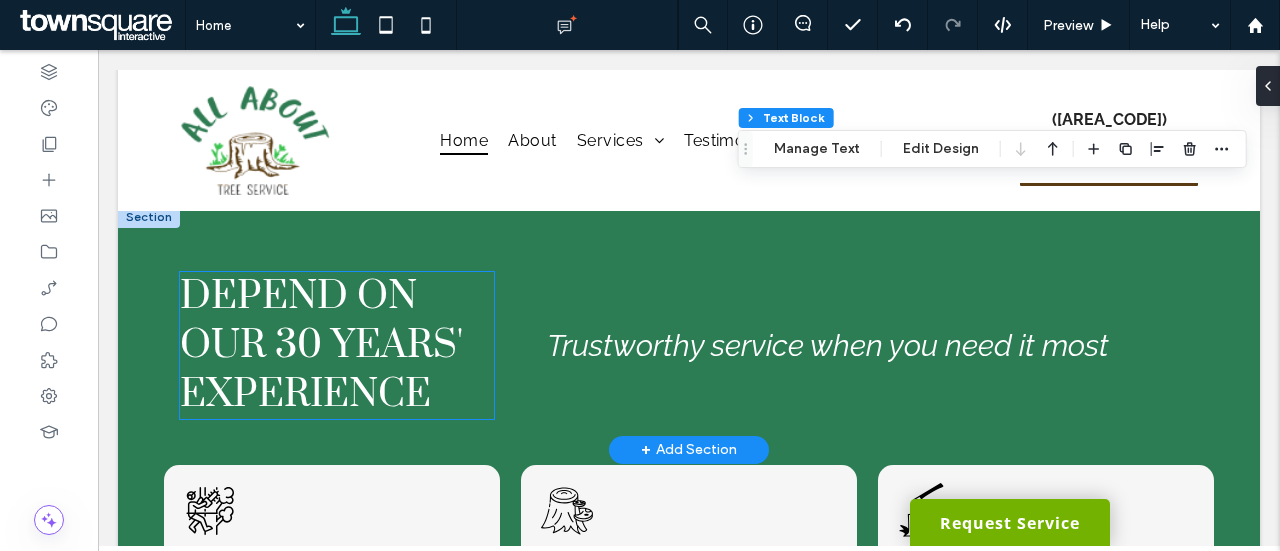click on "Depend on Our 30 Years' Experience" at bounding box center (321, 345) 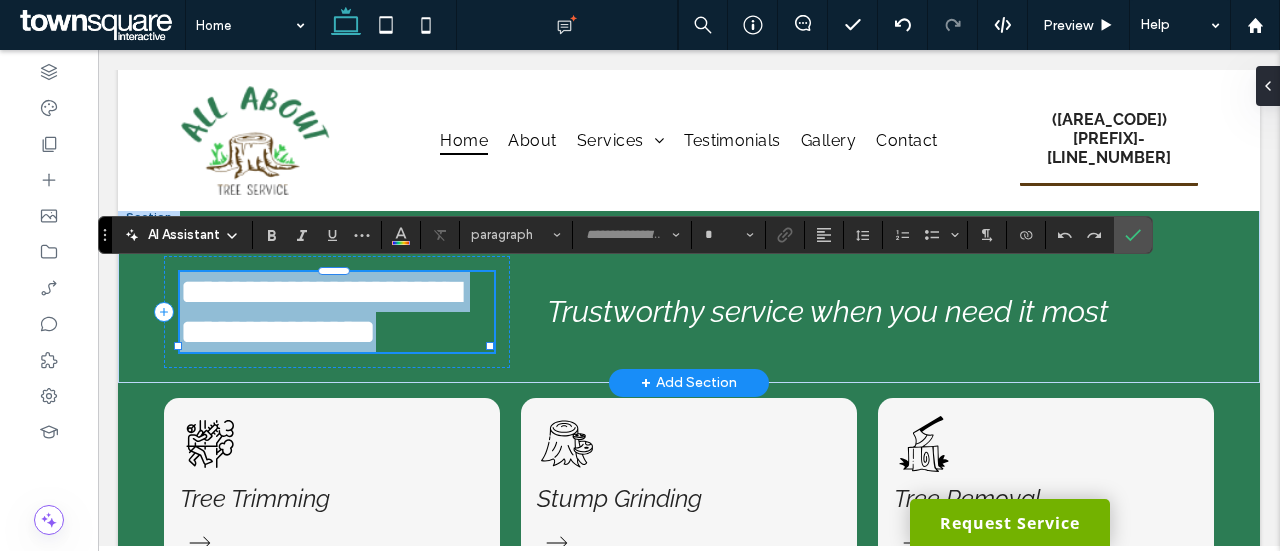 type on "*****" 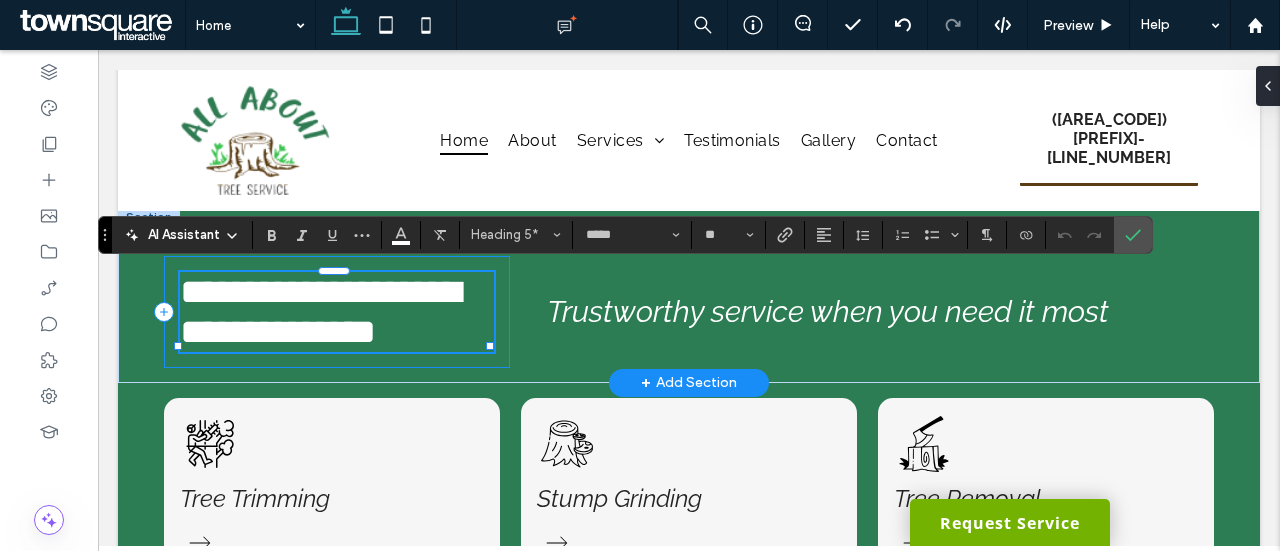 click on "**********" at bounding box center (337, 312) 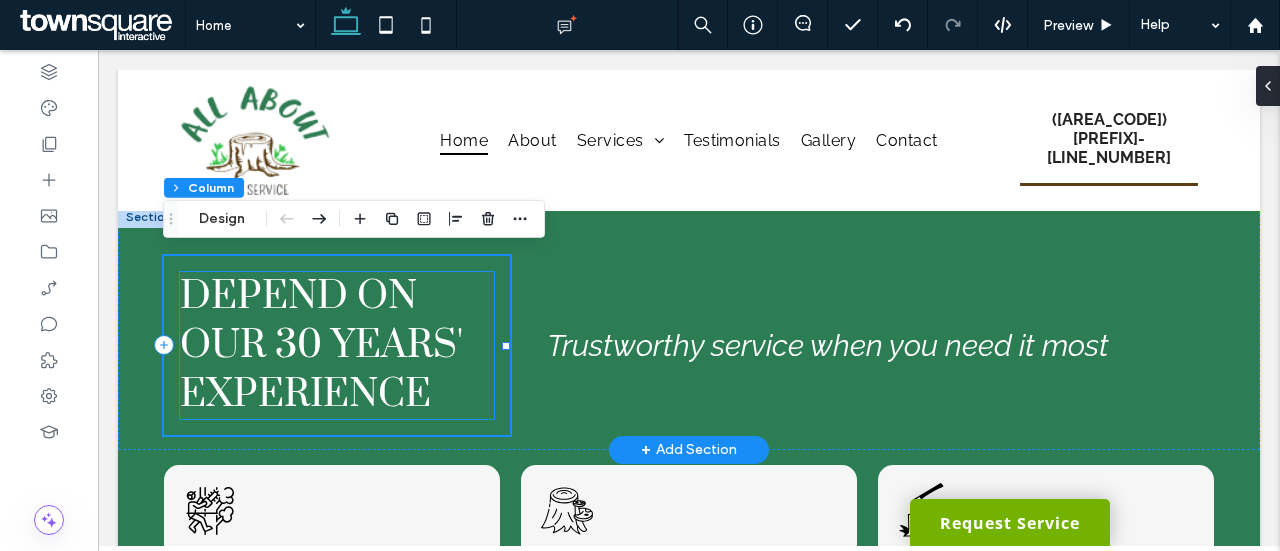 click on "Depend on Our 30 Years' Experience" at bounding box center (337, 345) 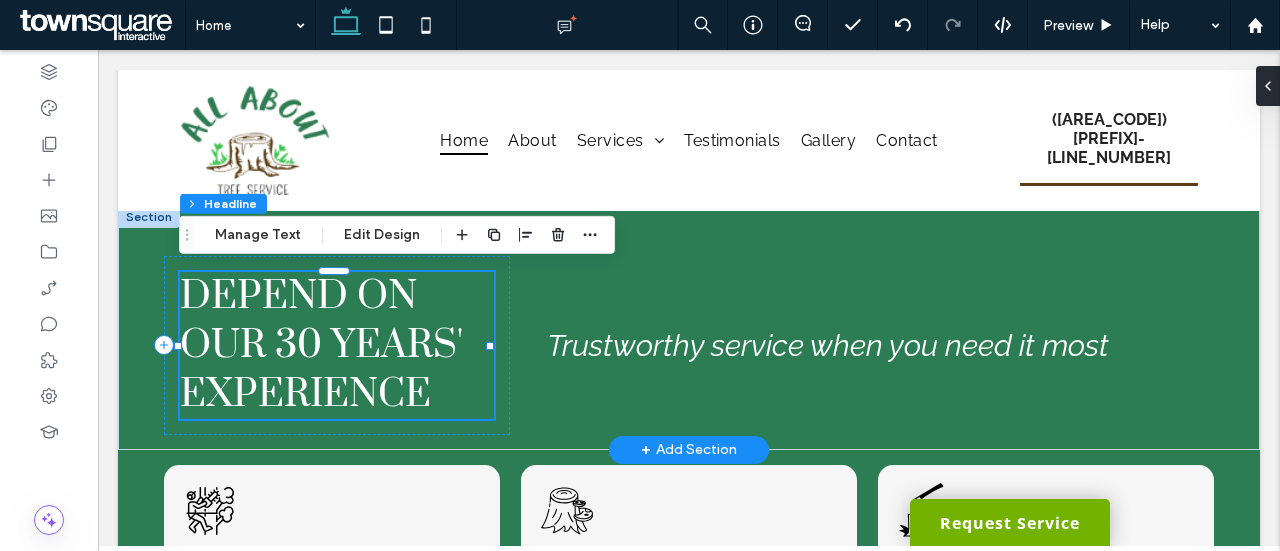 click on "Depend on Our 30 Years' Experience" at bounding box center (337, 345) 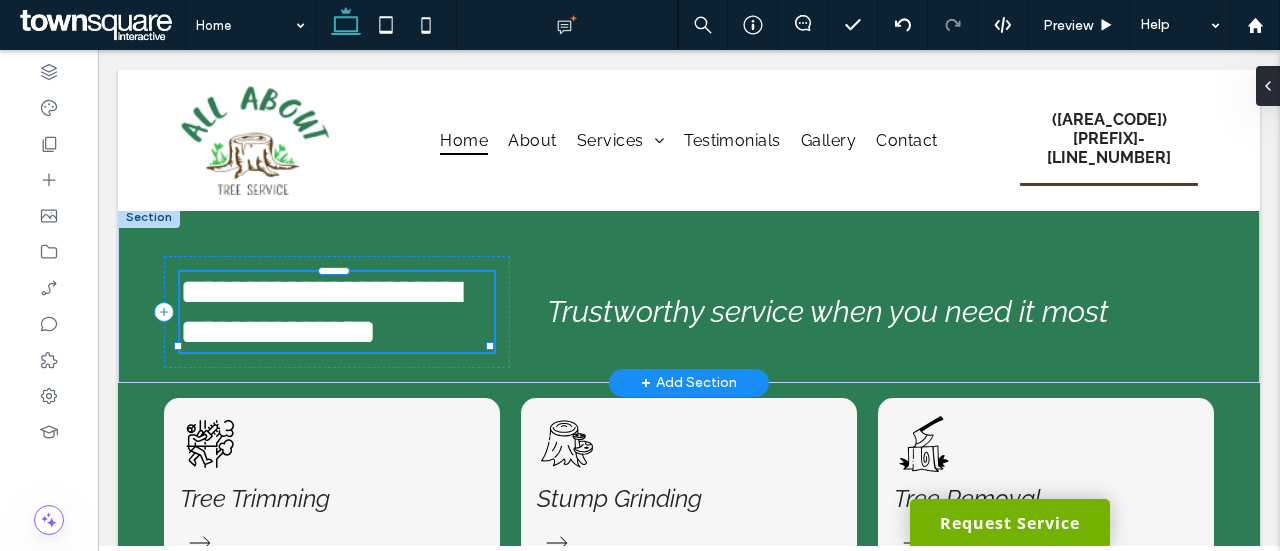 type on "*****" 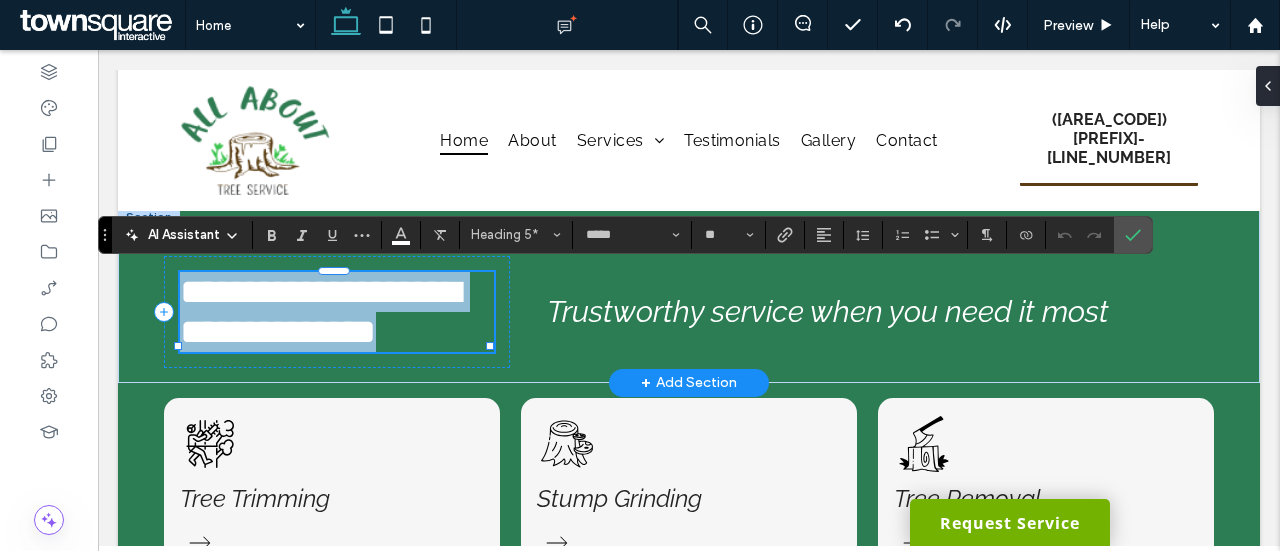 click on "**********" at bounding box center (320, 312) 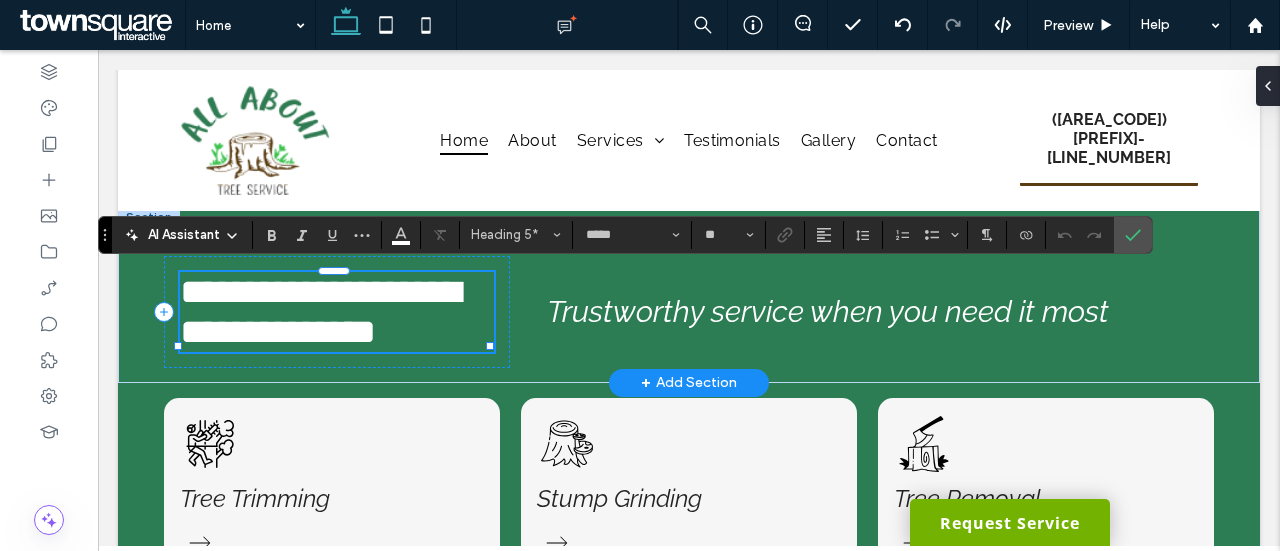 type 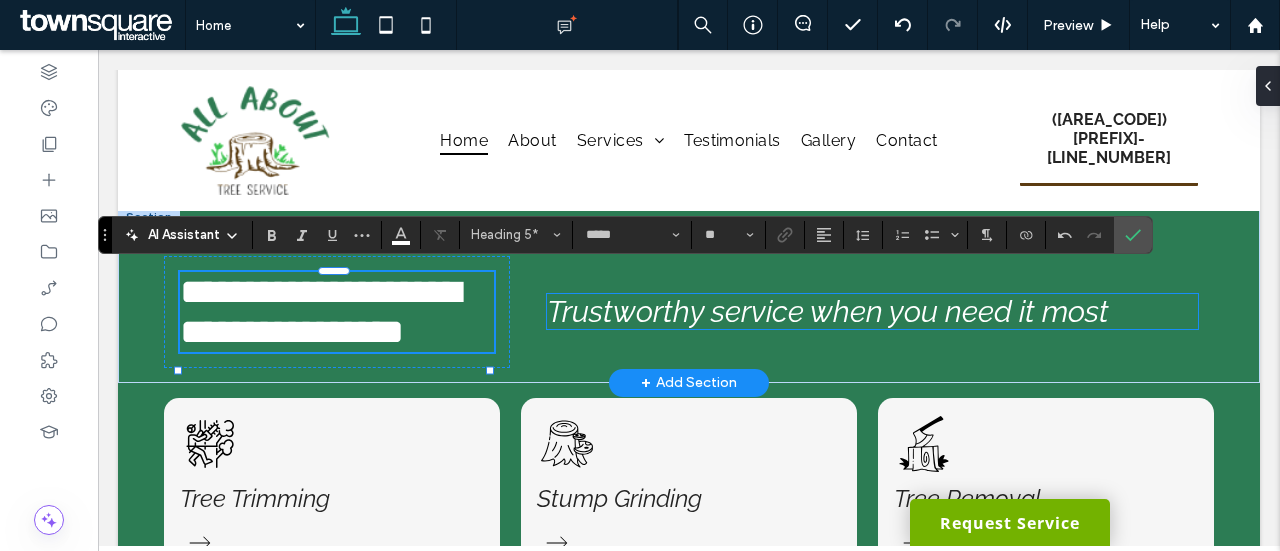 click on "Trustworthy service when you need it most" at bounding box center [828, 311] 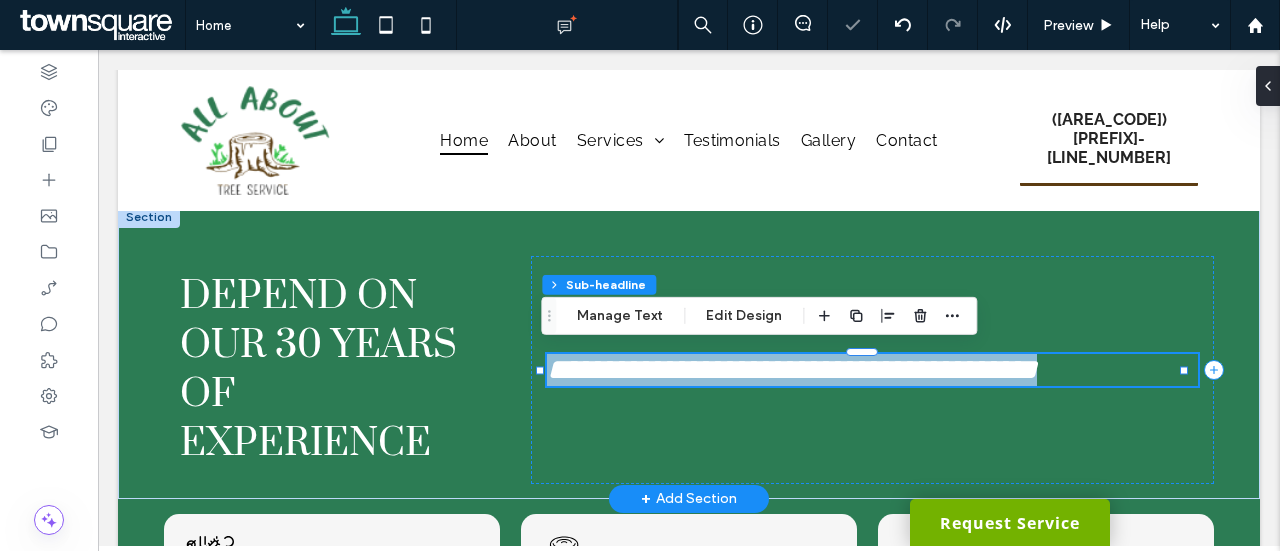 click on "**********" at bounding box center (792, 369) 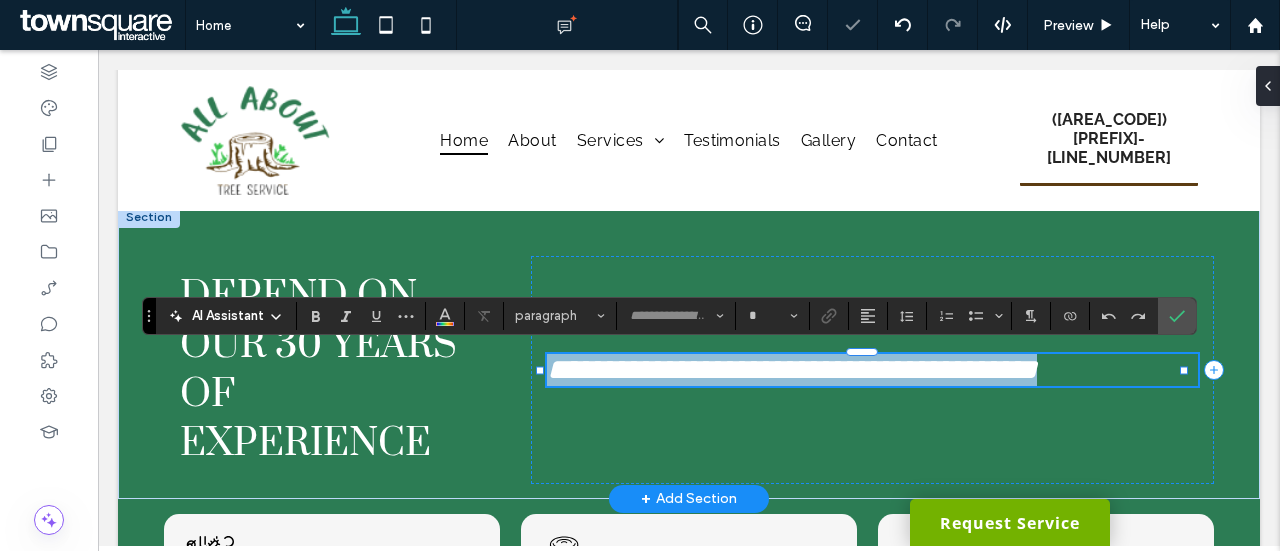 type on "*******" 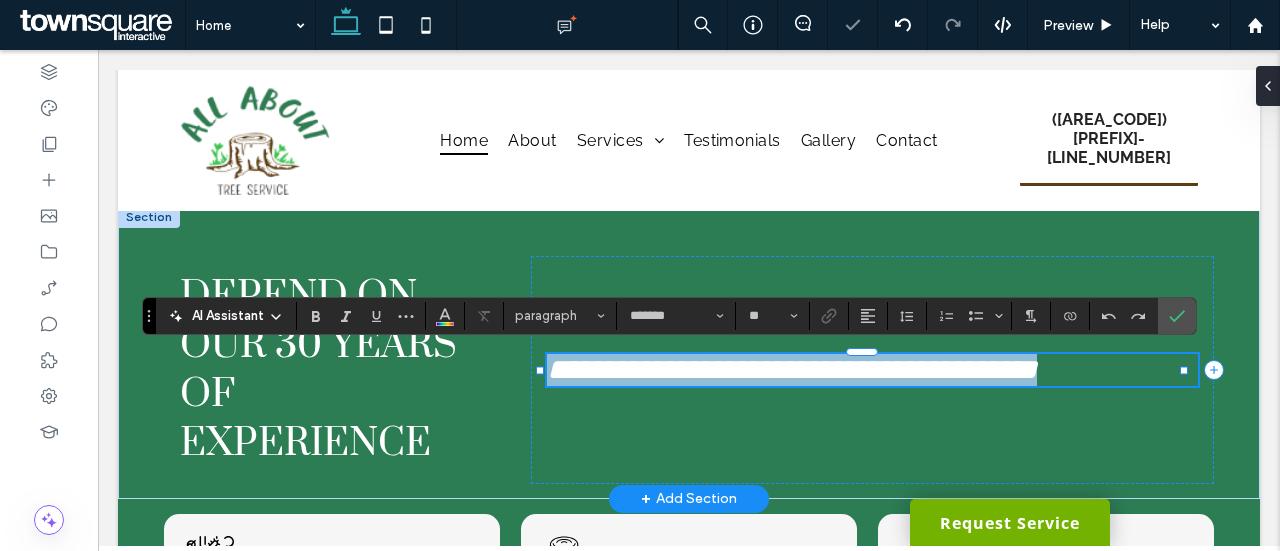 click on "**********" at bounding box center (792, 369) 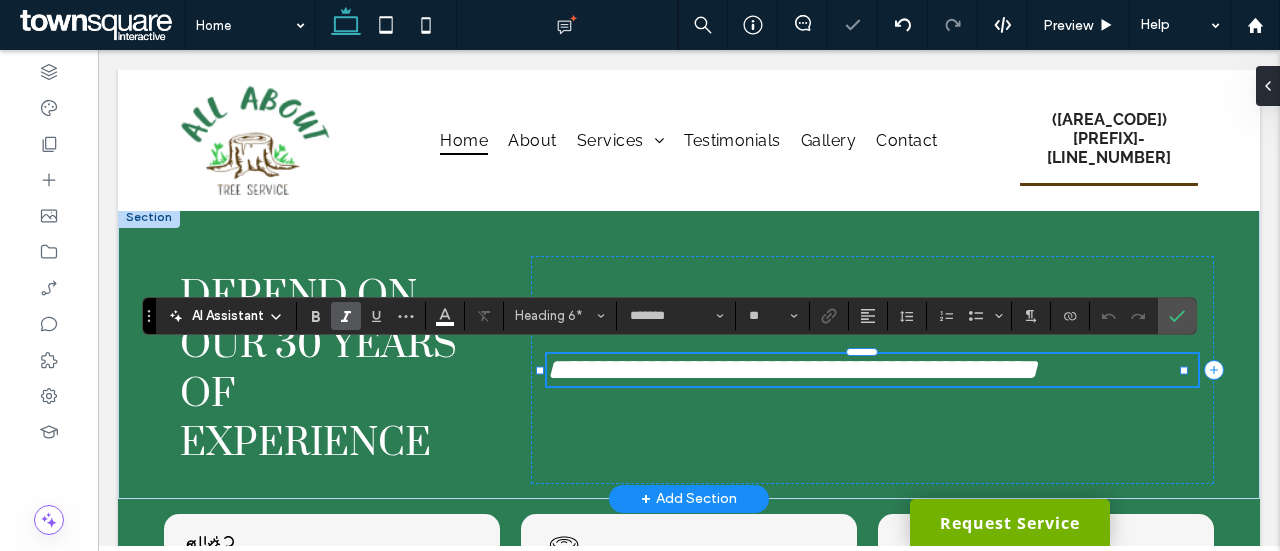 click on "**********" at bounding box center [792, 369] 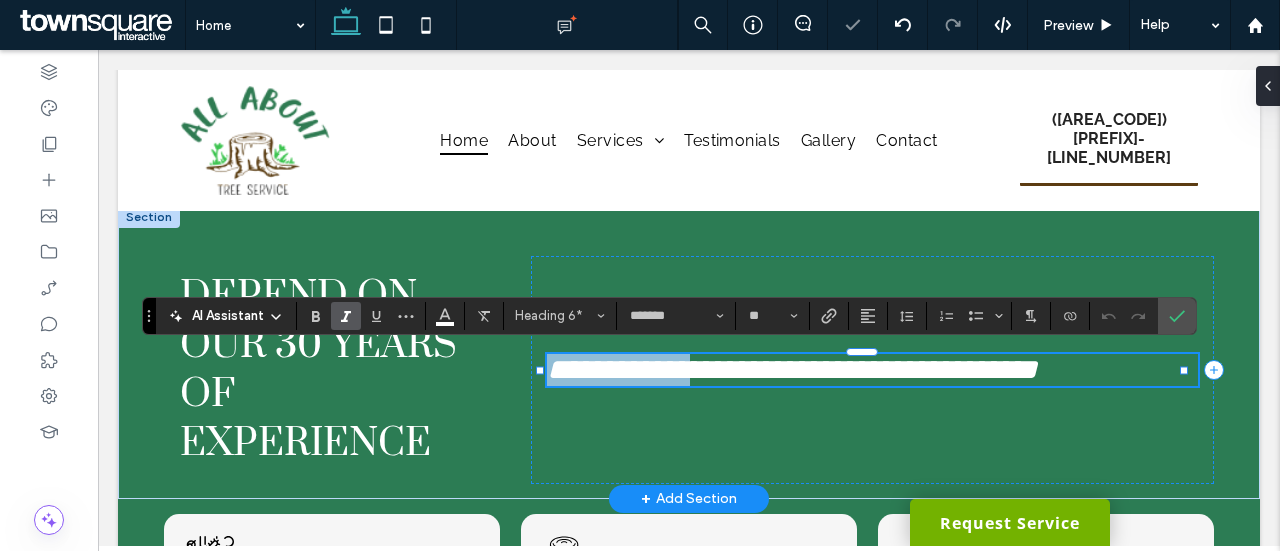 type 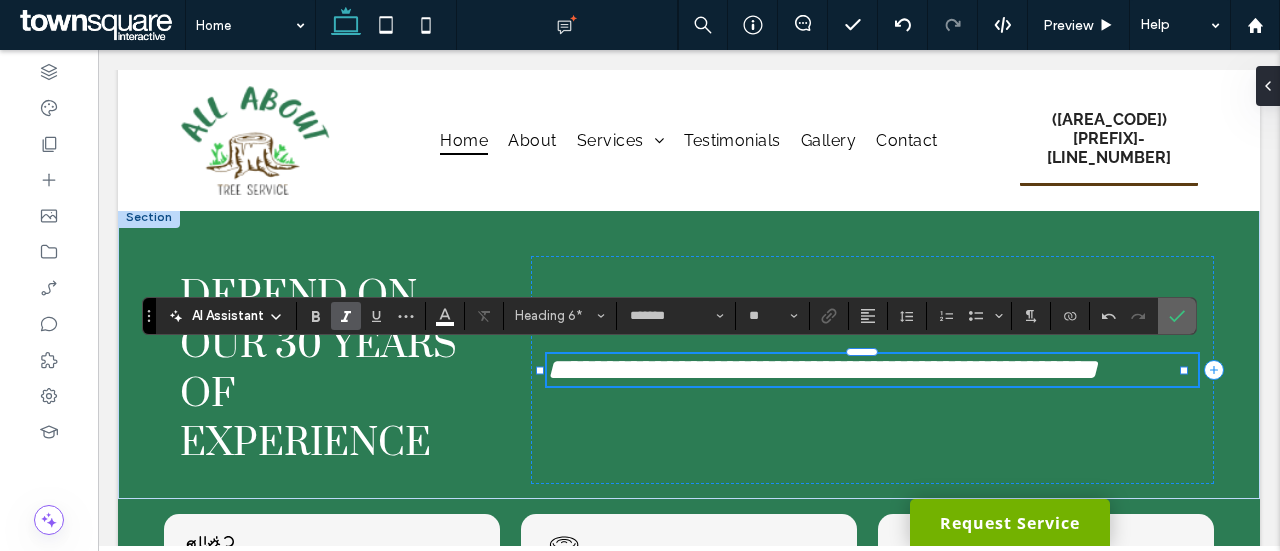 drag, startPoint x: 1170, startPoint y: 316, endPoint x: 715, endPoint y: 264, distance: 457.9618 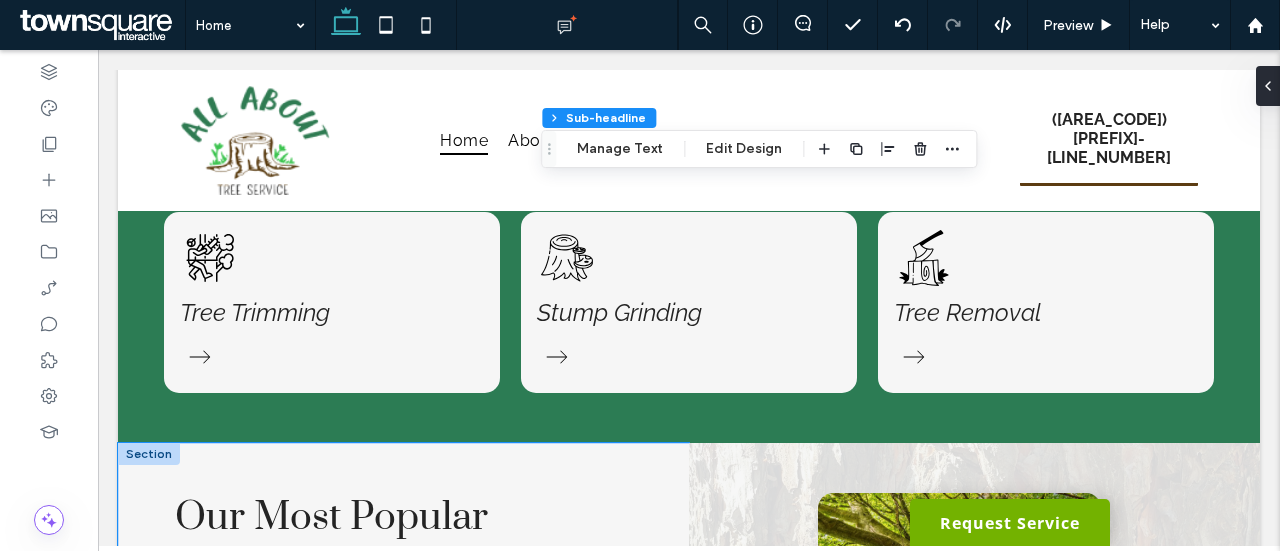 scroll, scrollTop: 1692, scrollLeft: 0, axis: vertical 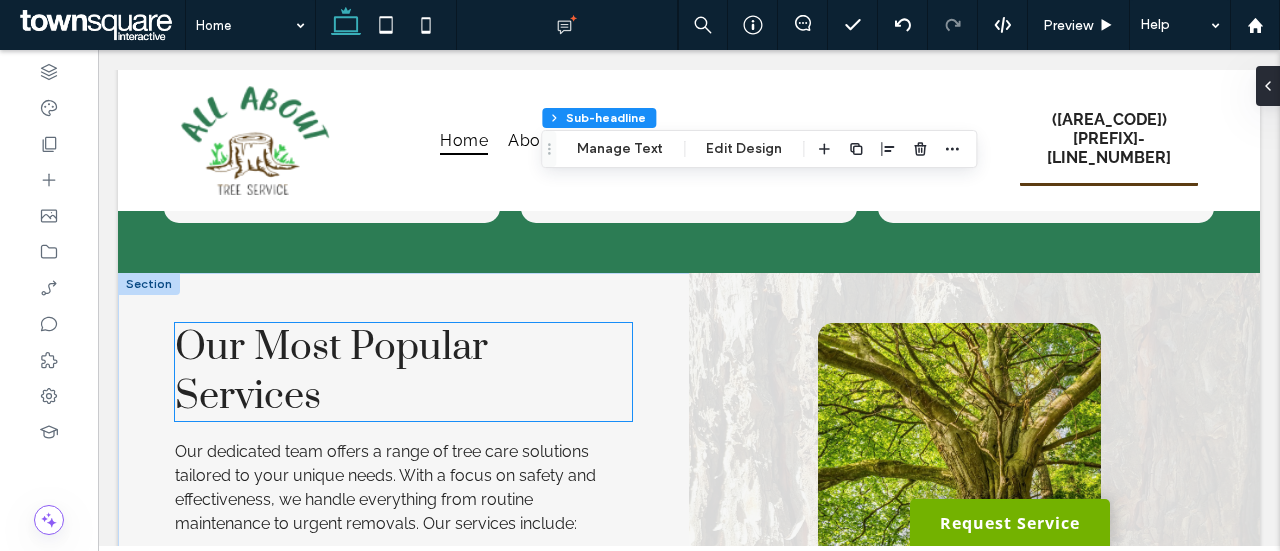click on "Our Most Popular Services" at bounding box center (403, 372) 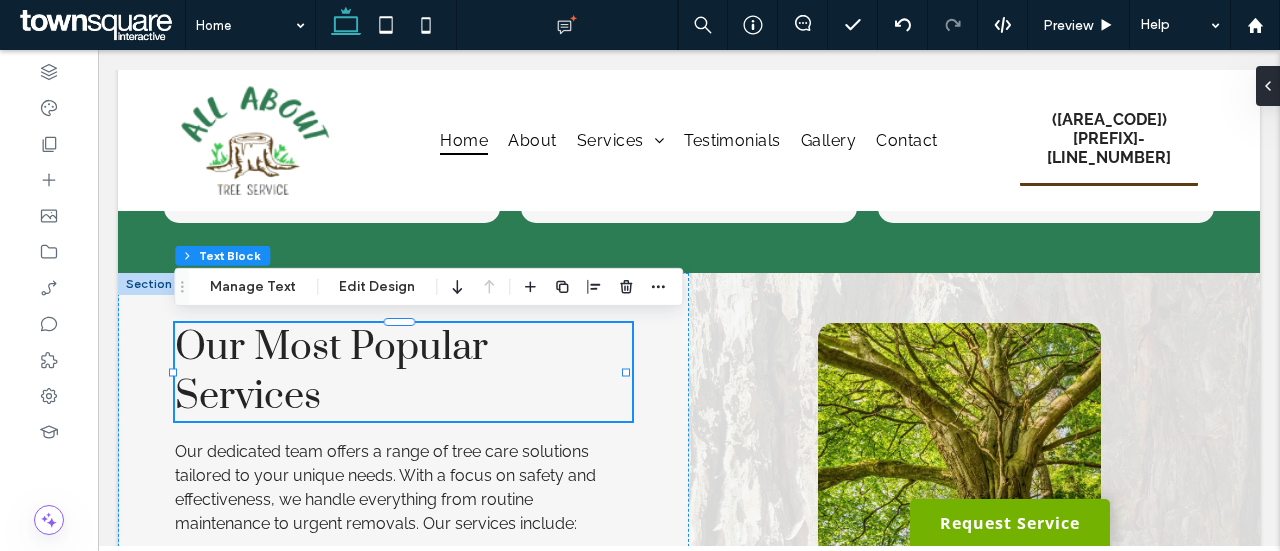click on "Our Most Popular Services" at bounding box center [403, 372] 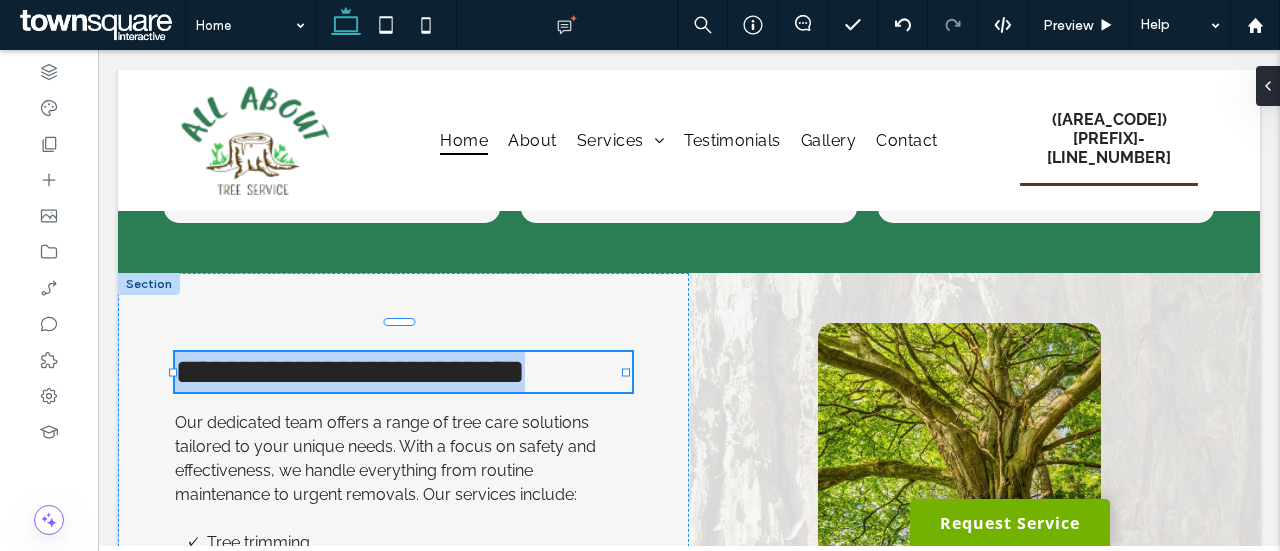 type on "*****" 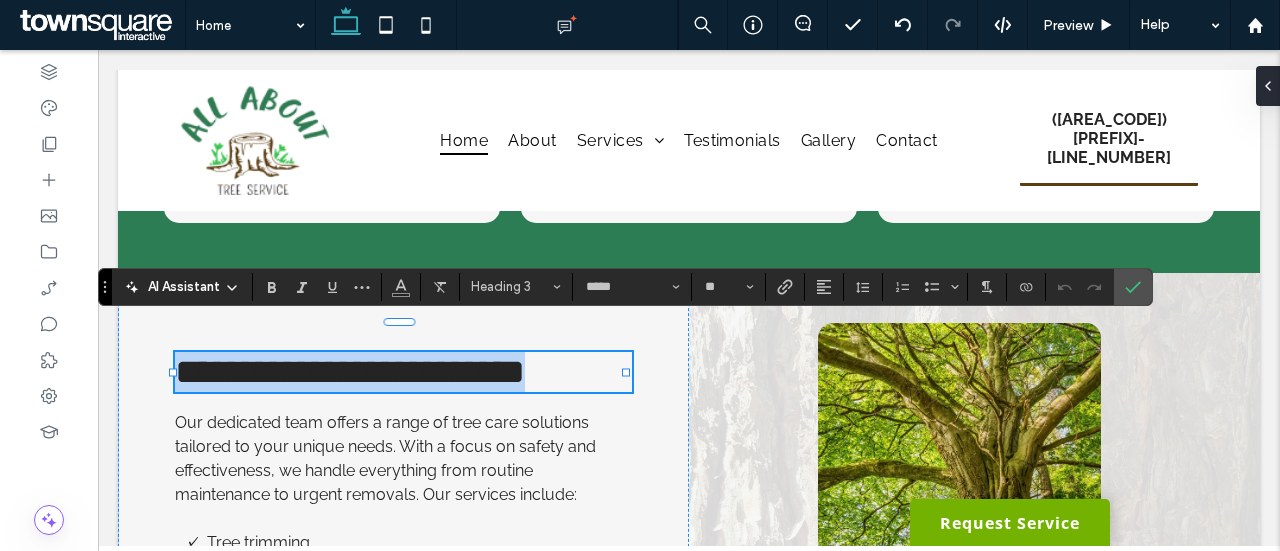type 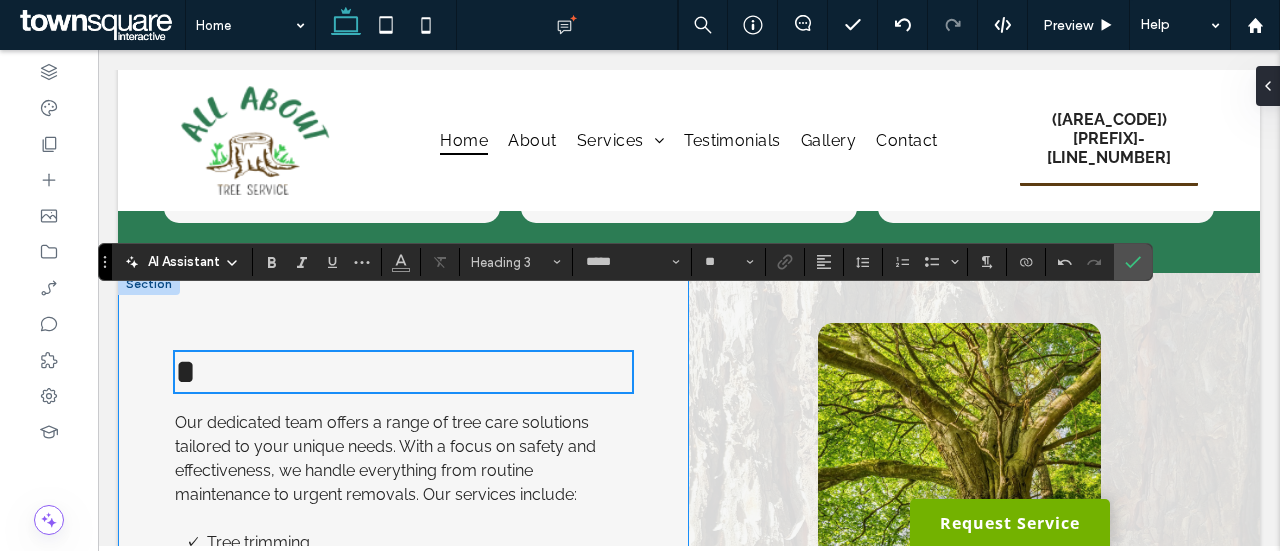 scroll, scrollTop: 1716, scrollLeft: 0, axis: vertical 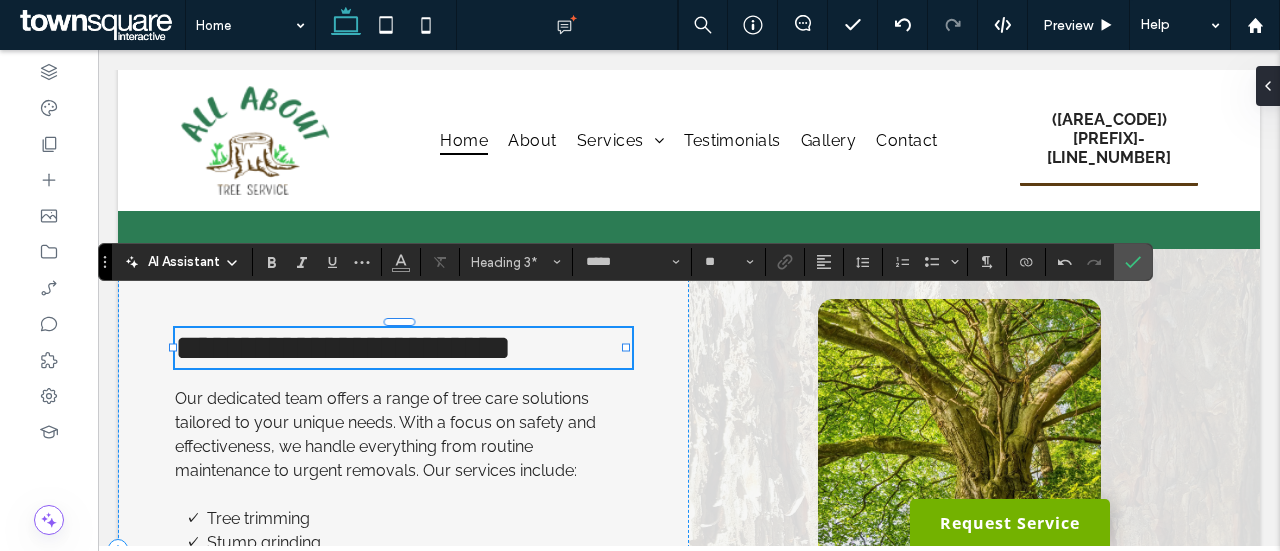 click on "**********" at bounding box center [343, 348] 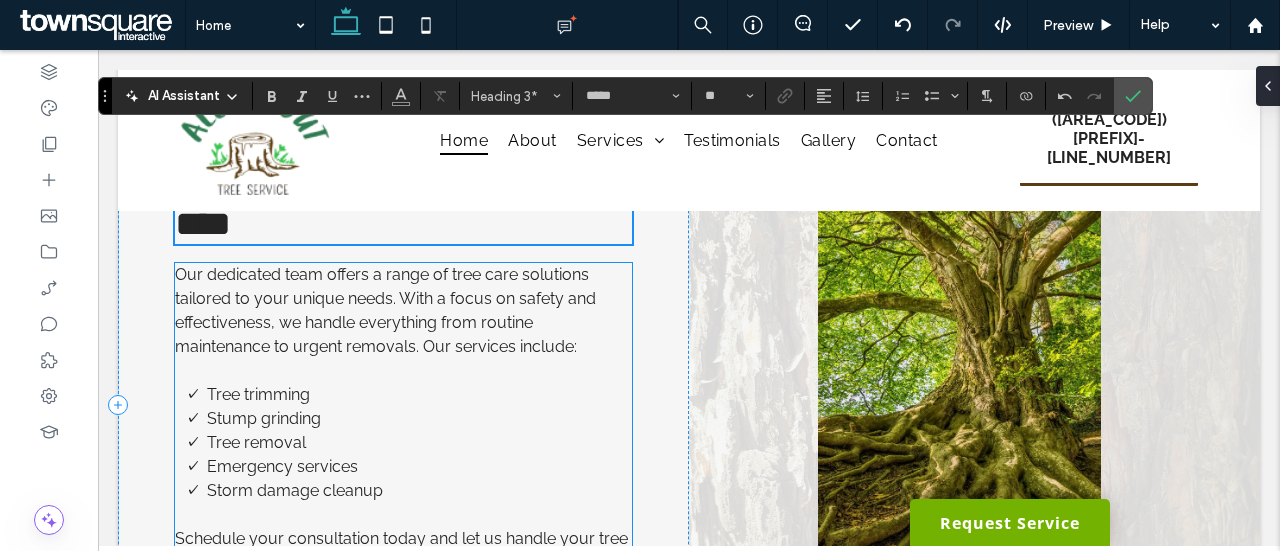 scroll, scrollTop: 1886, scrollLeft: 0, axis: vertical 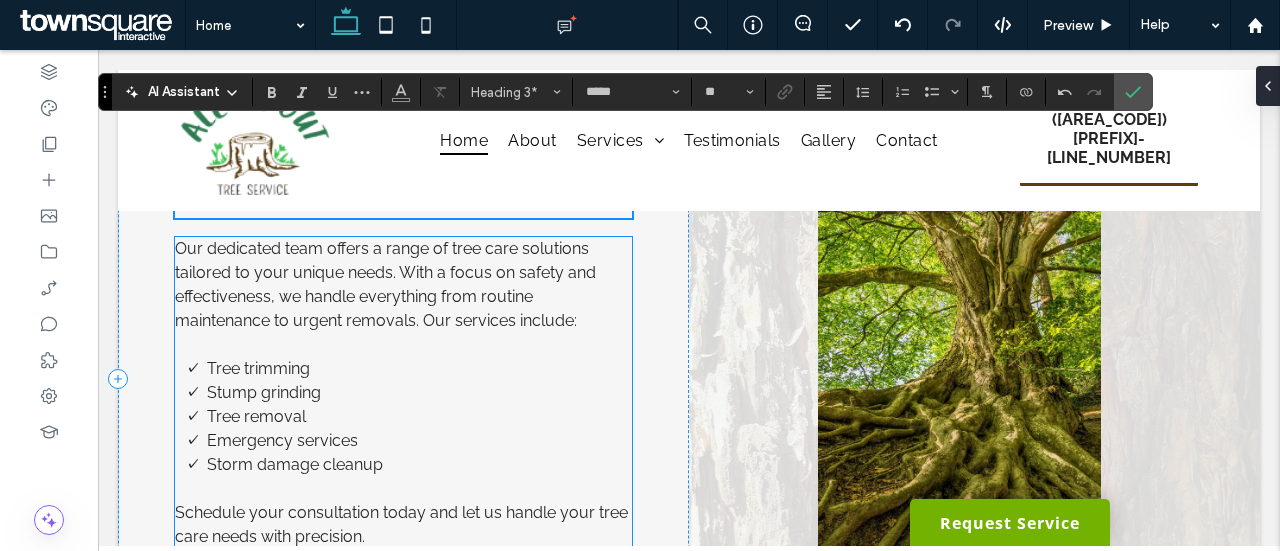 click on "Our dedicated team offers a range of tree care solutions tailored to your unique needs. With a focus on safety and effectiveness, we handle everything from routine maintenance to urgent removals. Our services include:" at bounding box center (403, 285) 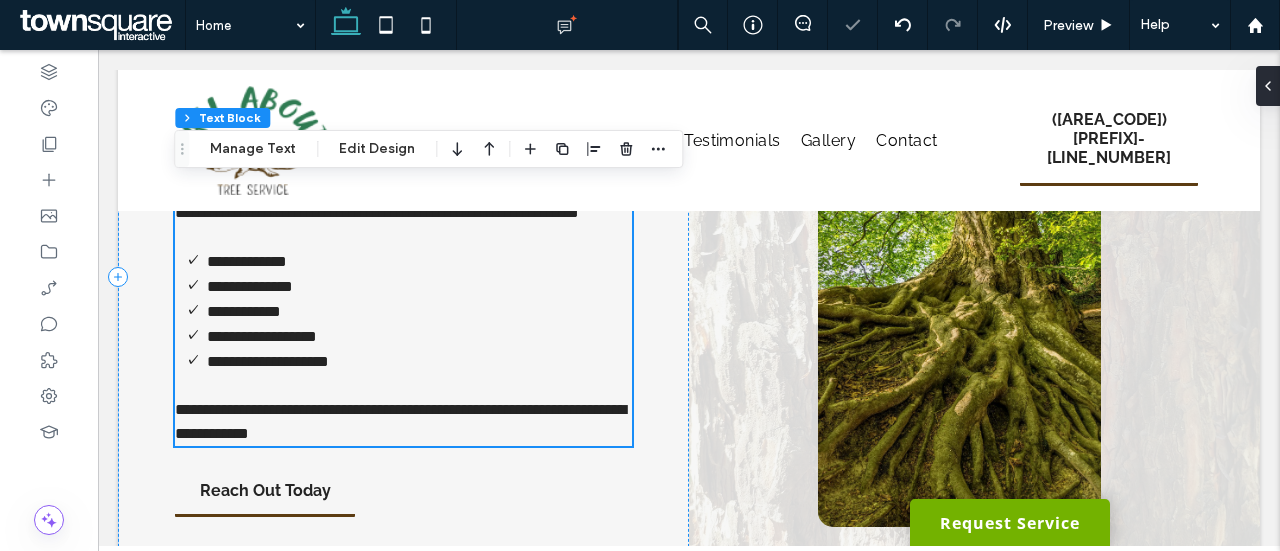type on "*******" 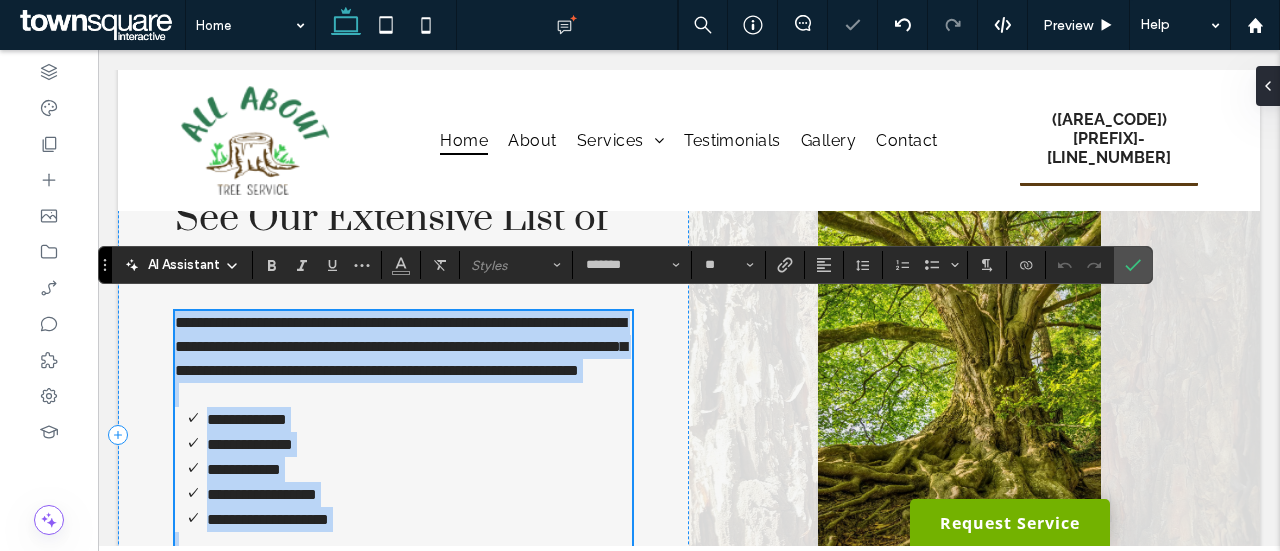 scroll, scrollTop: 1831, scrollLeft: 0, axis: vertical 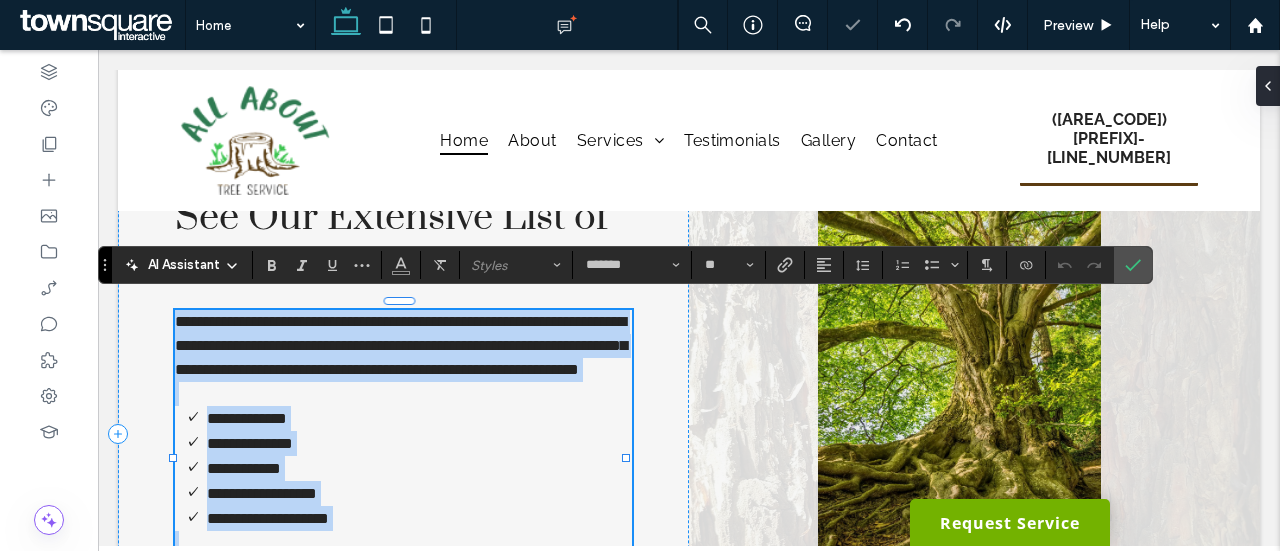 click on "**********" at bounding box center (401, 345) 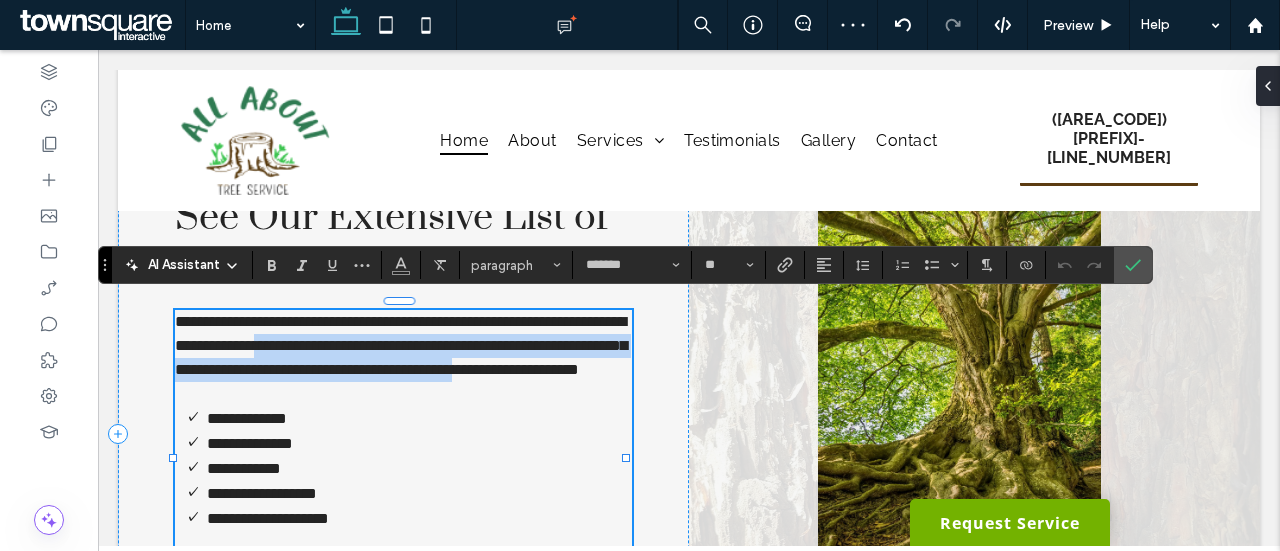 drag, startPoint x: 397, startPoint y: 334, endPoint x: 426, endPoint y: 392, distance: 64.84597 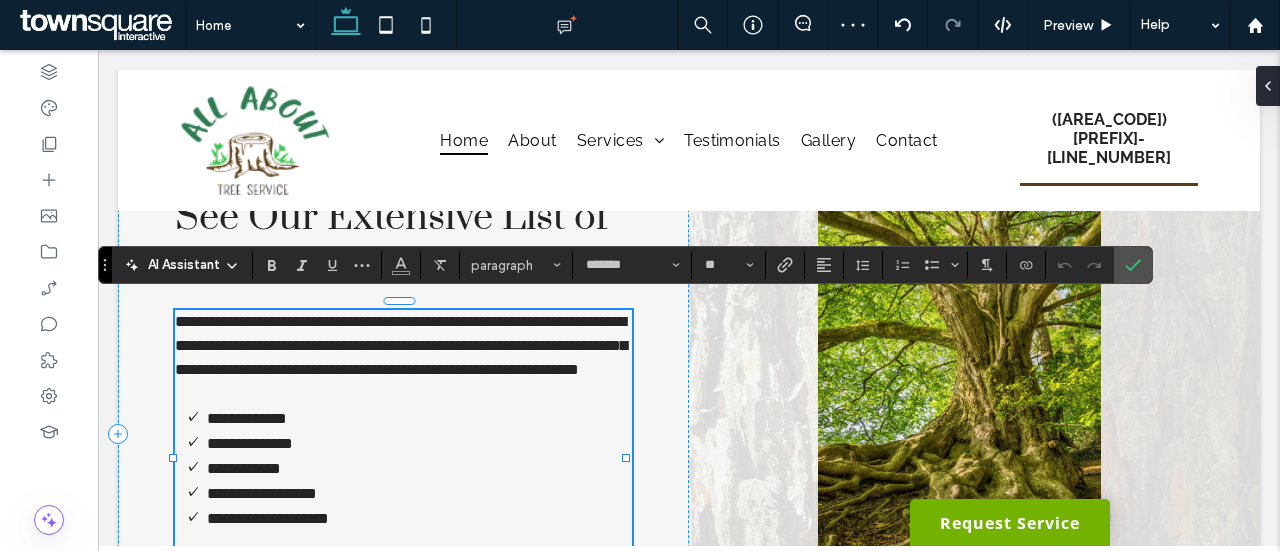 scroll, scrollTop: 1854, scrollLeft: 0, axis: vertical 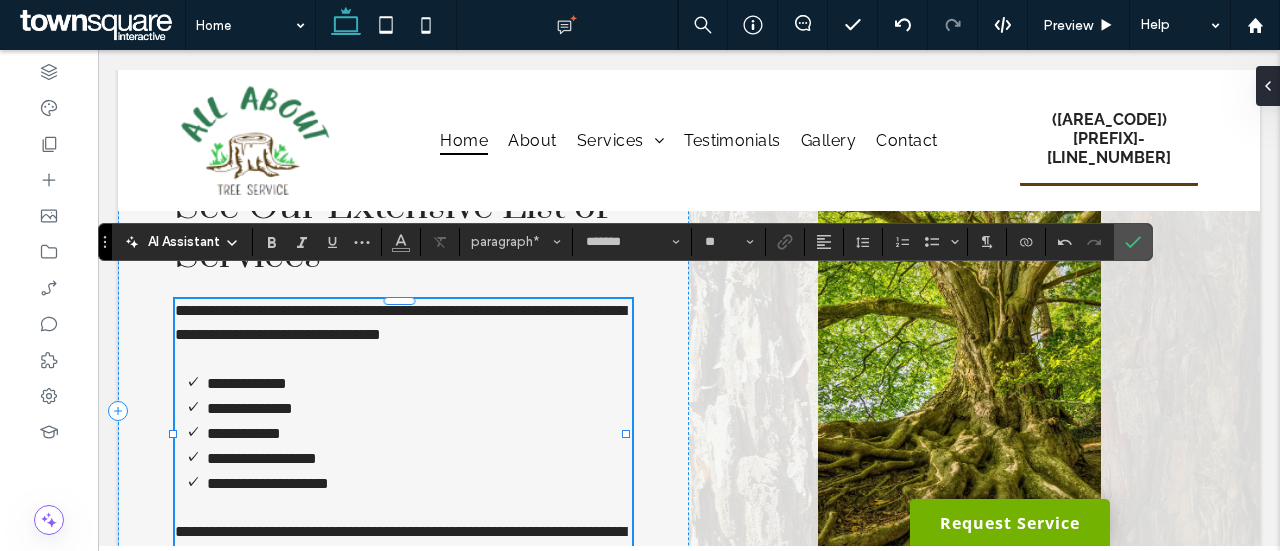 click on "**********" at bounding box center [400, 322] 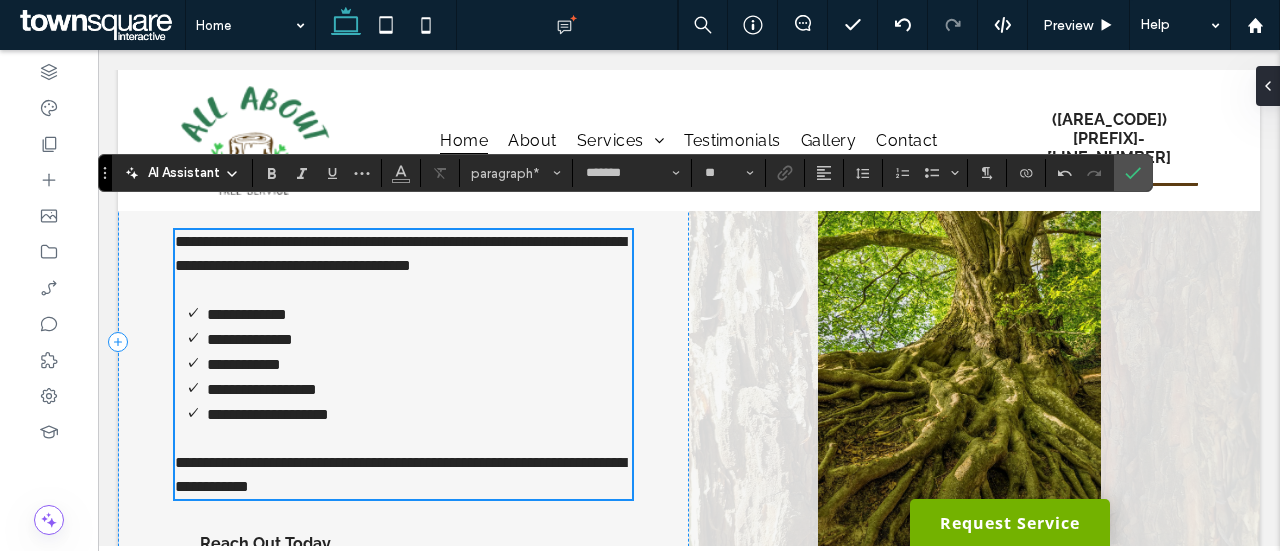 scroll, scrollTop: 1922, scrollLeft: 0, axis: vertical 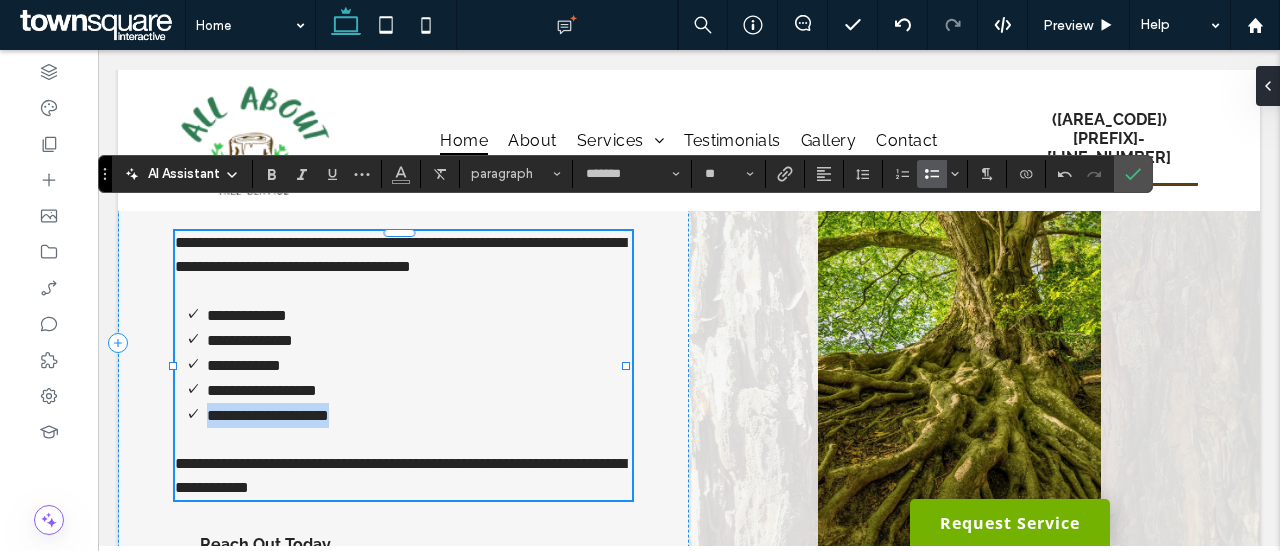 drag, startPoint x: 422, startPoint y: 405, endPoint x: 418, endPoint y: 387, distance: 18.439089 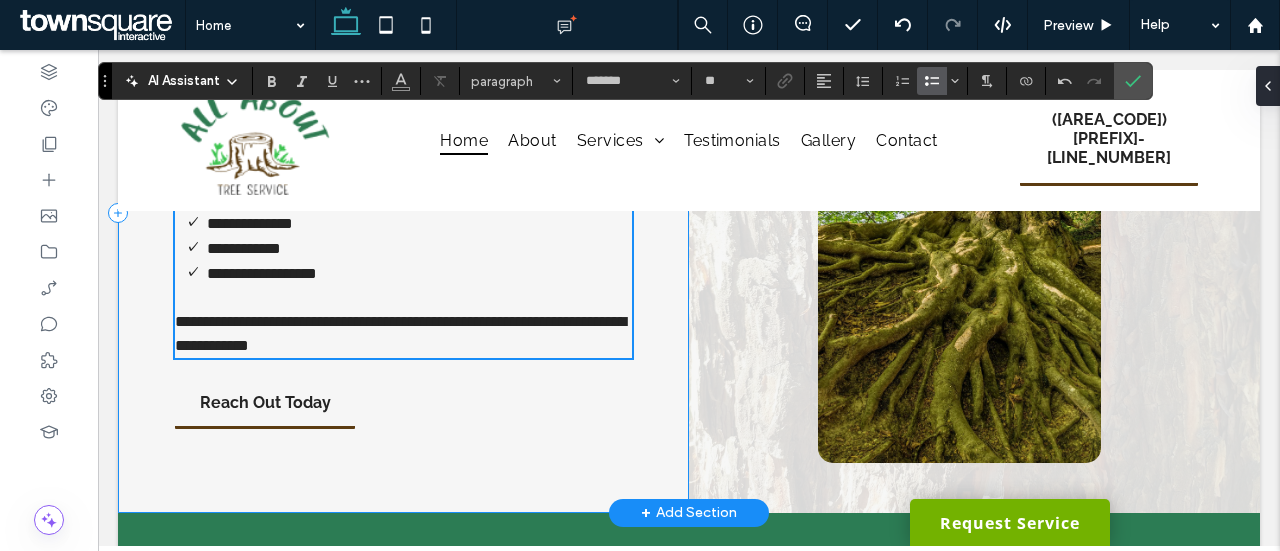 scroll, scrollTop: 2058, scrollLeft: 0, axis: vertical 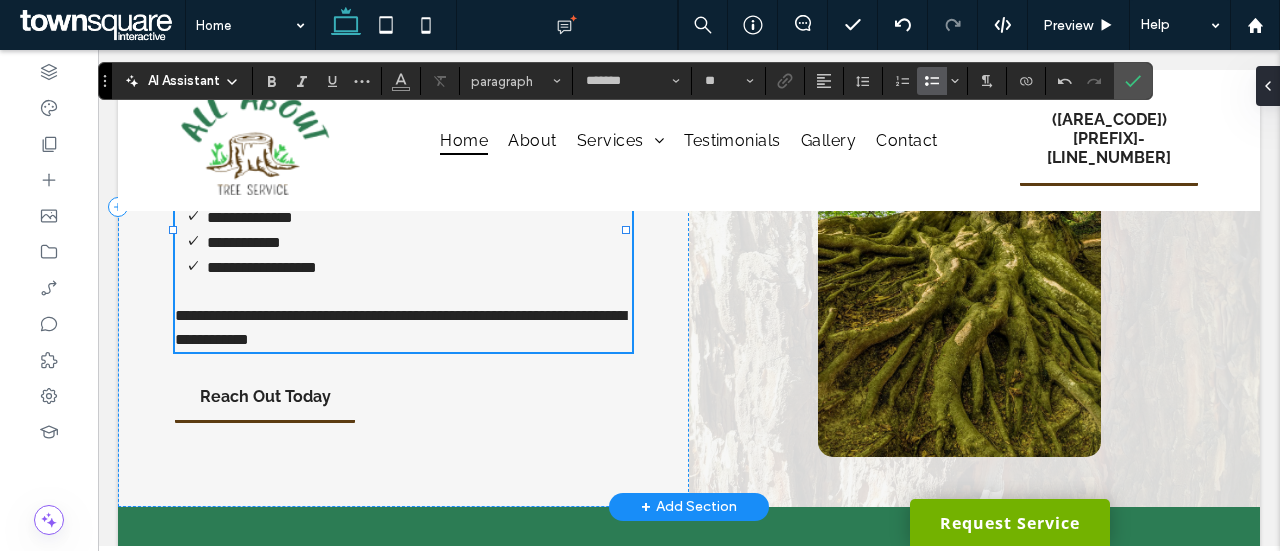 click on "**********" at bounding box center [262, 267] 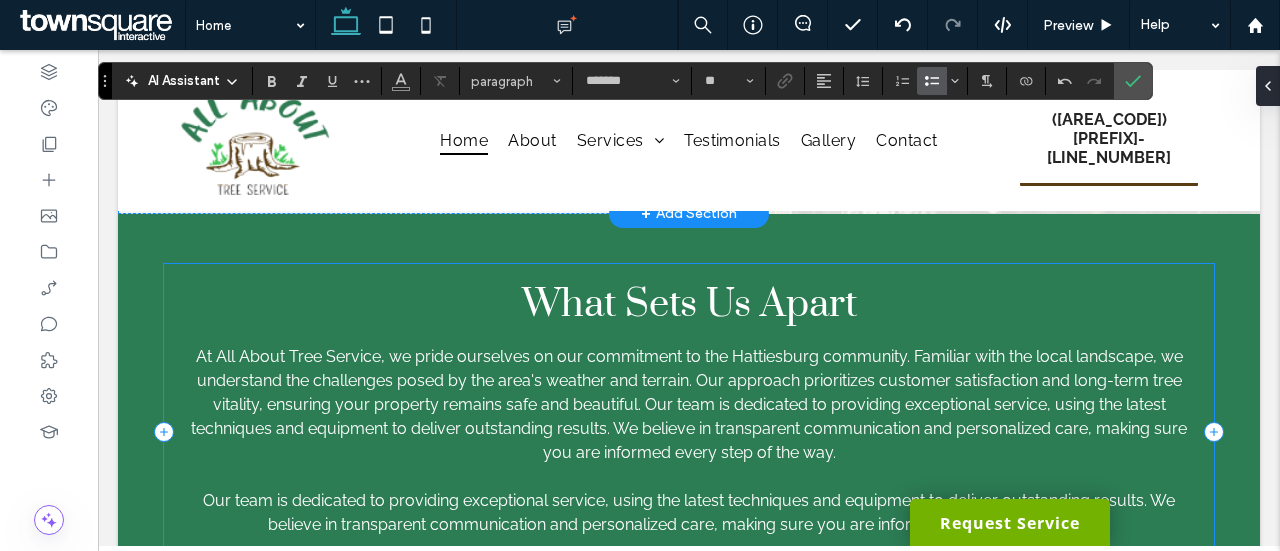scroll, scrollTop: 2352, scrollLeft: 0, axis: vertical 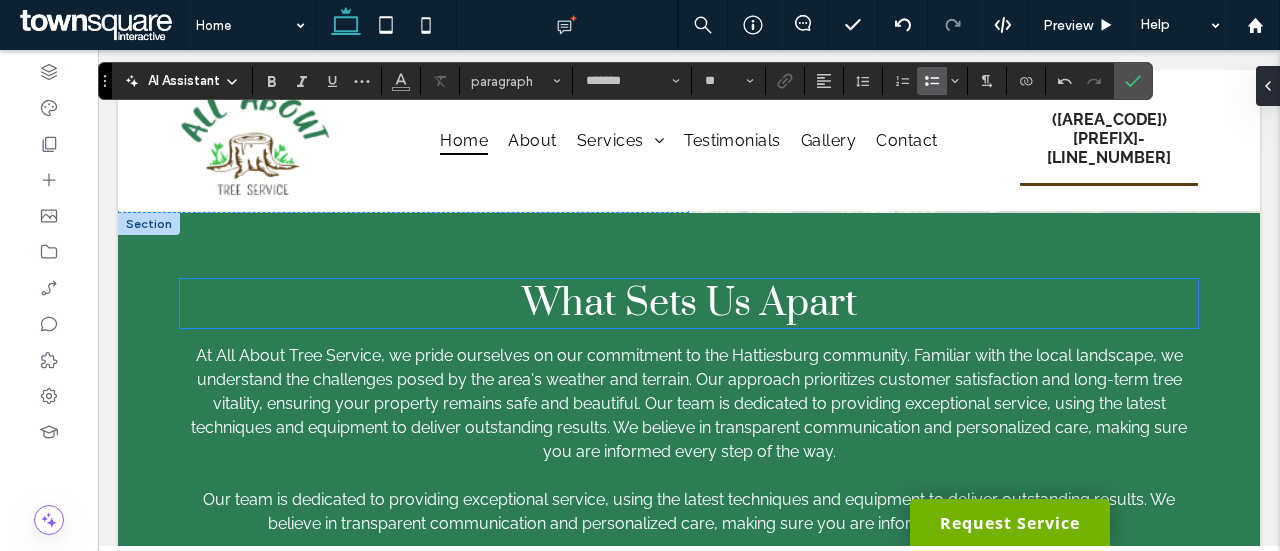 click on "What Sets Us Apart" at bounding box center [689, 303] 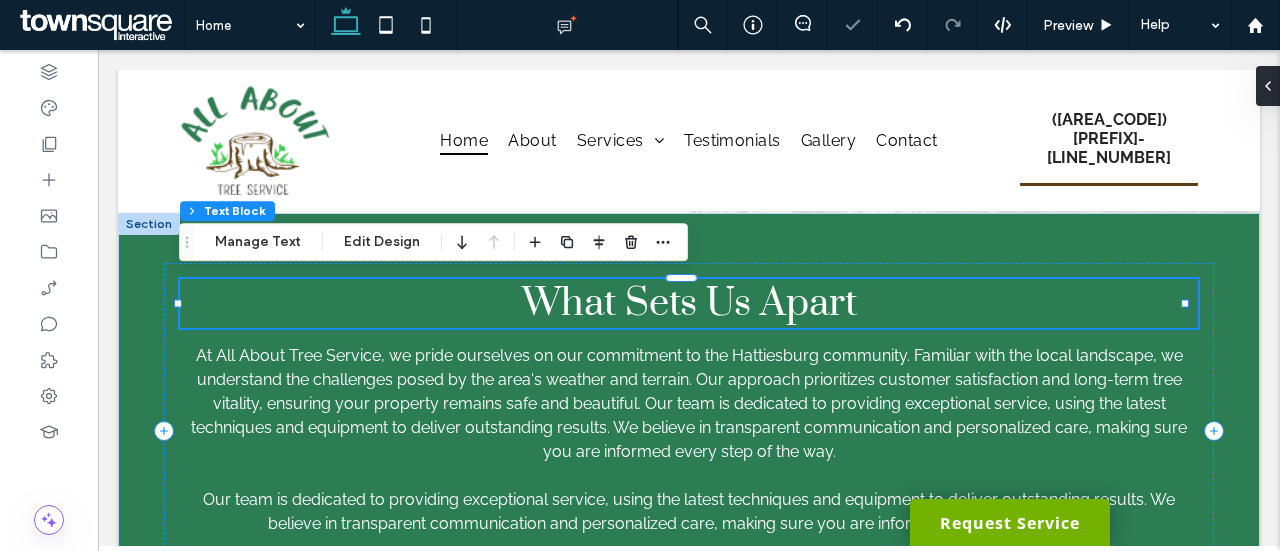 click on "What Sets Us Apart" at bounding box center [689, 303] 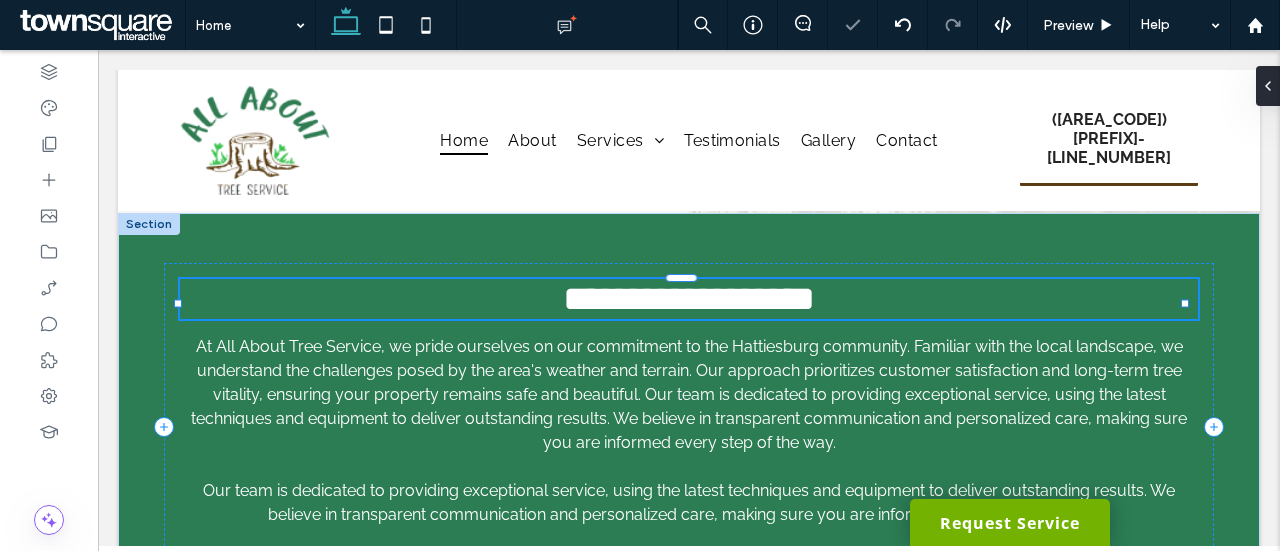 type on "*****" 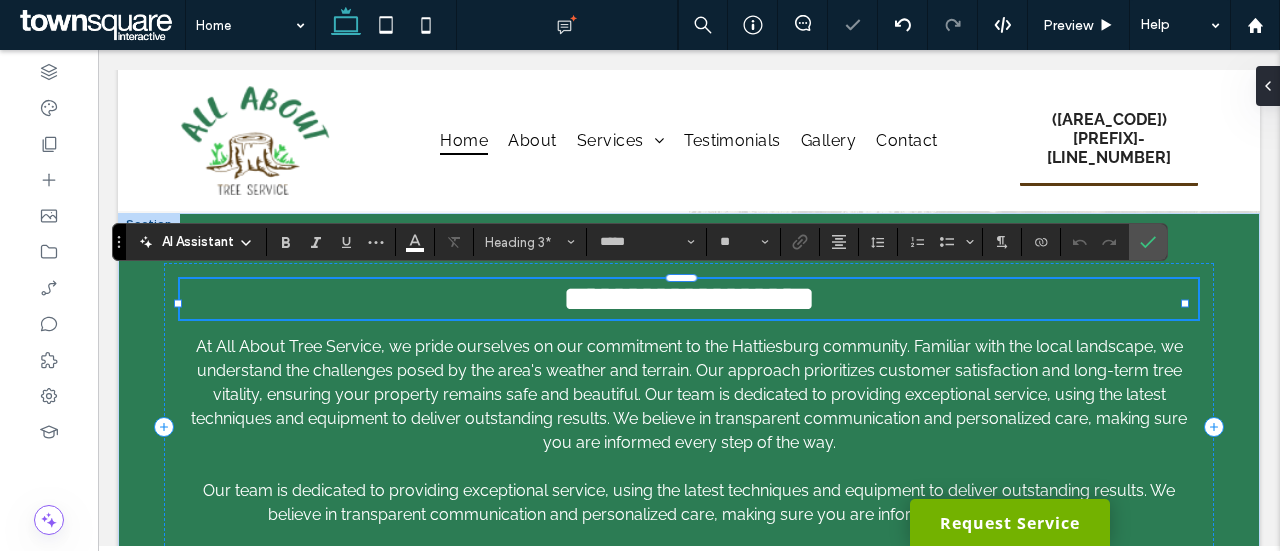 type 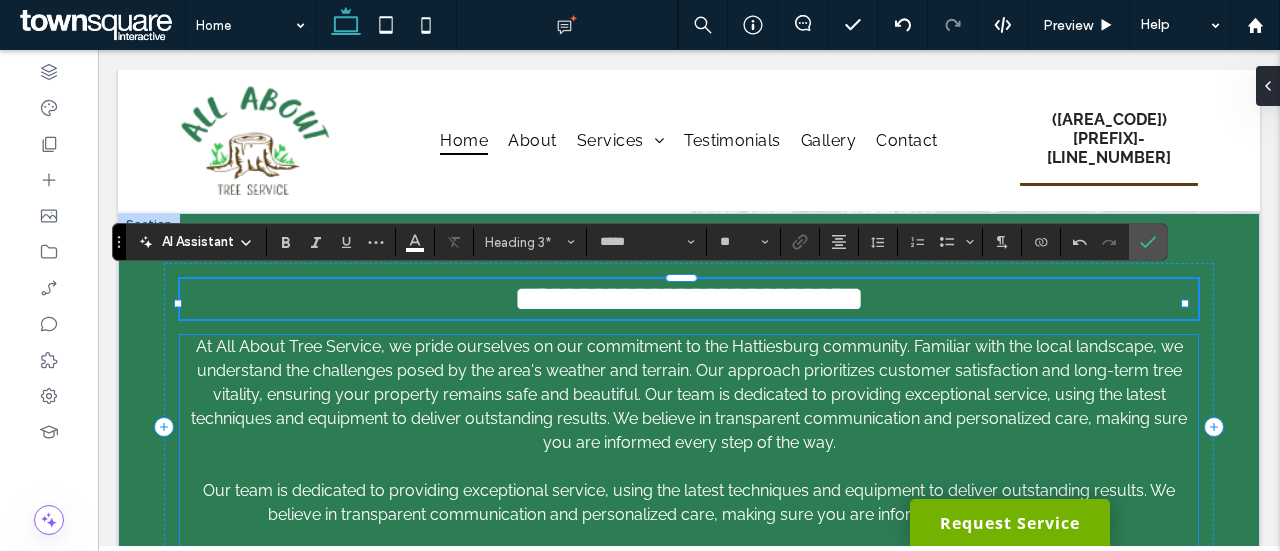click on "At All About Tree Service, we pride ourselves on our commitment to the Hattiesburg community. Familiar with the local landscape, we understand the challenges posed by the area's weather and terrain. Our approach prioritizes customer satisfaction and long-term tree vitality, ensuring your property remains safe and beautiful. Our team is dedicated to providing exceptional service, using the latest techniques and equipment to deliver outstanding results. We believe in transparent communication and personalized care, making sure you are informed every step of the way." at bounding box center [689, 394] 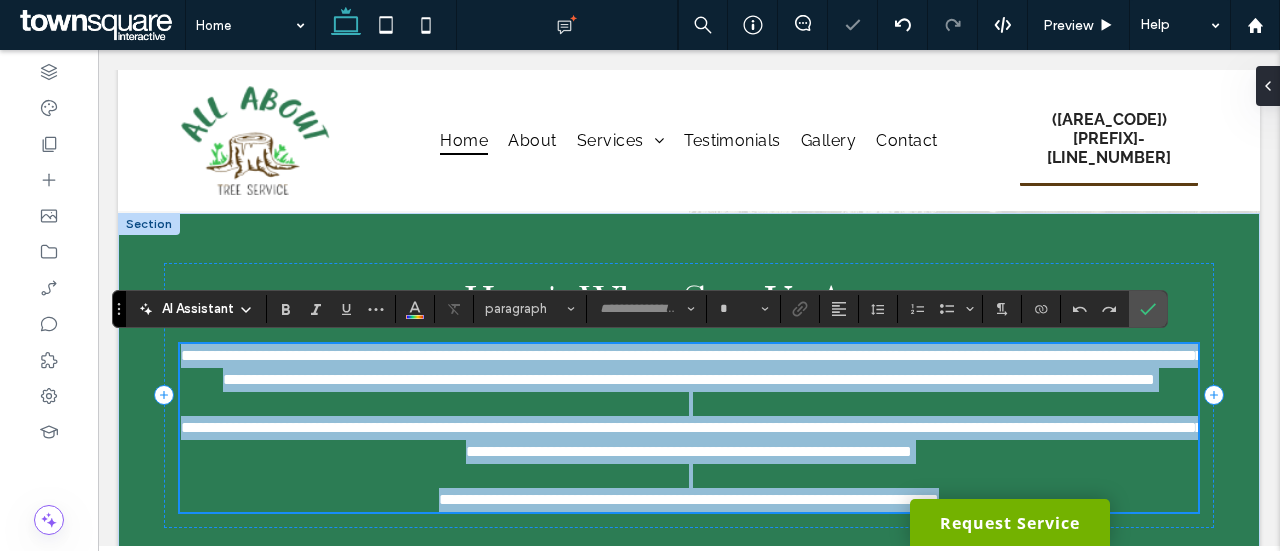 type on "*******" 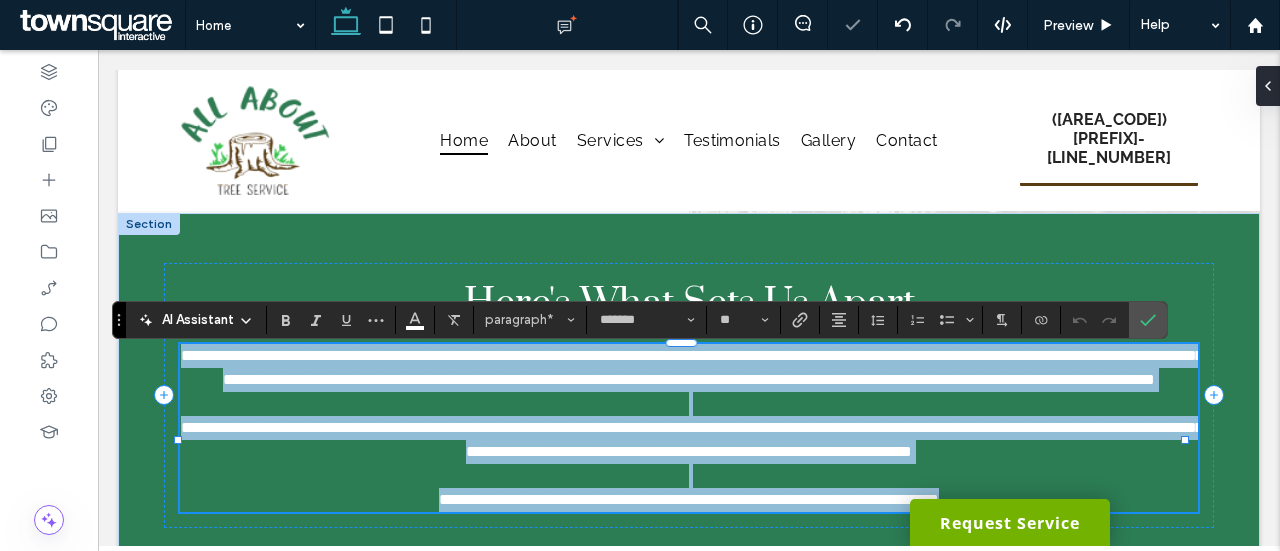 scroll, scrollTop: 2339, scrollLeft: 0, axis: vertical 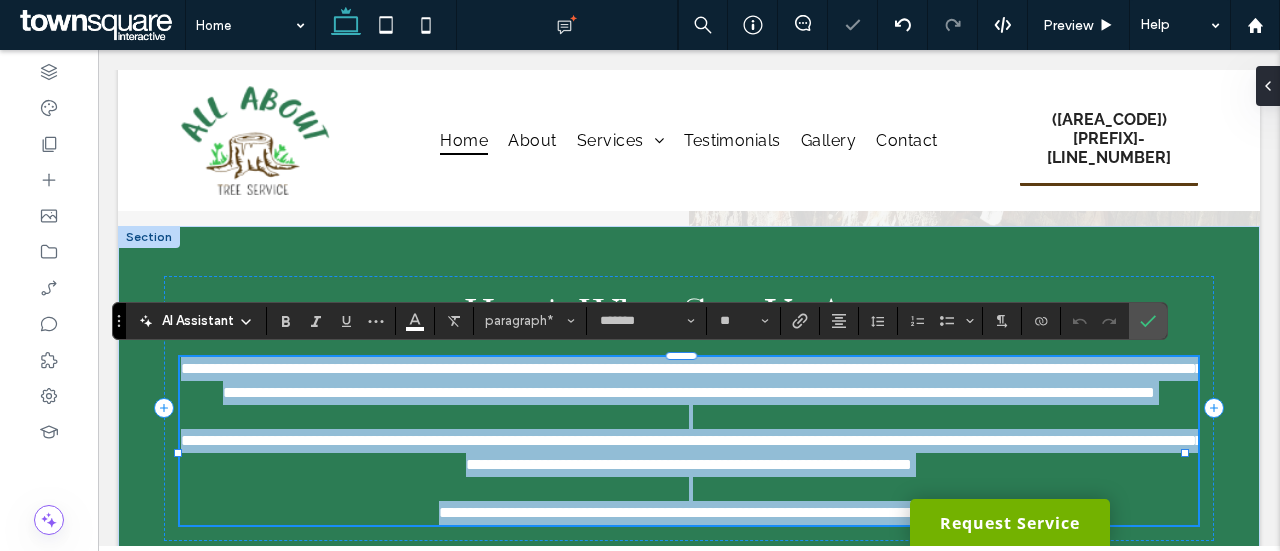 click on "**********" at bounding box center (692, 380) 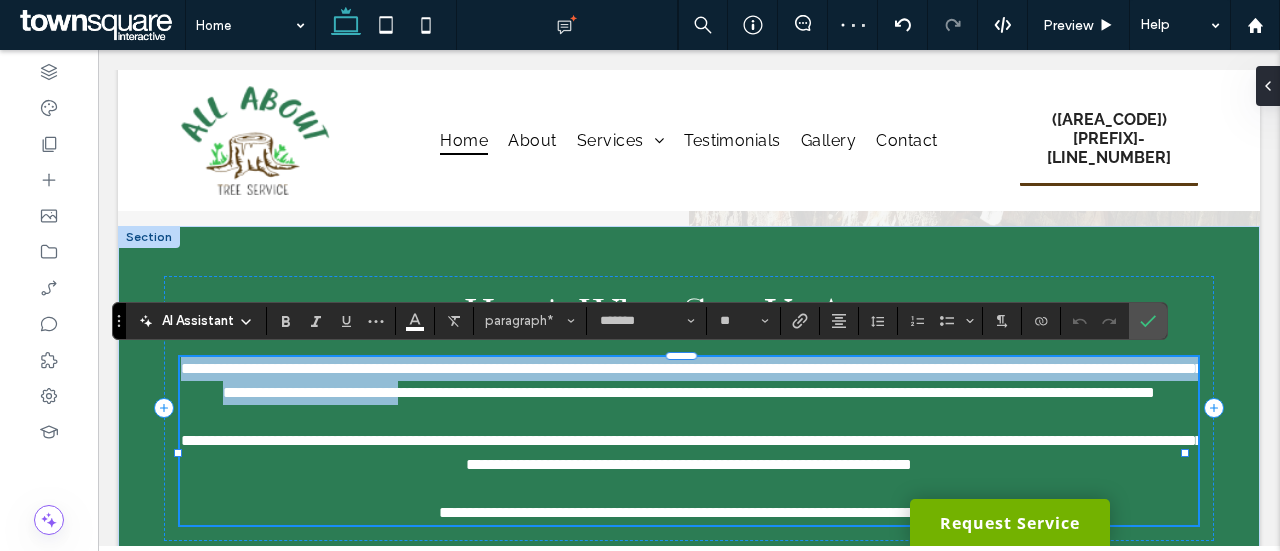 drag, startPoint x: 485, startPoint y: 373, endPoint x: 186, endPoint y: 367, distance: 299.06018 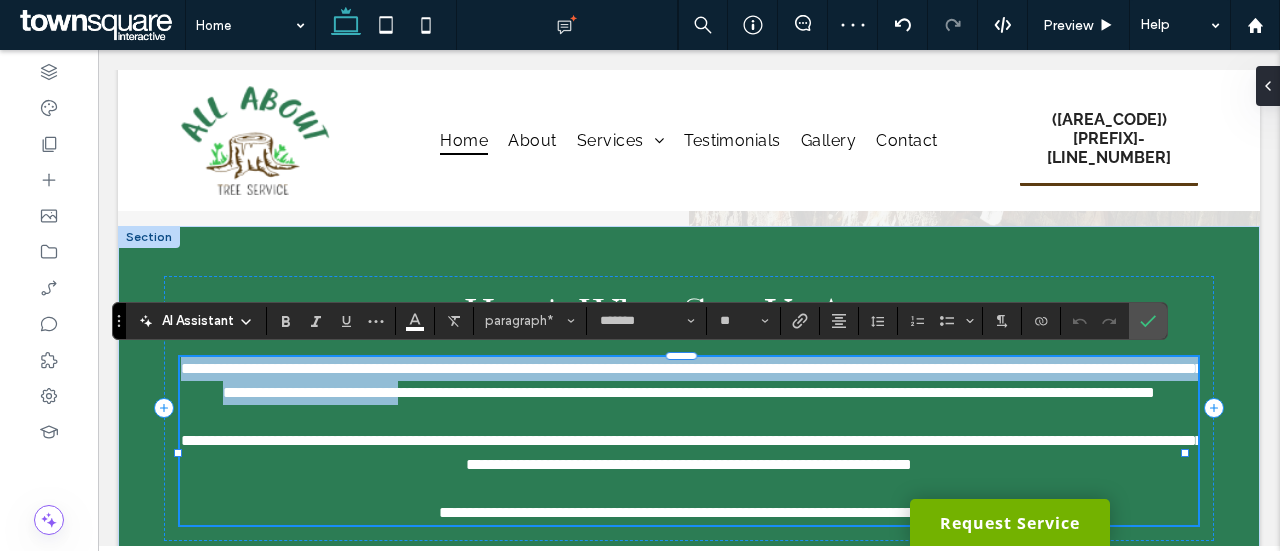click on "**********" at bounding box center (689, 381) 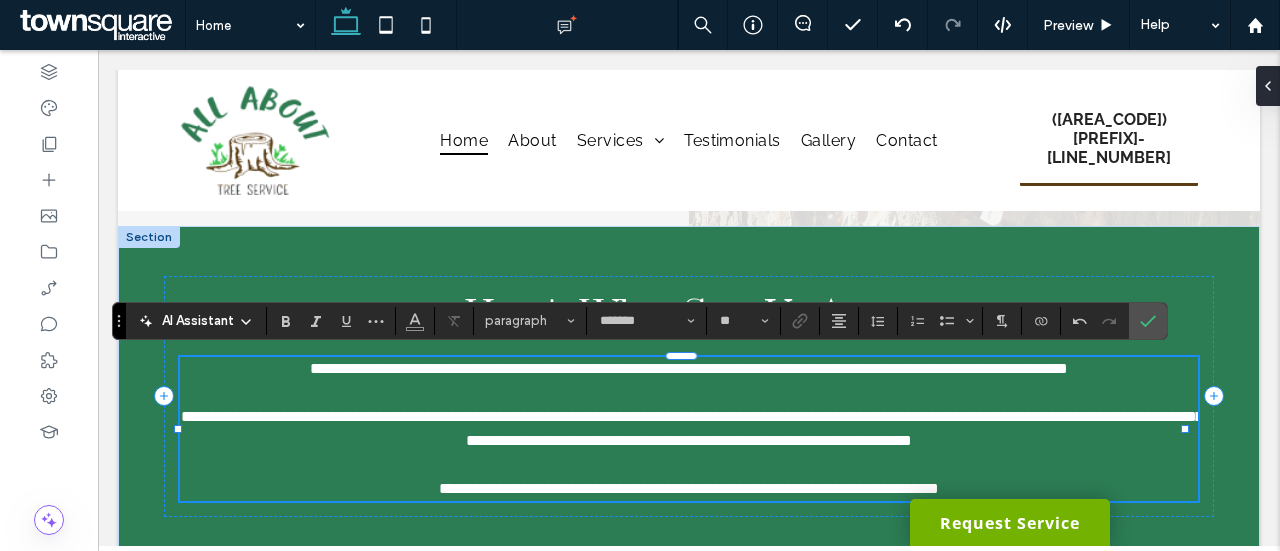 click at bounding box center [689, 393] 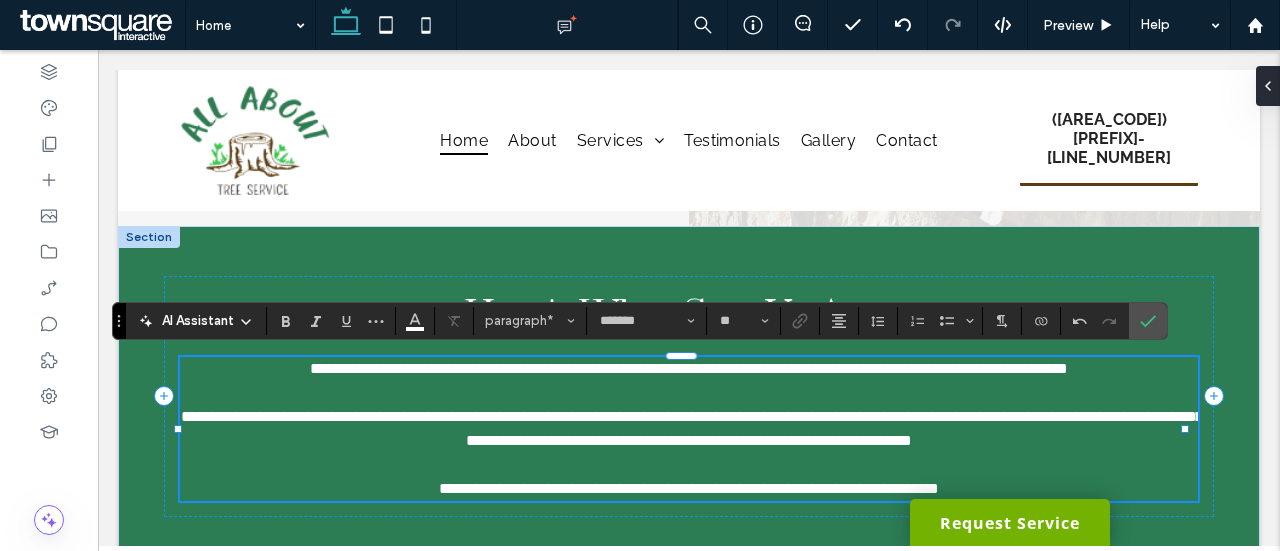 click on "**********" at bounding box center [692, 428] 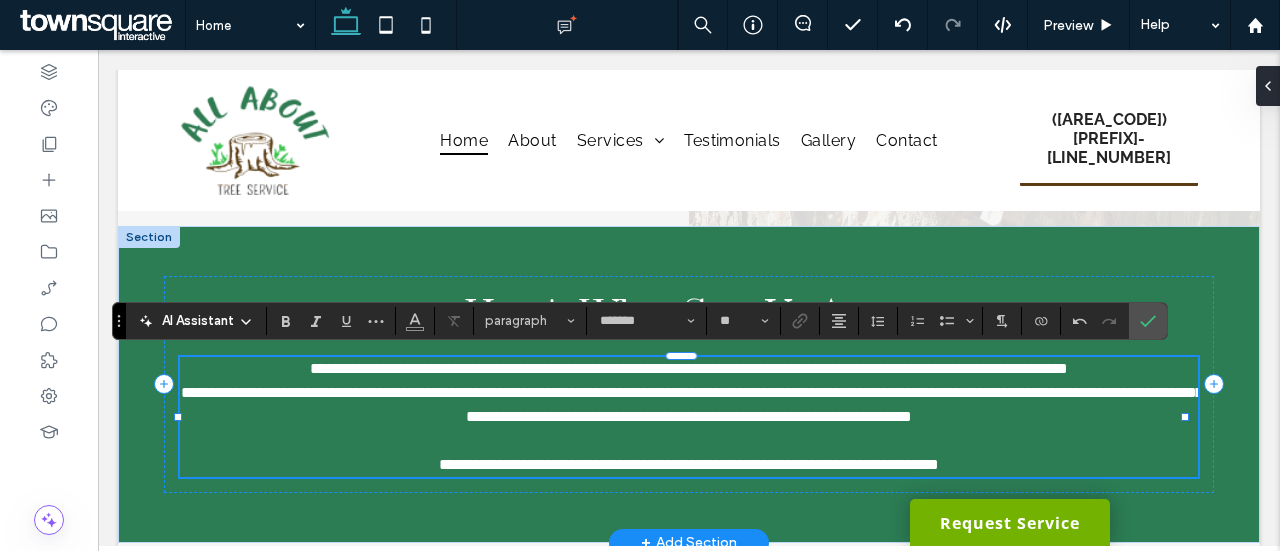 click on "**********" at bounding box center (692, 404) 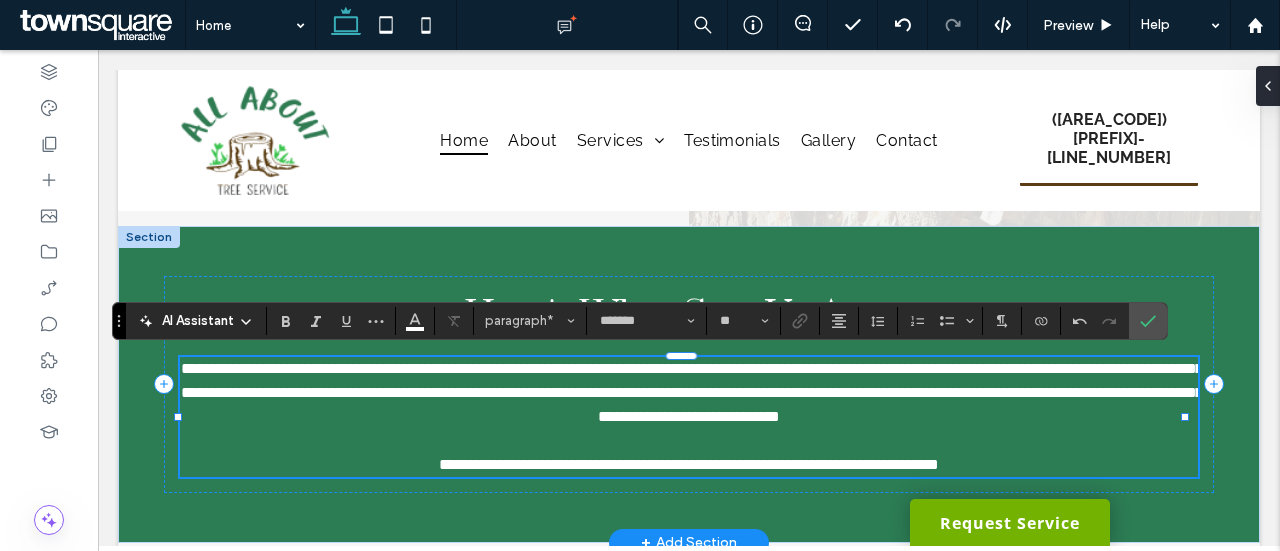 type 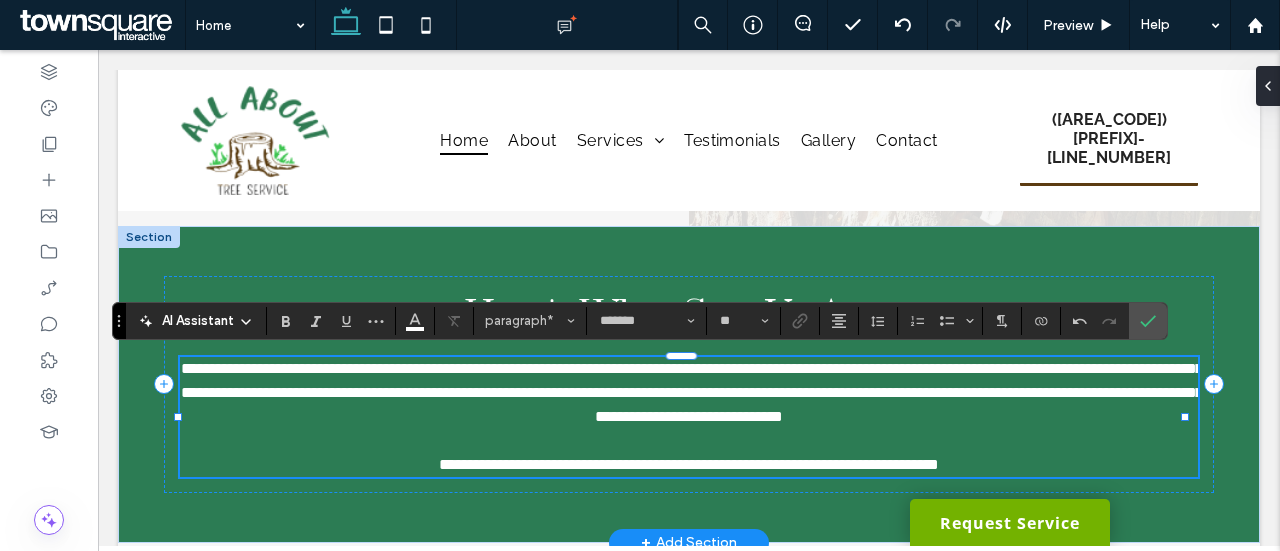 click on "**********" at bounding box center (692, 392) 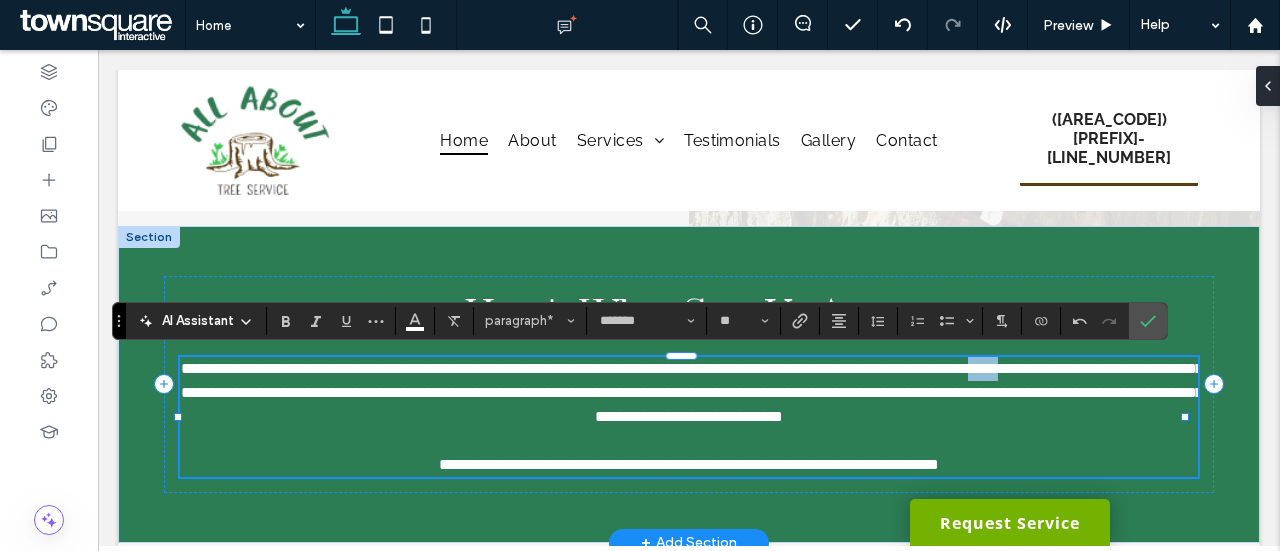 click on "**********" at bounding box center (692, 392) 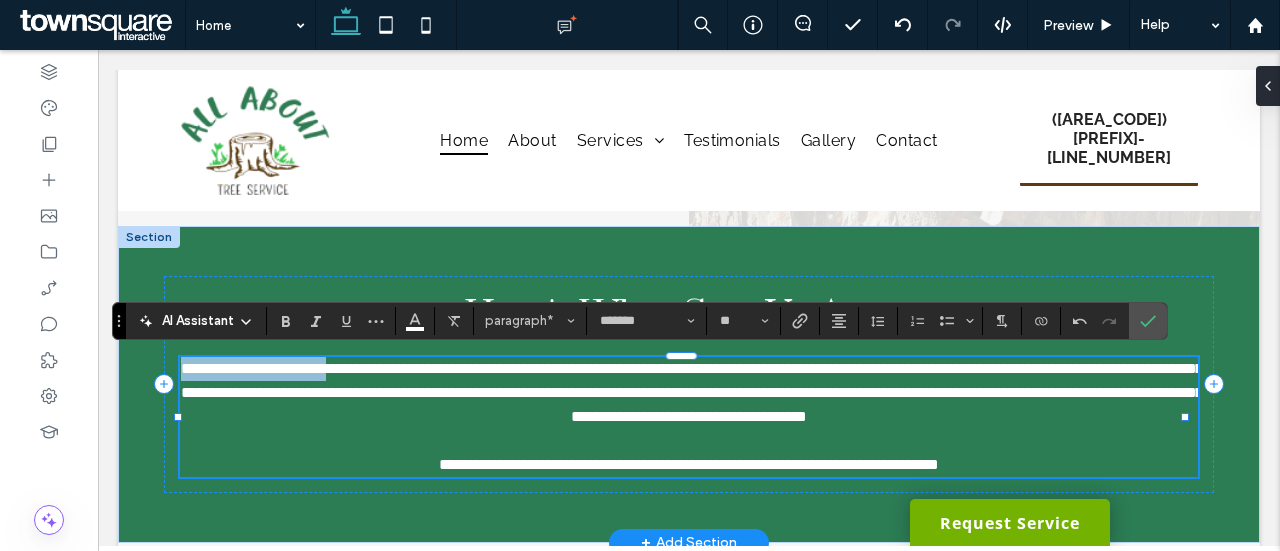 drag, startPoint x: 368, startPoint y: 373, endPoint x: 167, endPoint y: 370, distance: 201.02238 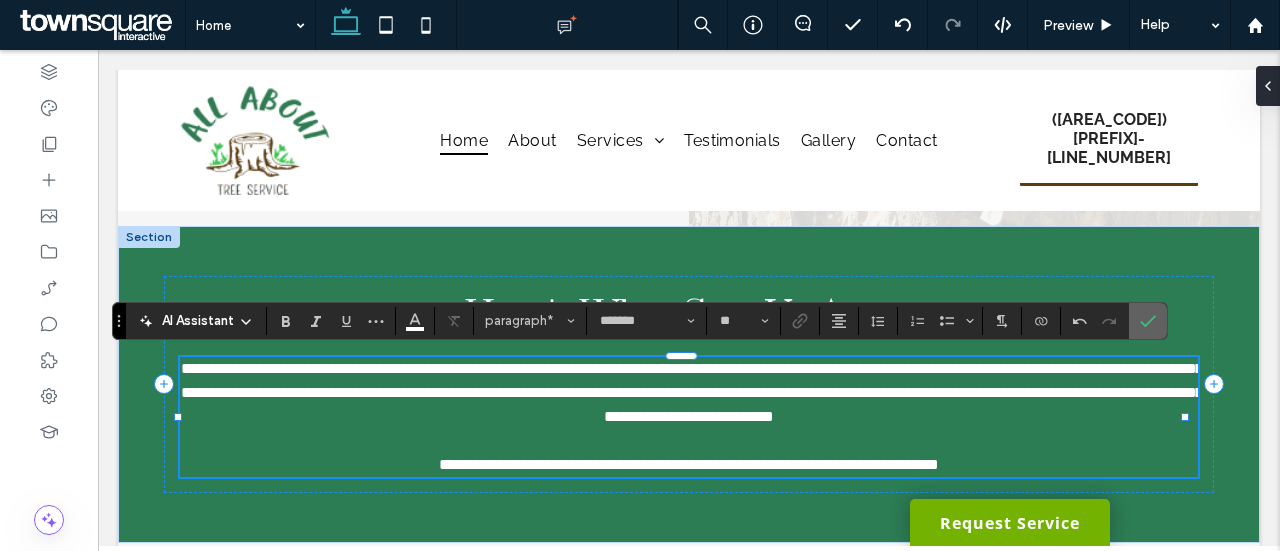 click 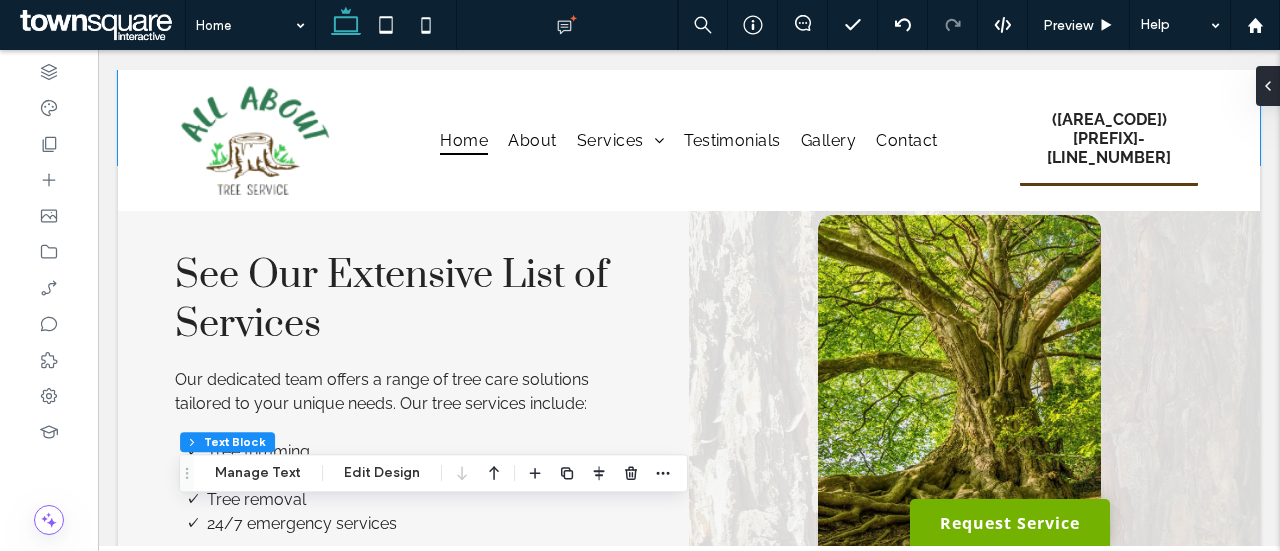 scroll, scrollTop: 1810, scrollLeft: 0, axis: vertical 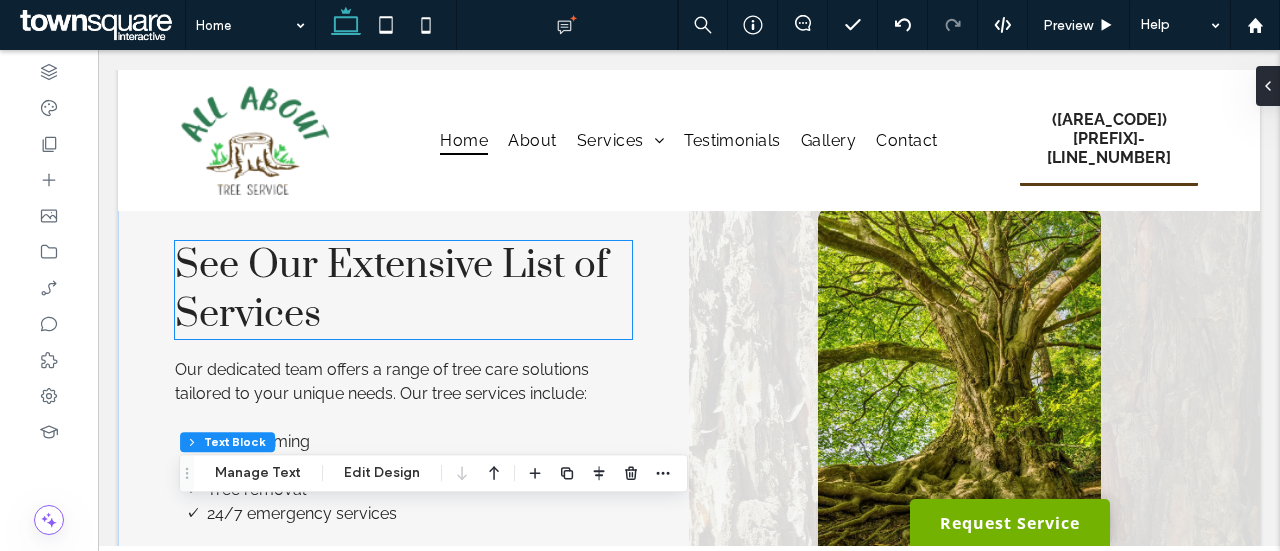 click on "See Our Extensive List of Services" at bounding box center (403, 290) 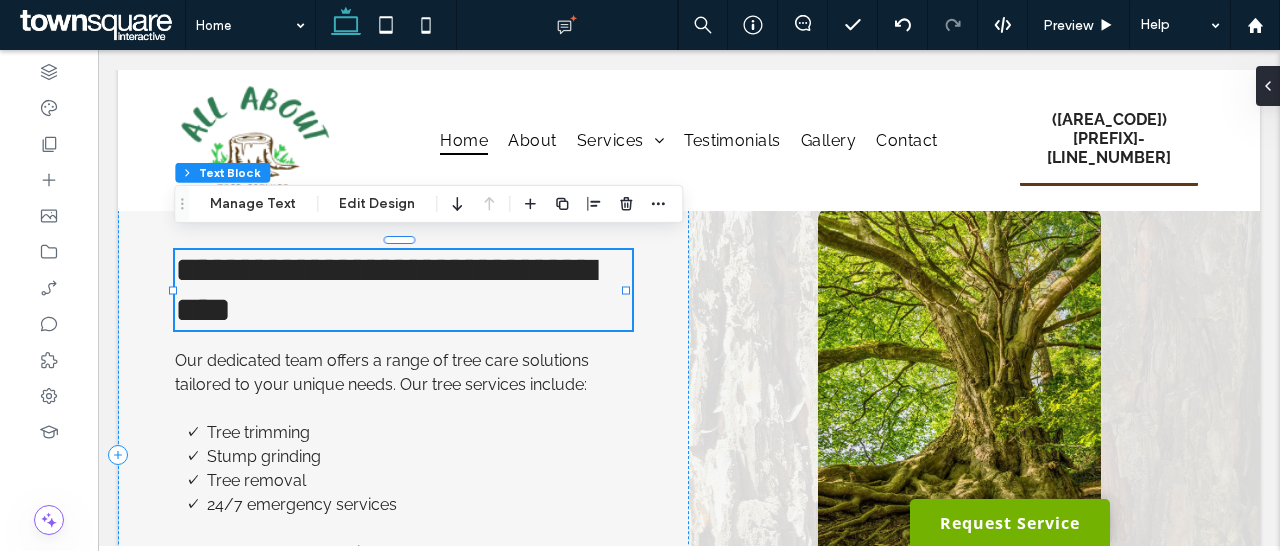 click on "**********" at bounding box center [403, 290] 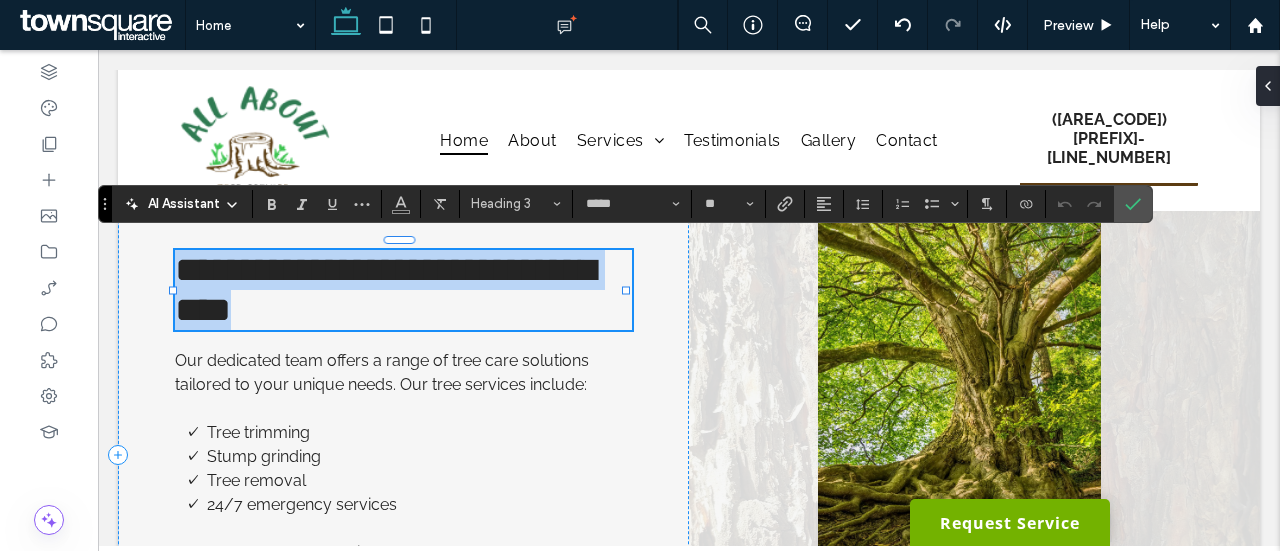 click on "**********" at bounding box center [385, 290] 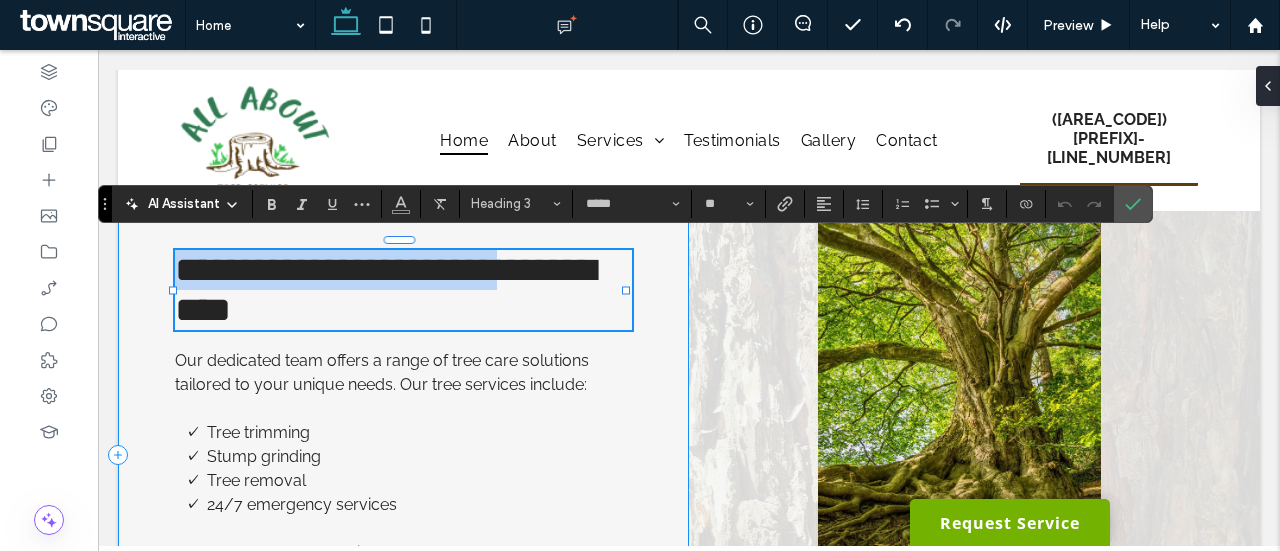 drag, startPoint x: 398, startPoint y: 278, endPoint x: 161, endPoint y: 281, distance: 237.01898 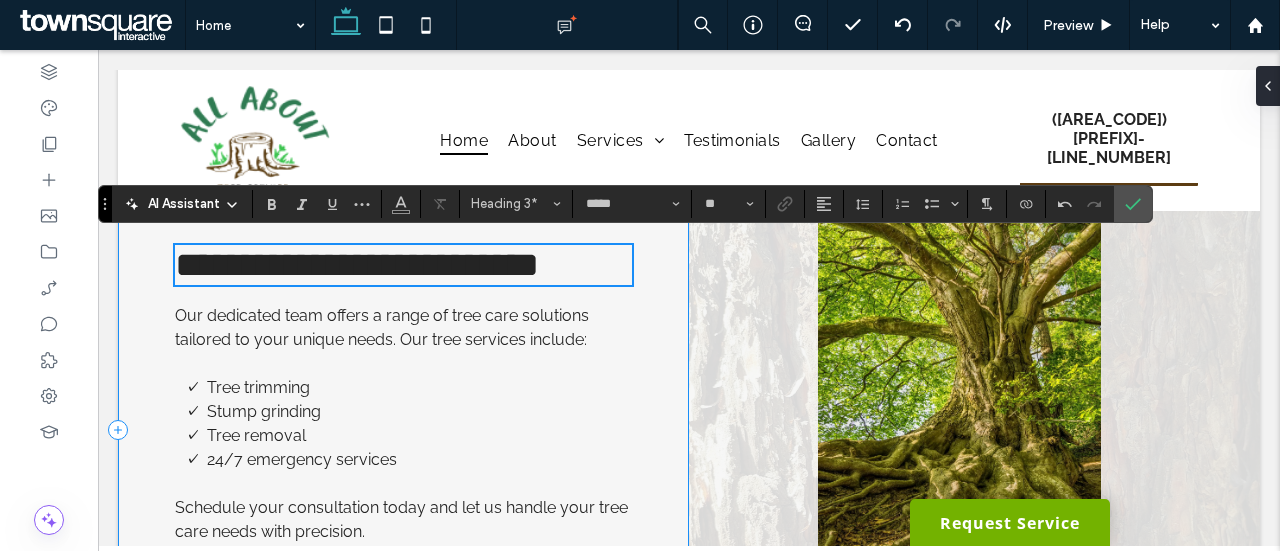 scroll, scrollTop: 1810, scrollLeft: 0, axis: vertical 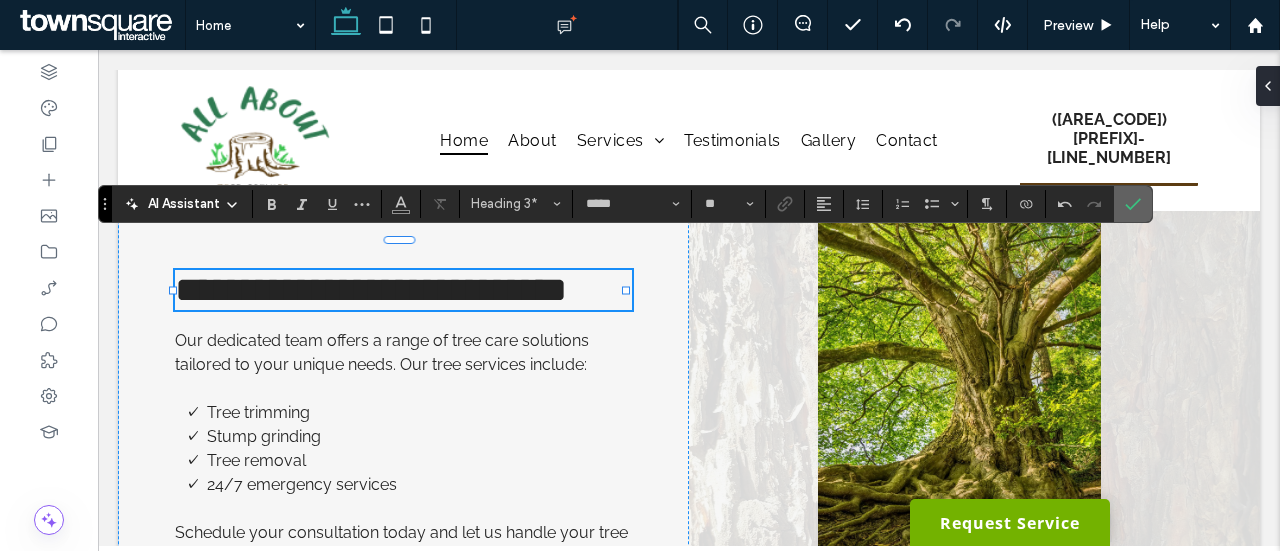click 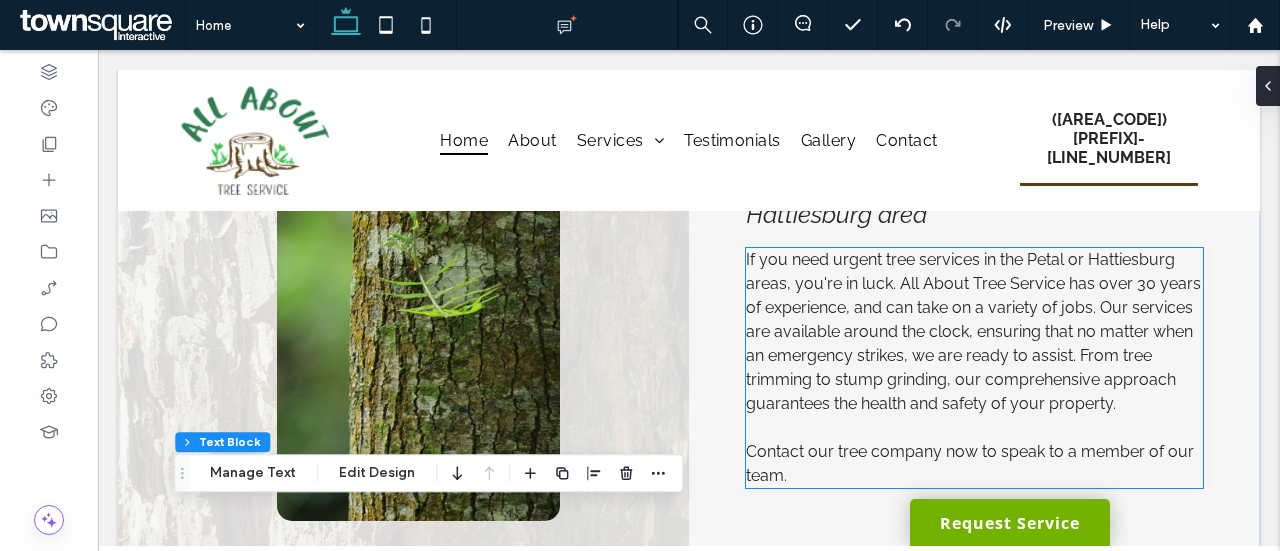 scroll, scrollTop: 850, scrollLeft: 0, axis: vertical 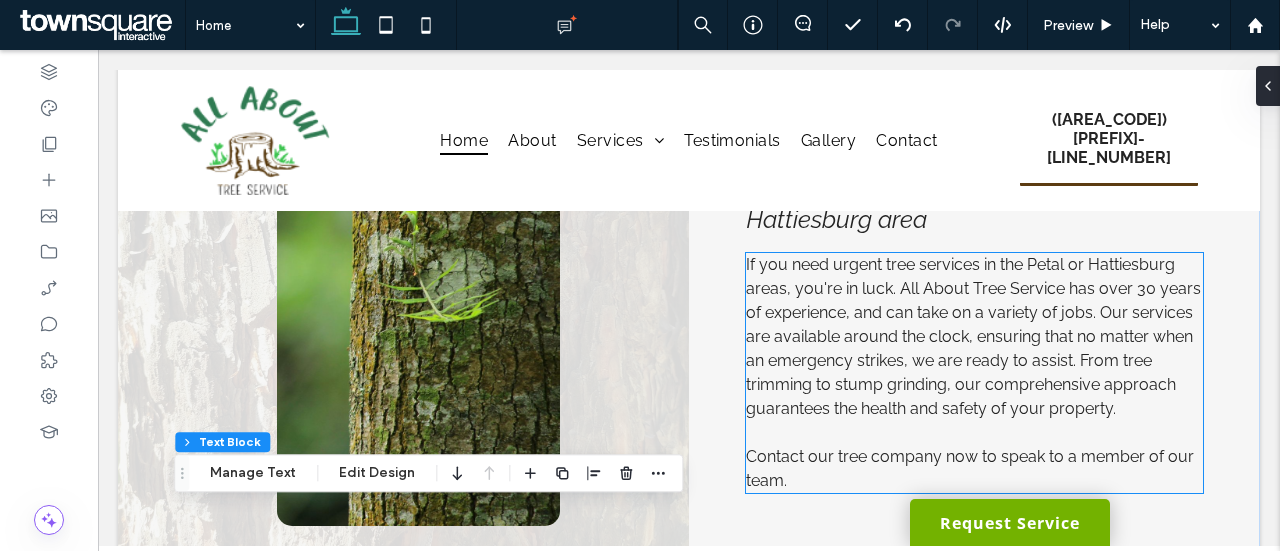 click on "If you need urgent tree services in the Petal or Hattiesburg areas, you're in luck. All About Tree Service has over 30 years of experience, and can take on a variety of jobs. Our services are available around the clock, ensuring that no matter when an emergency strikes, we are ready to assist. From tree trimming to stump grinding, our comprehensive approach guarantees the health and safety of your property." at bounding box center [973, 336] 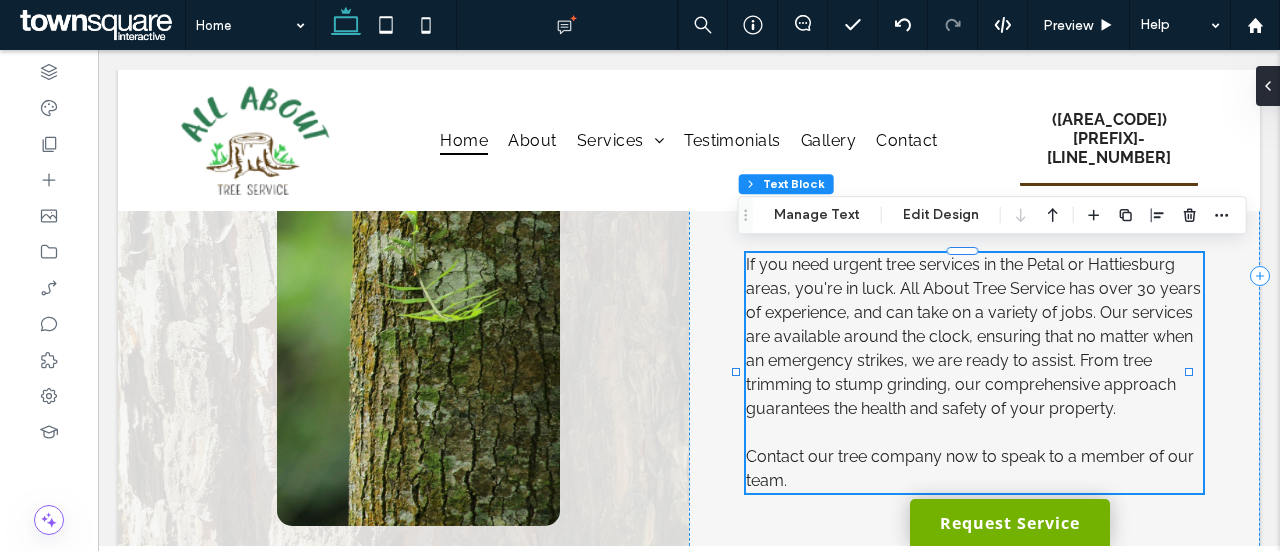 click on "If you need urgent tree services in the Petal or Hattiesburg areas, you're in luck. All About Tree Service has over 30 years of experience, and can take on a variety of jobs. Our services are available around the clock, ensuring that no matter when an emergency strikes, we are ready to assist. From tree trimming to stump grinding, our comprehensive approach guarantees the health and safety of your property. Contact our tree company now to speak to a member of our team." at bounding box center [974, 373] 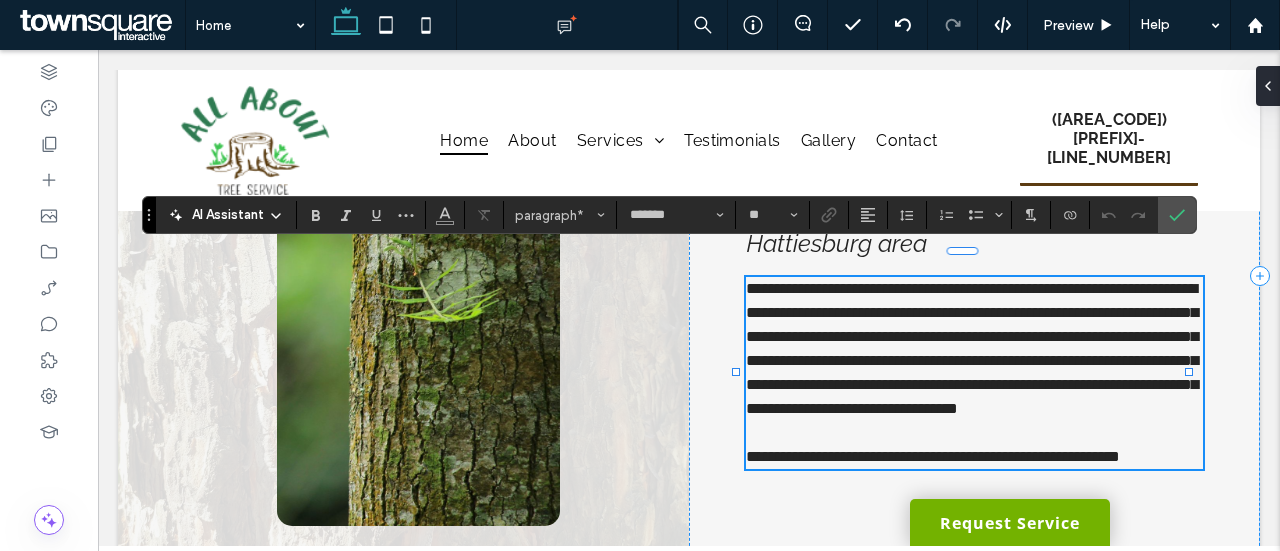 click on "**********" at bounding box center (972, 348) 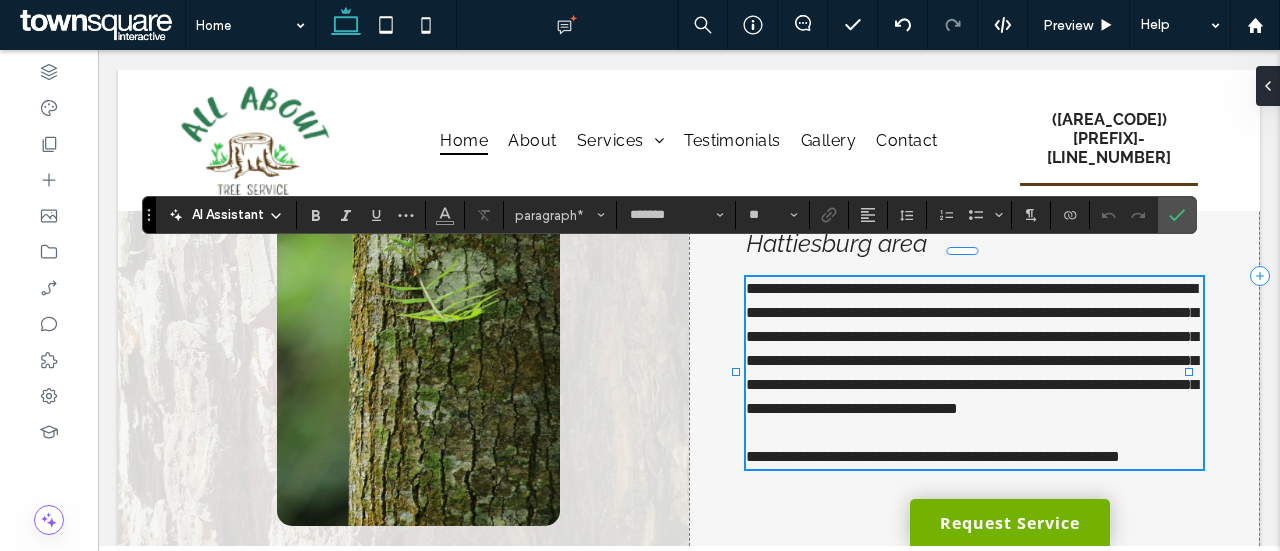 type 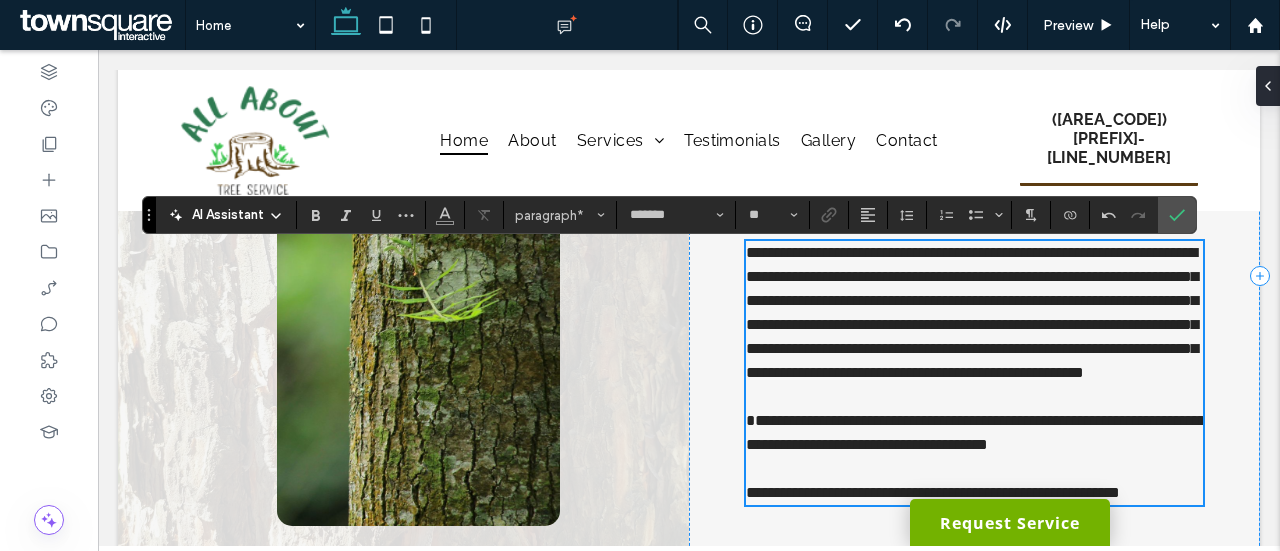 scroll, scrollTop: 0, scrollLeft: 0, axis: both 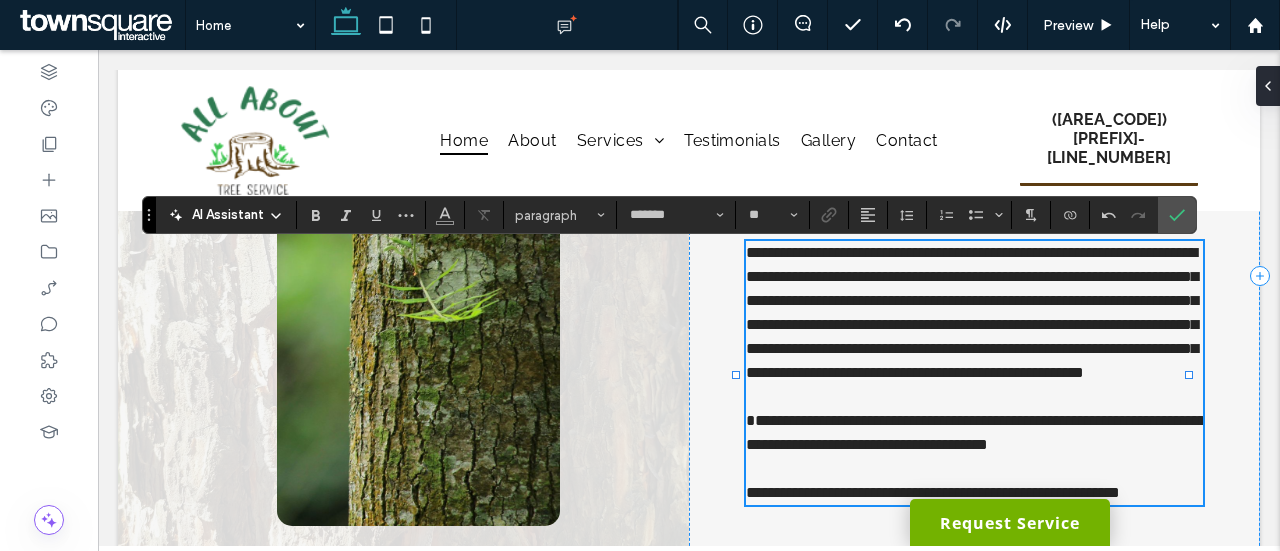 click on "**********" at bounding box center (974, 421) 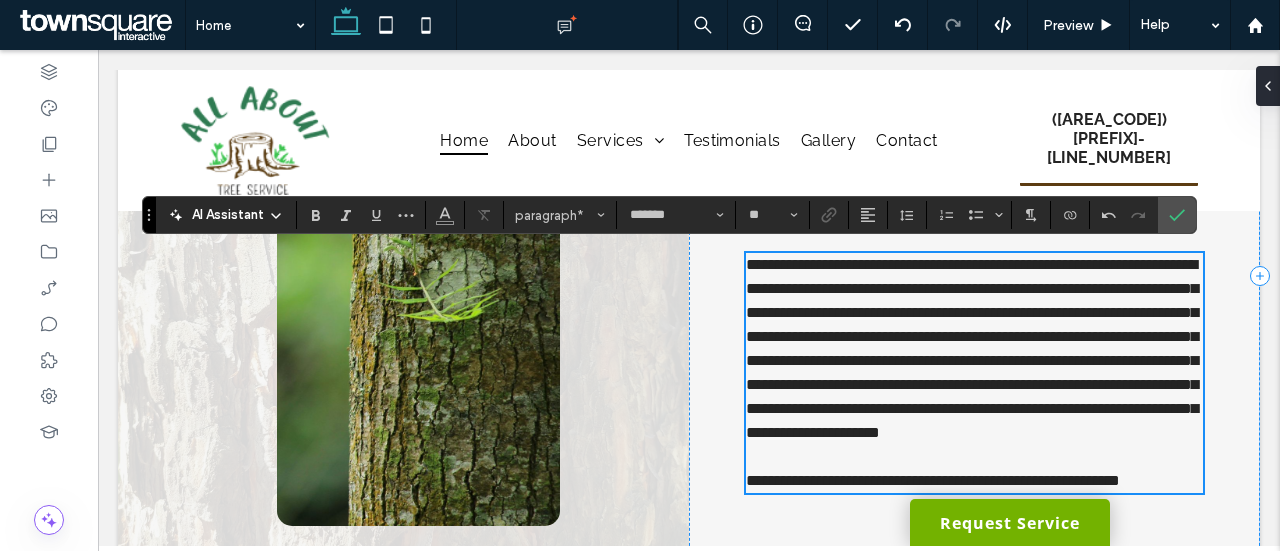 scroll, scrollTop: 860, scrollLeft: 0, axis: vertical 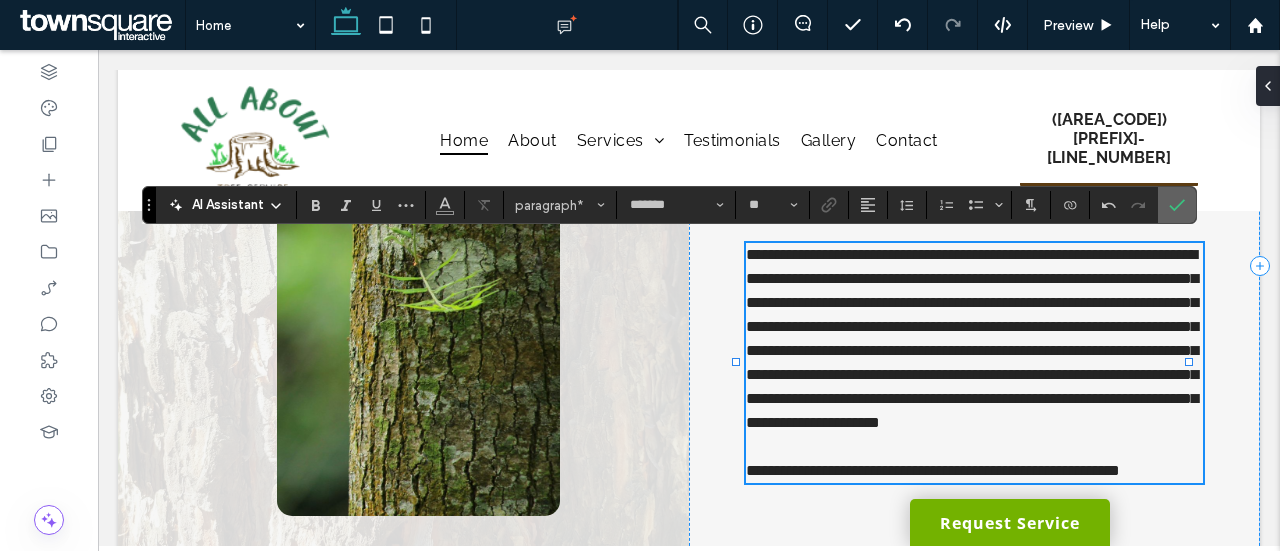 click 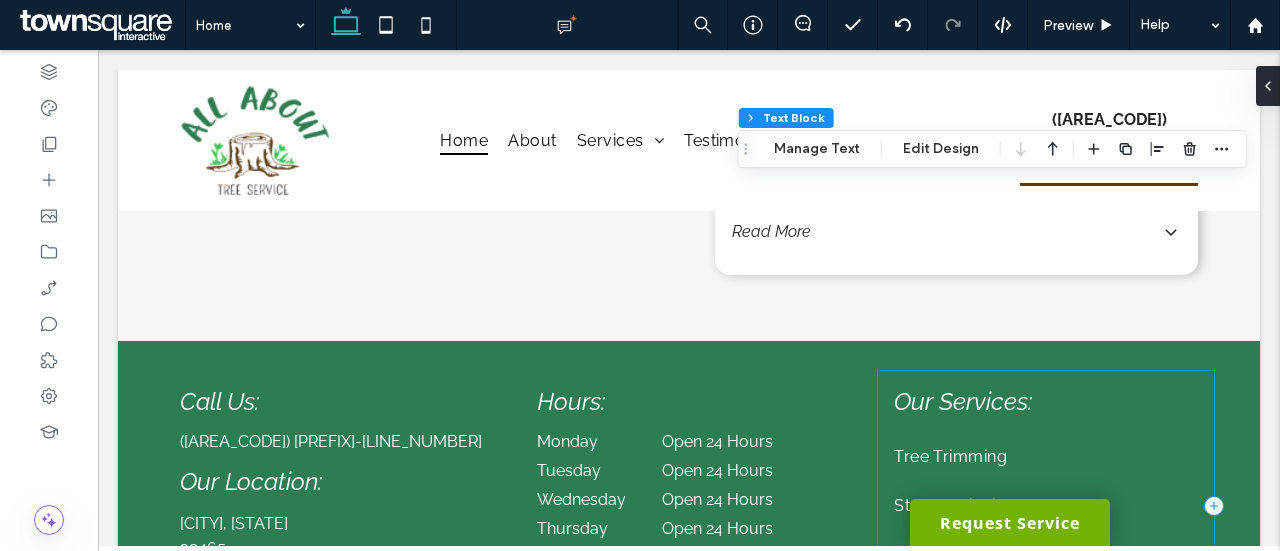 scroll, scrollTop: 3342, scrollLeft: 0, axis: vertical 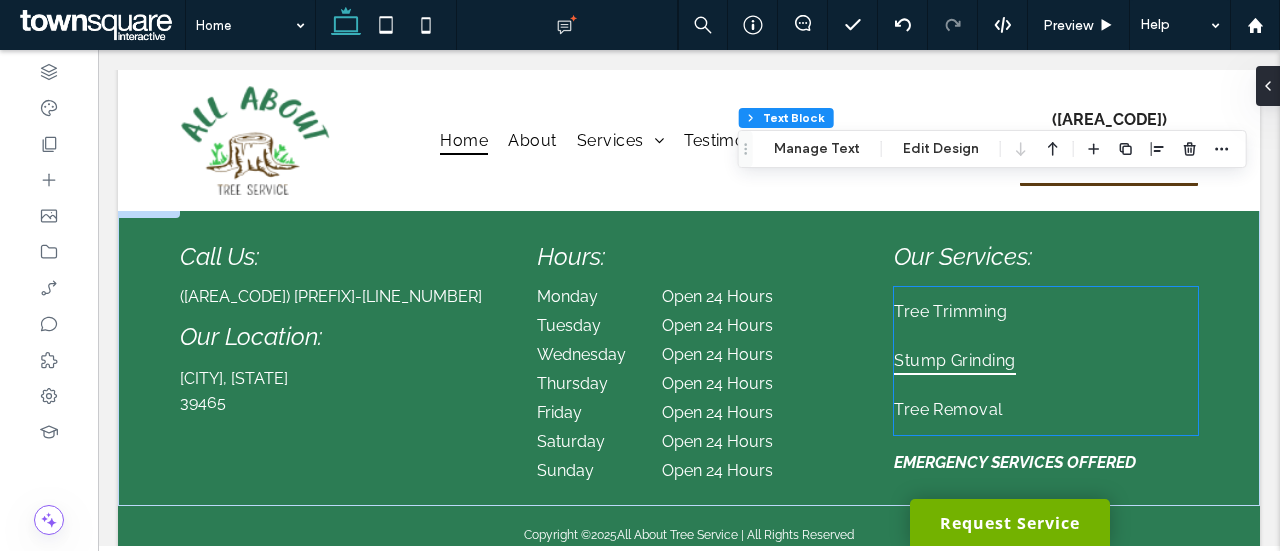 click on "Stump Grinding" at bounding box center (955, 360) 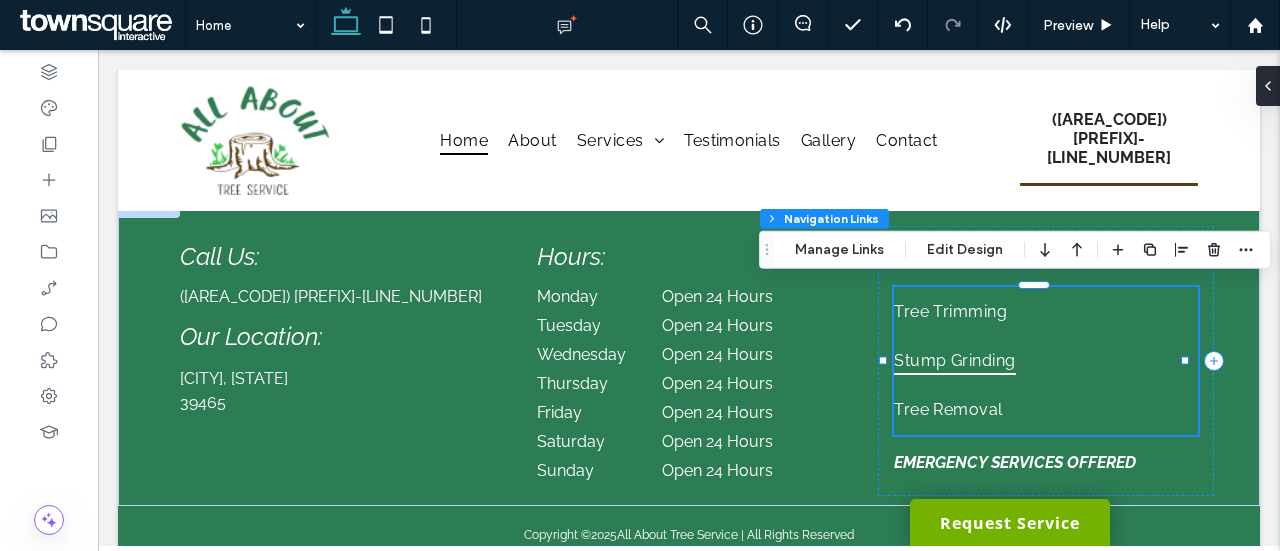 type on "***" 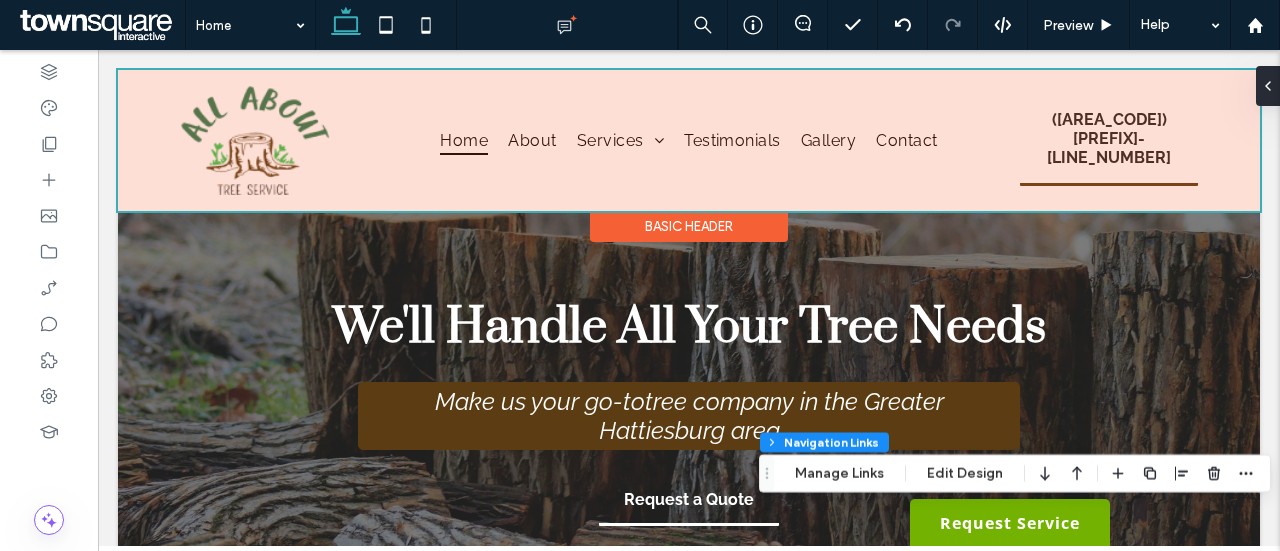 scroll, scrollTop: 29, scrollLeft: 0, axis: vertical 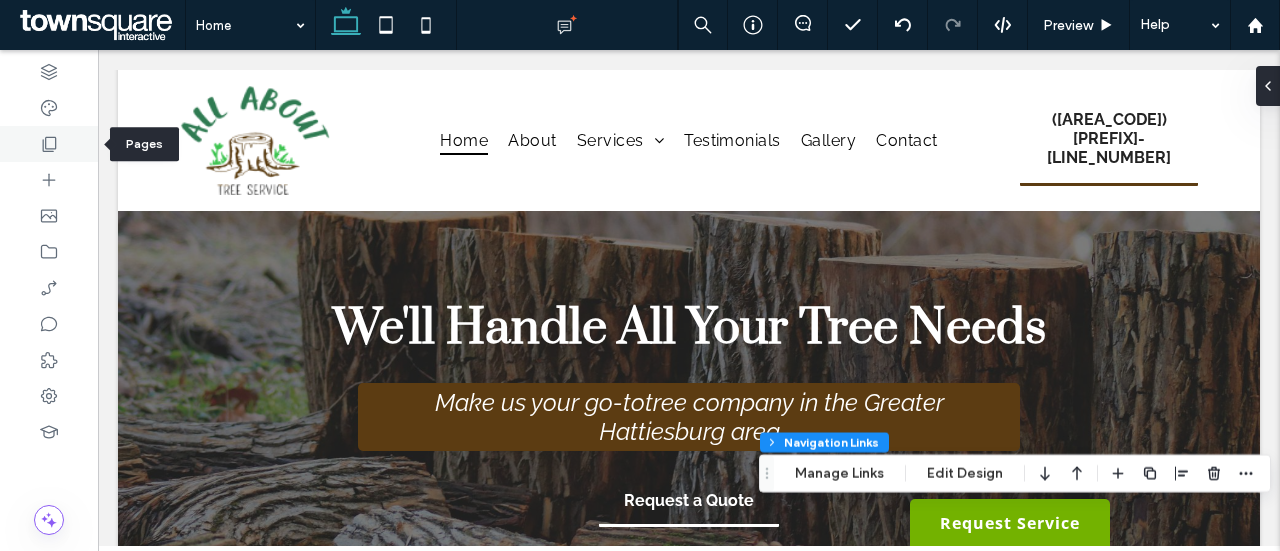 click at bounding box center [49, 144] 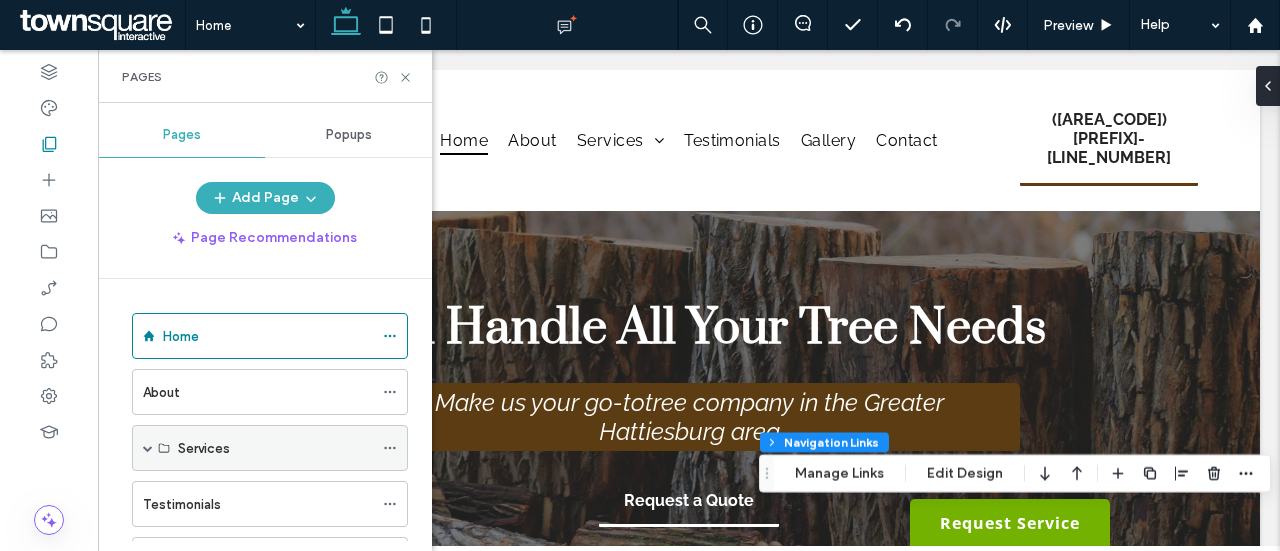 click on "Services" at bounding box center (270, 448) 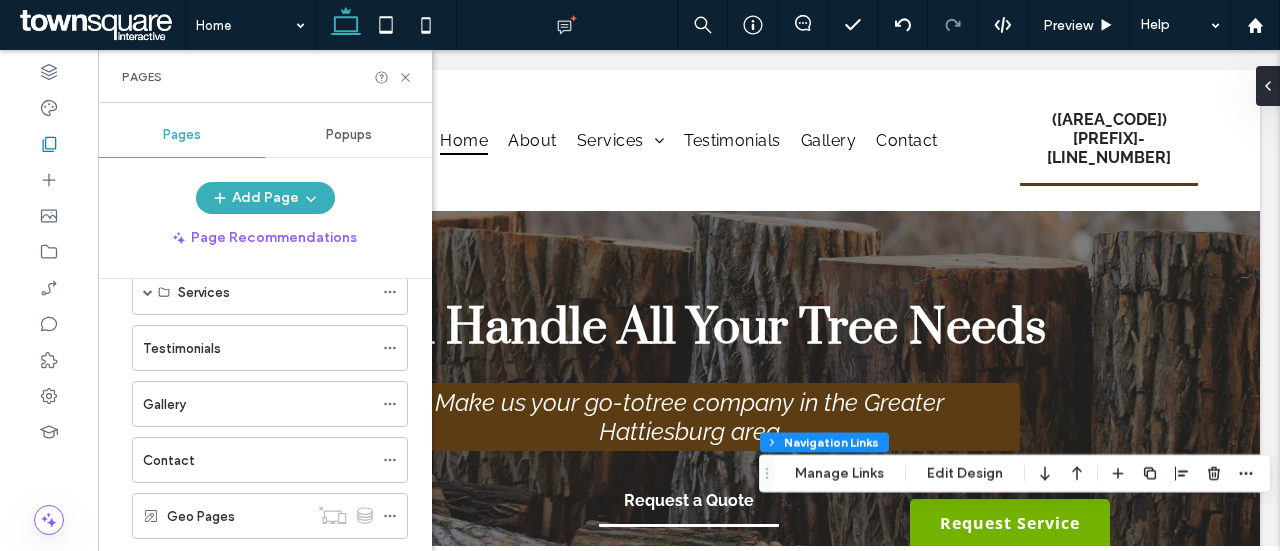 scroll, scrollTop: 105, scrollLeft: 0, axis: vertical 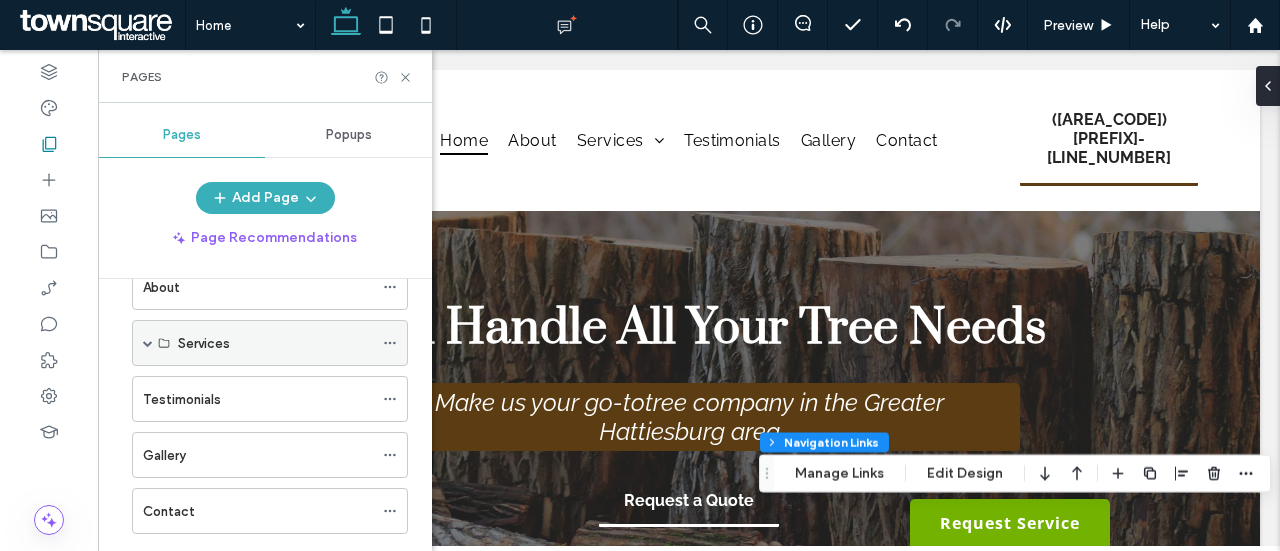 click on "Services" at bounding box center [270, 343] 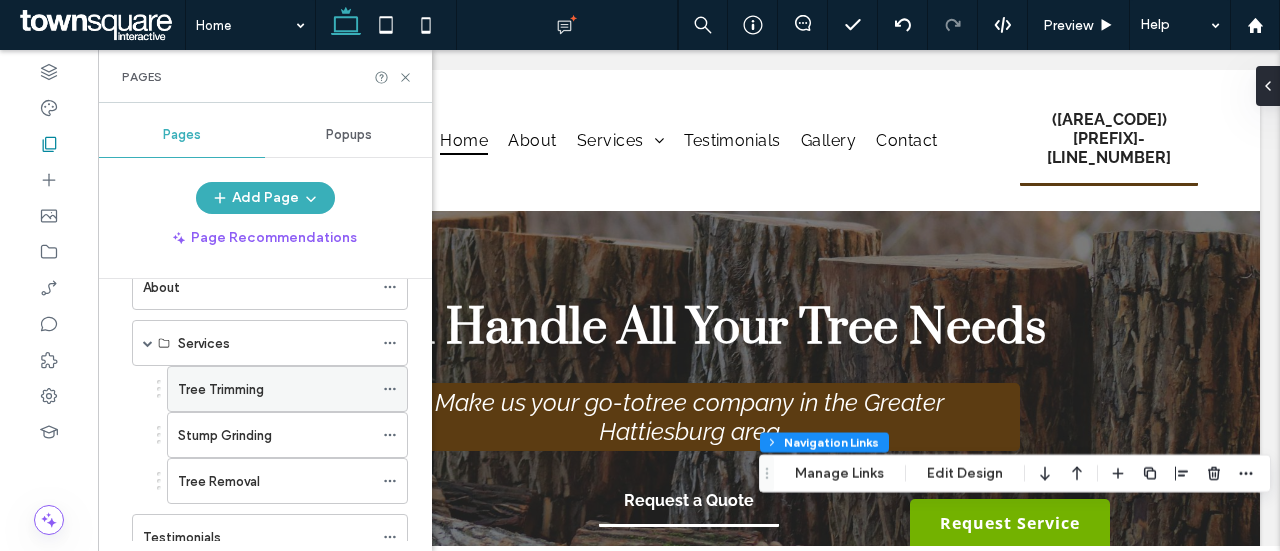 click on "Tree Trimming" at bounding box center [275, 389] 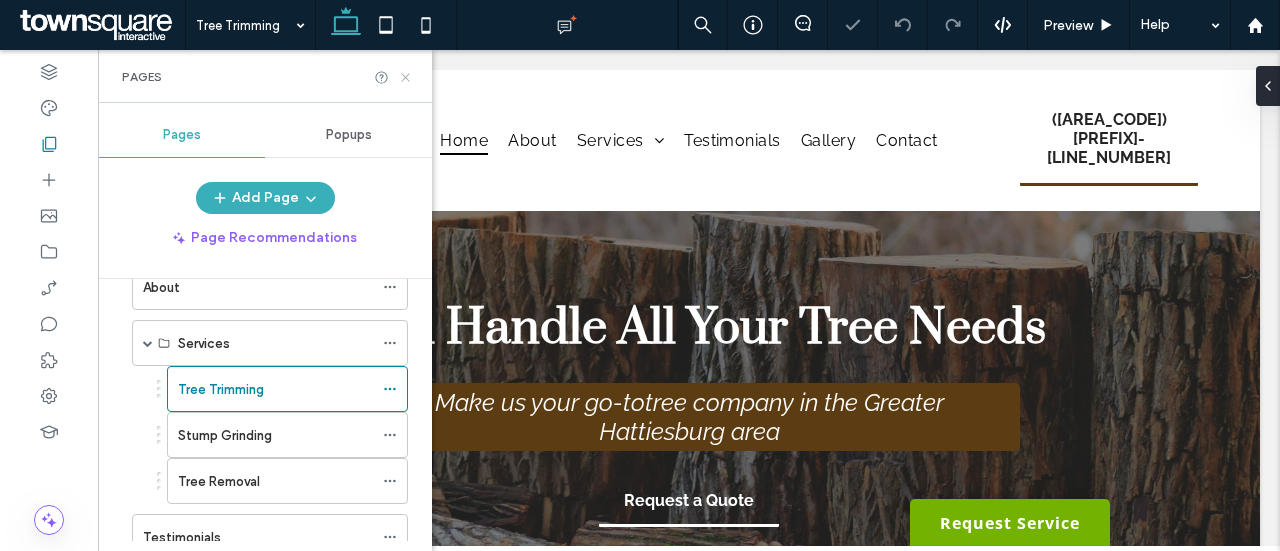 click 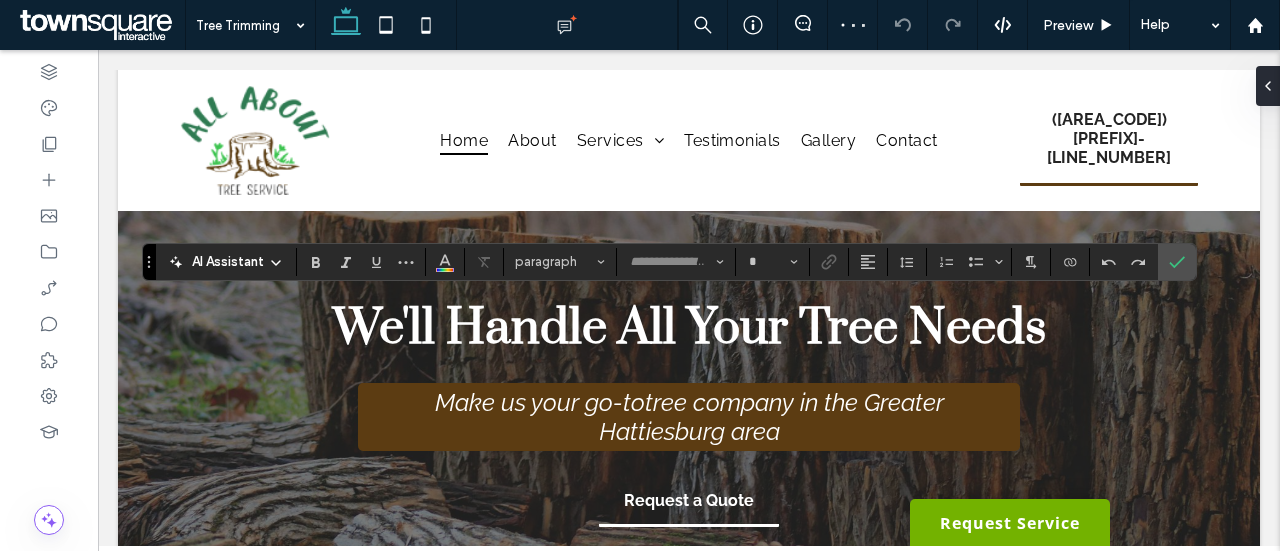 type on "*******" 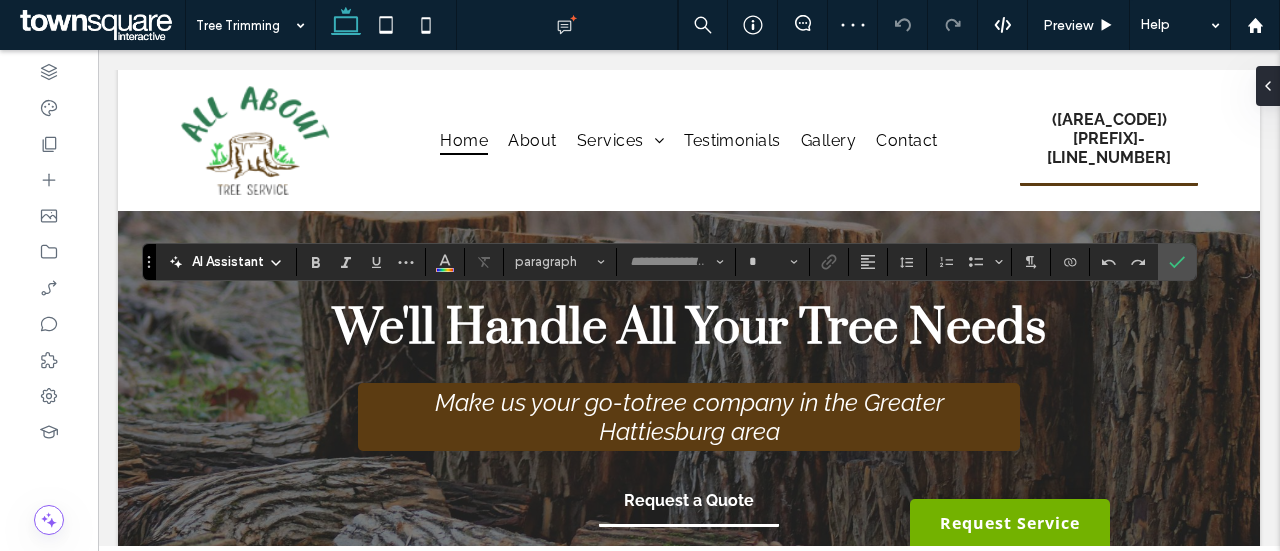 type on "**" 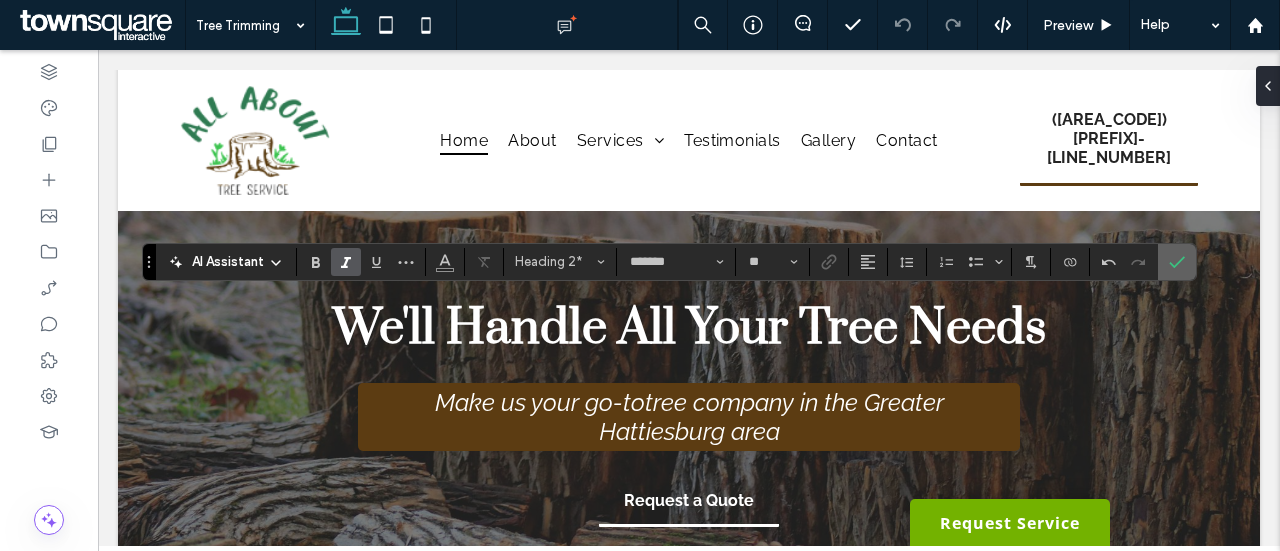 click at bounding box center [1177, 262] 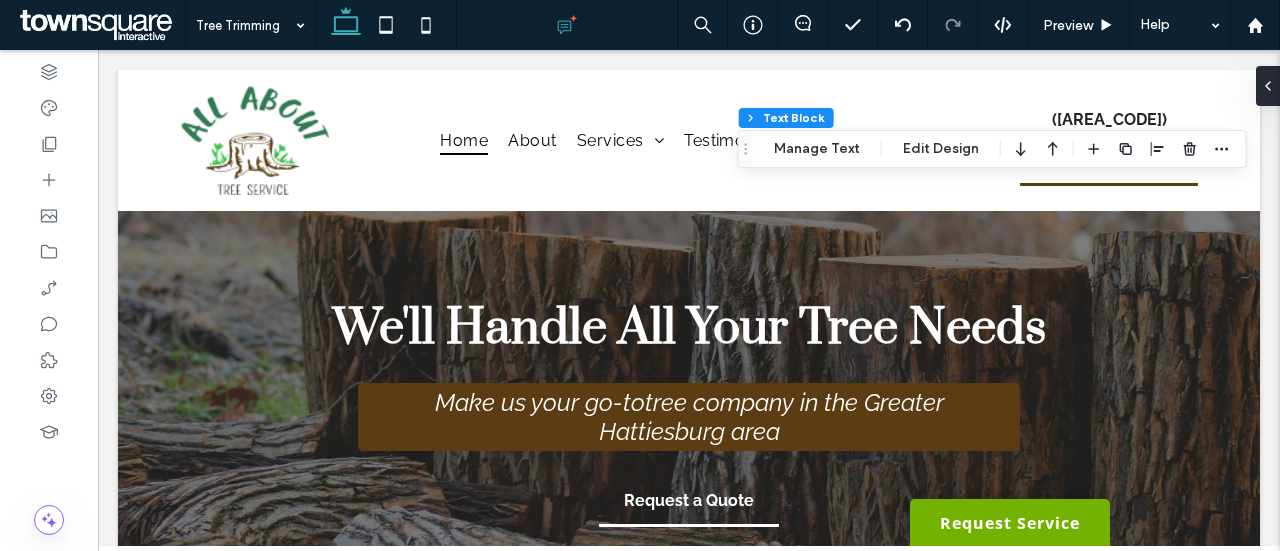 type on "*******" 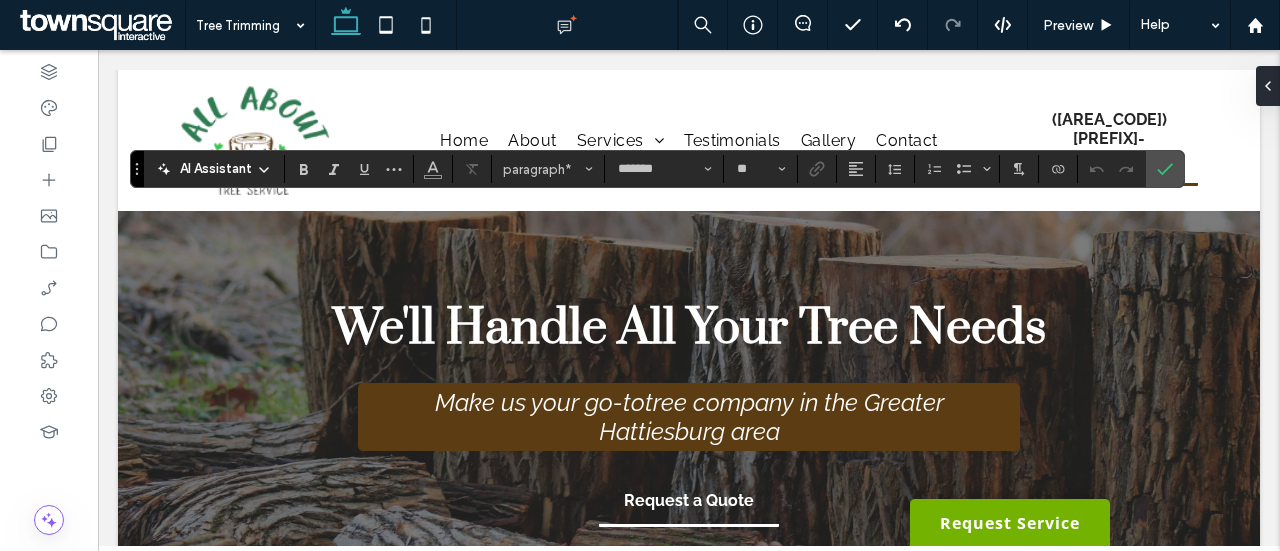 drag, startPoint x: 148, startPoint y: 290, endPoint x: 136, endPoint y: 181, distance: 109.65856 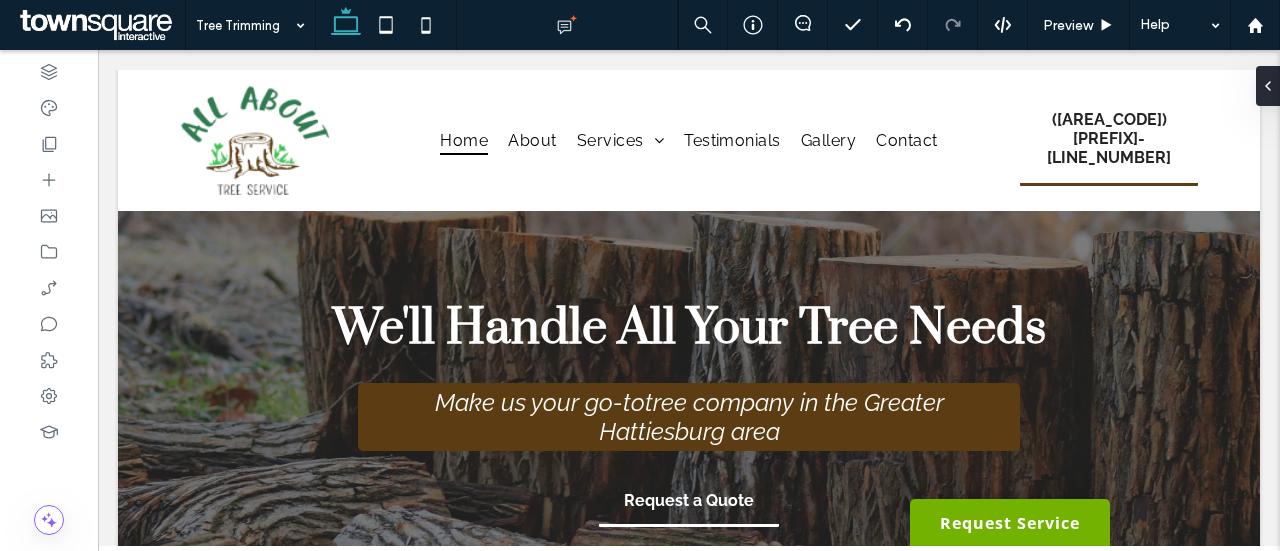 type on "*******" 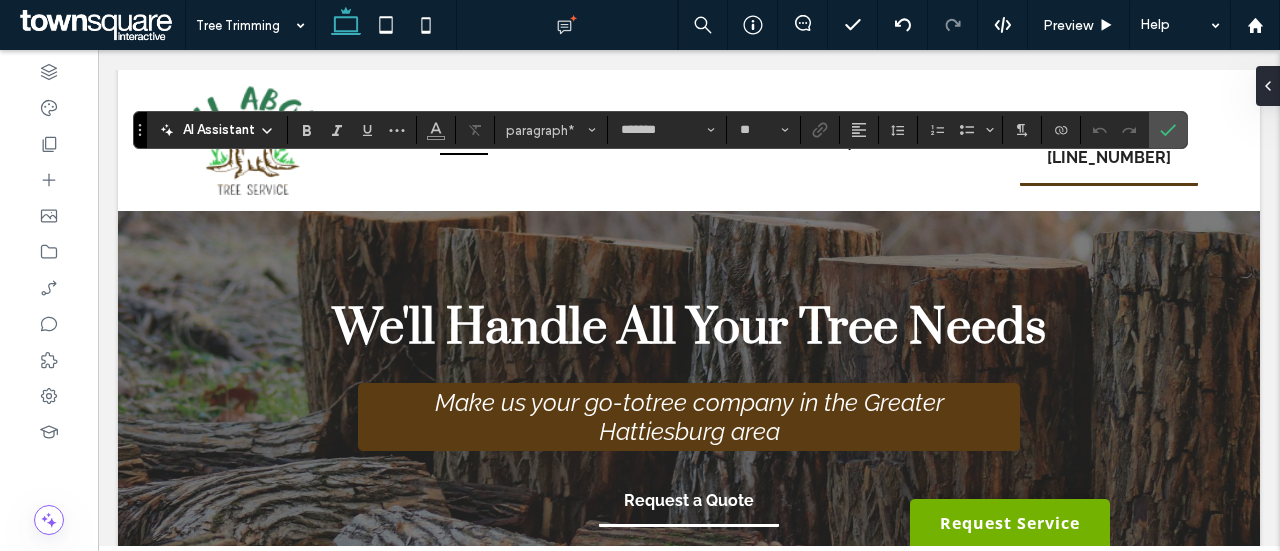 drag, startPoint x: 150, startPoint y: 247, endPoint x: 141, endPoint y: 133, distance: 114.35471 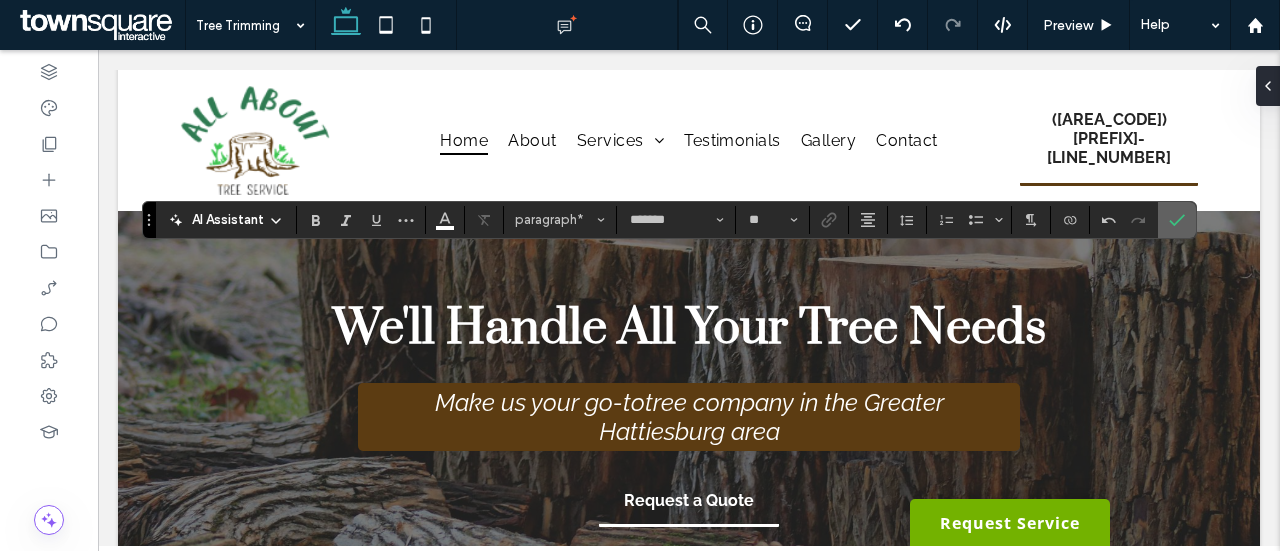 click 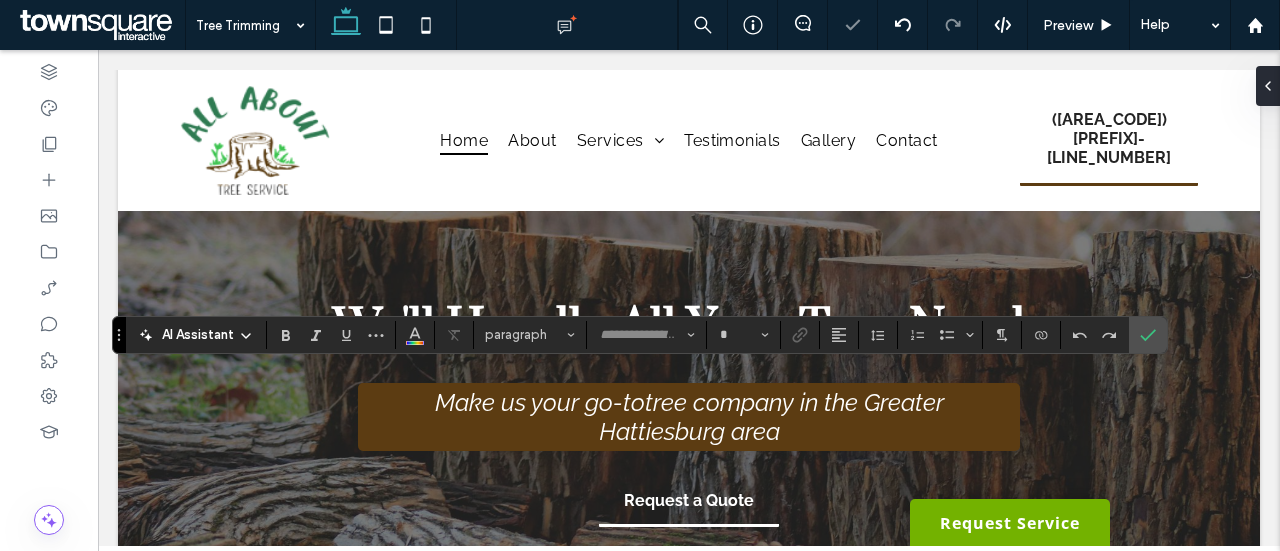type on "*******" 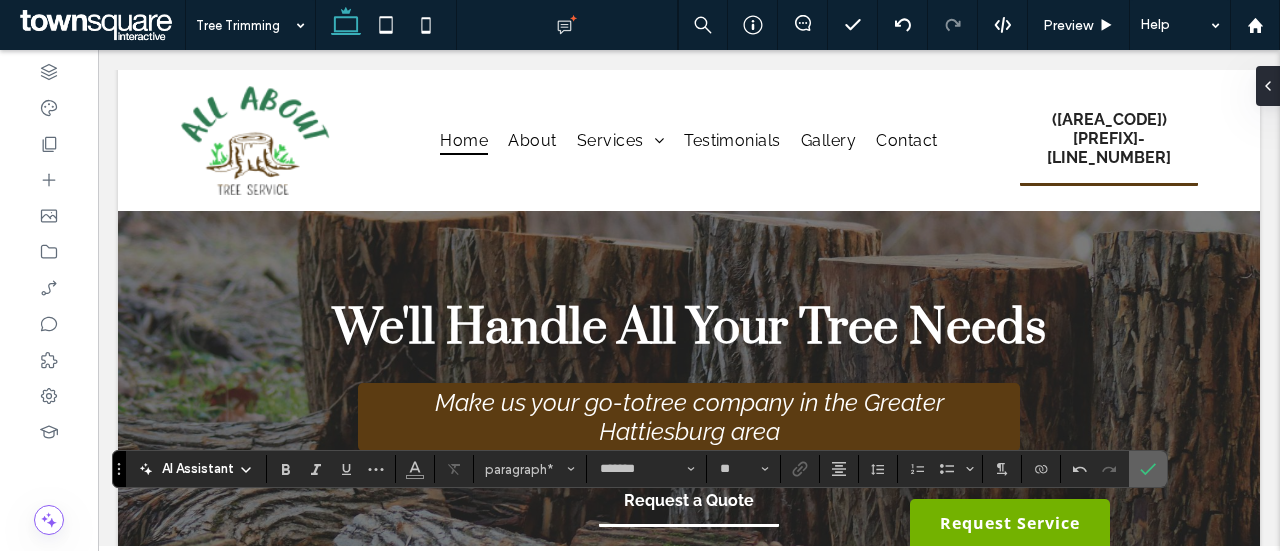 click at bounding box center (1148, 469) 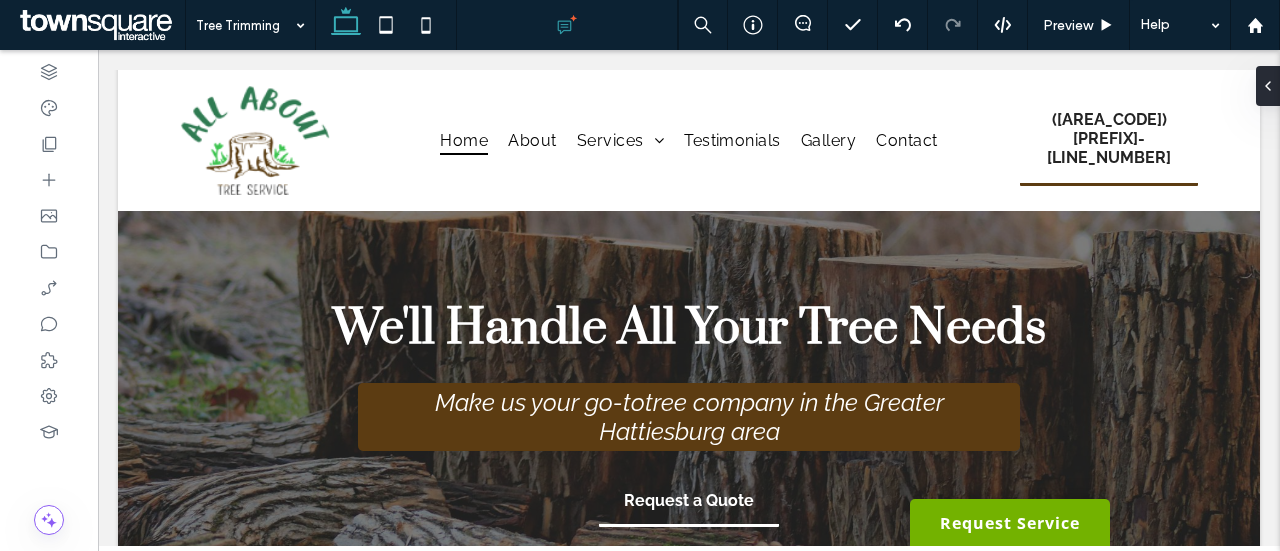 type on "*******" 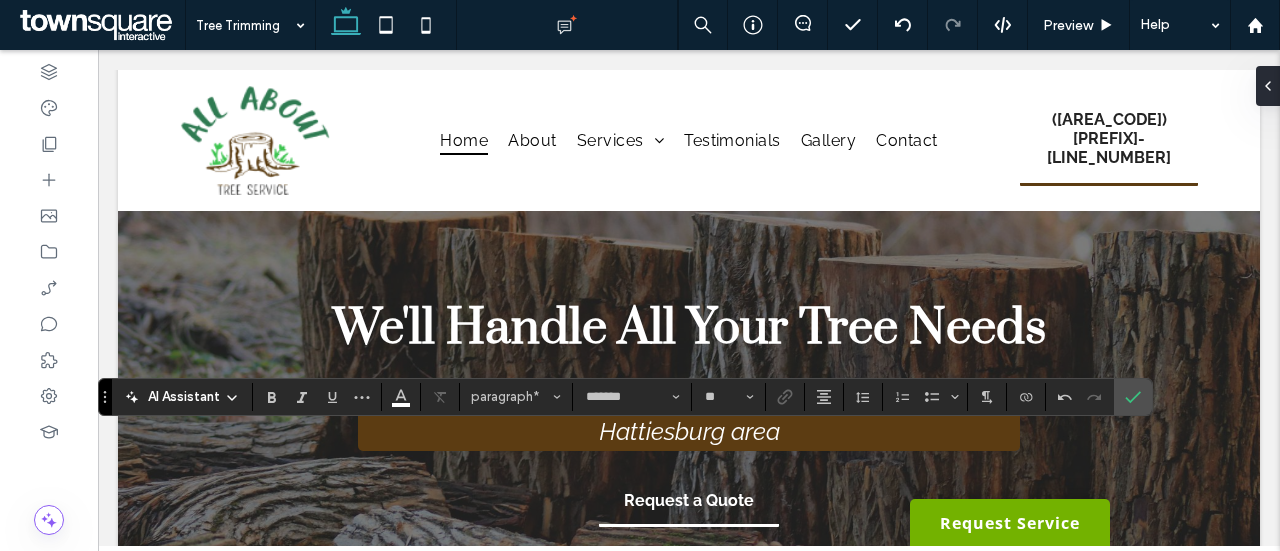 click at bounding box center (1080, 397) 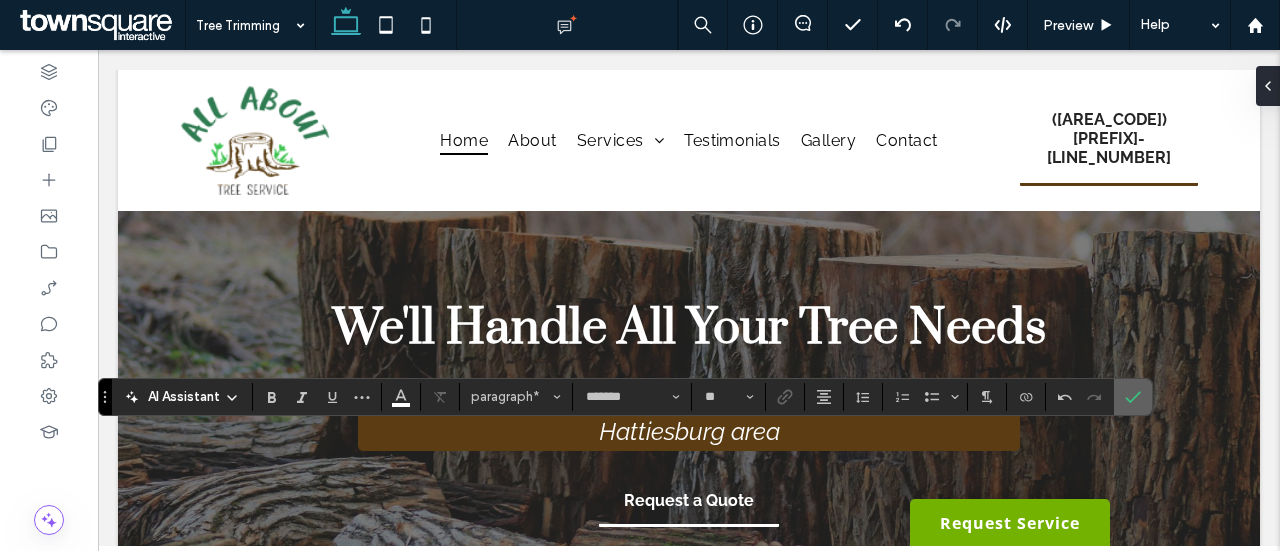 click at bounding box center [1133, 397] 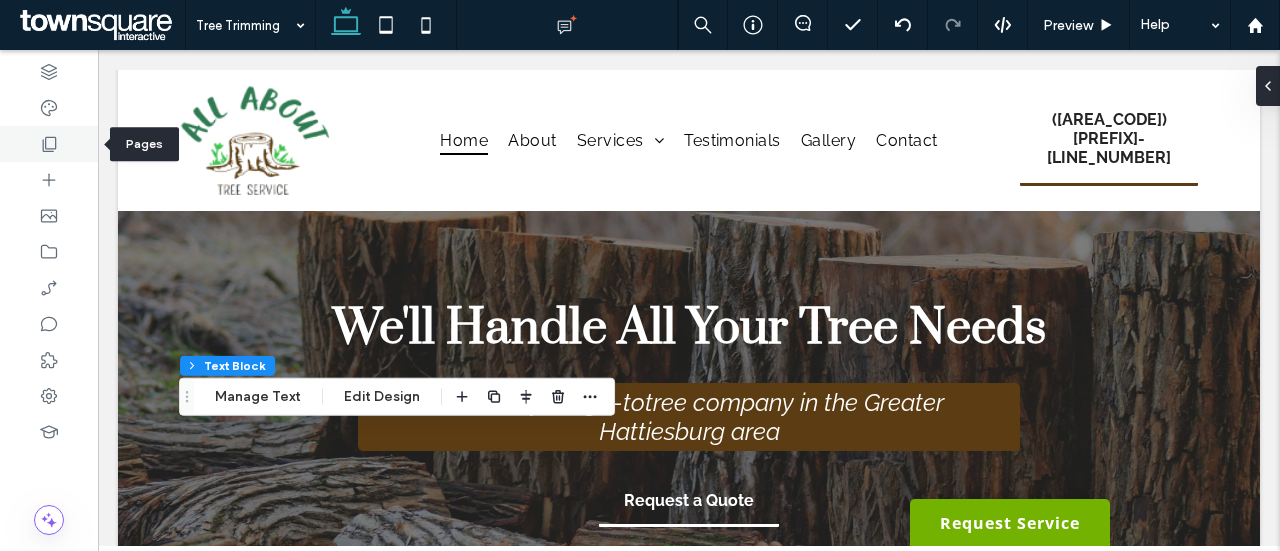 click at bounding box center (49, 144) 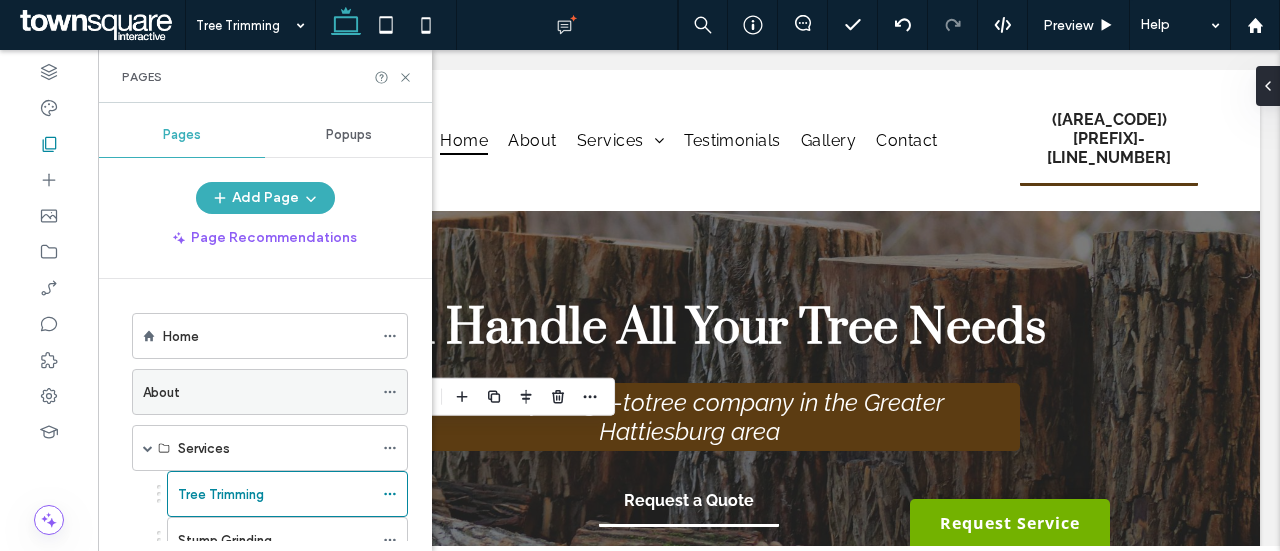 scroll, scrollTop: 111, scrollLeft: 0, axis: vertical 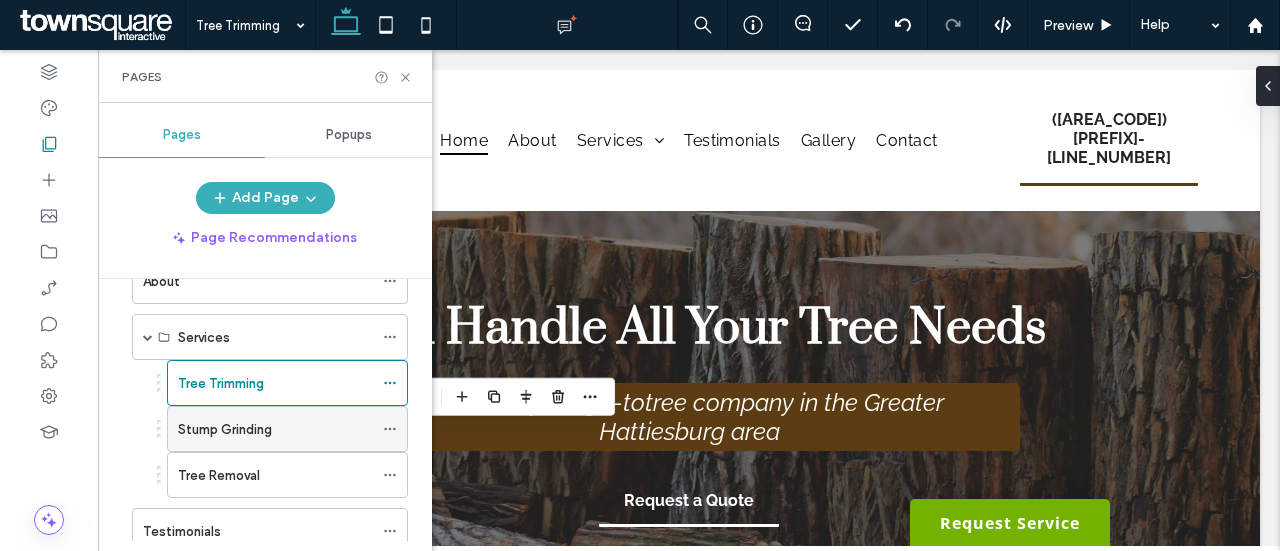 click on "Stump Grinding" at bounding box center [225, 429] 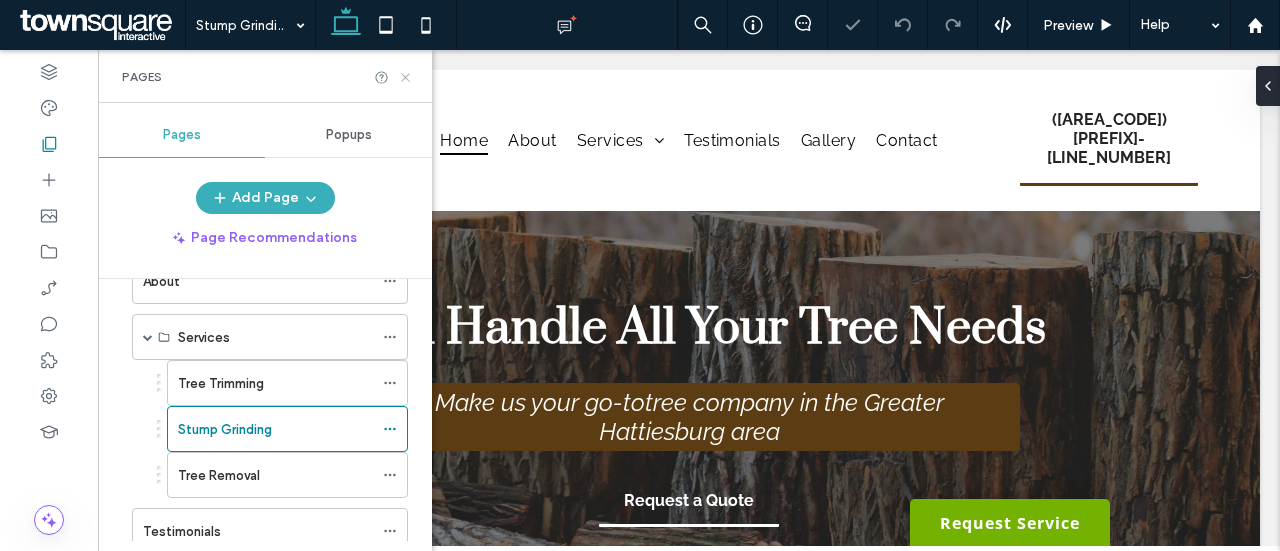 click 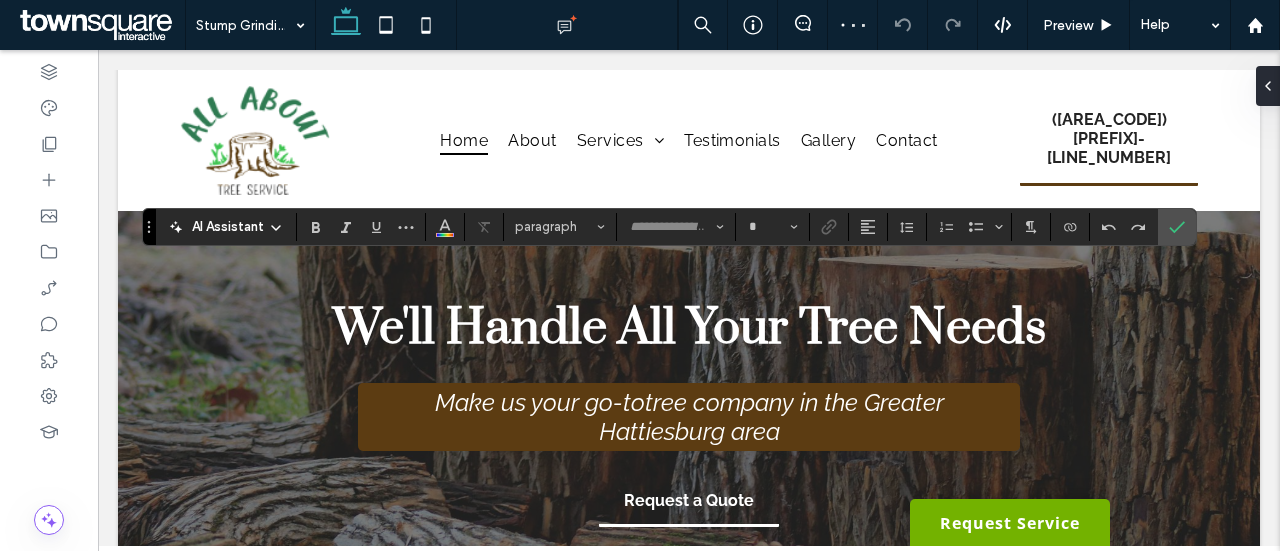 type on "*****" 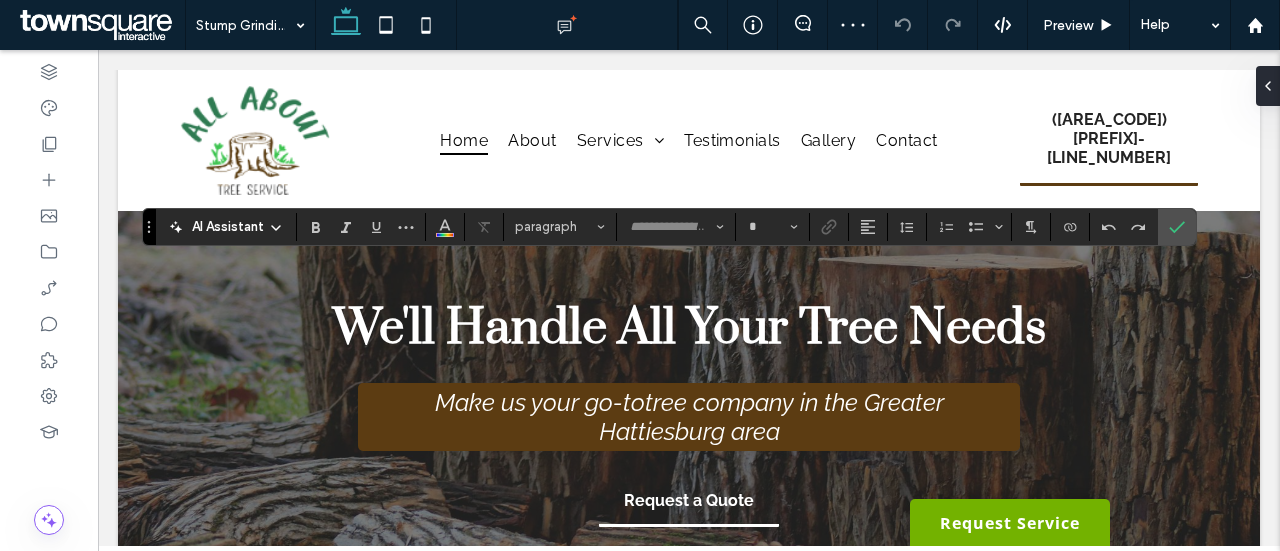 type on "**" 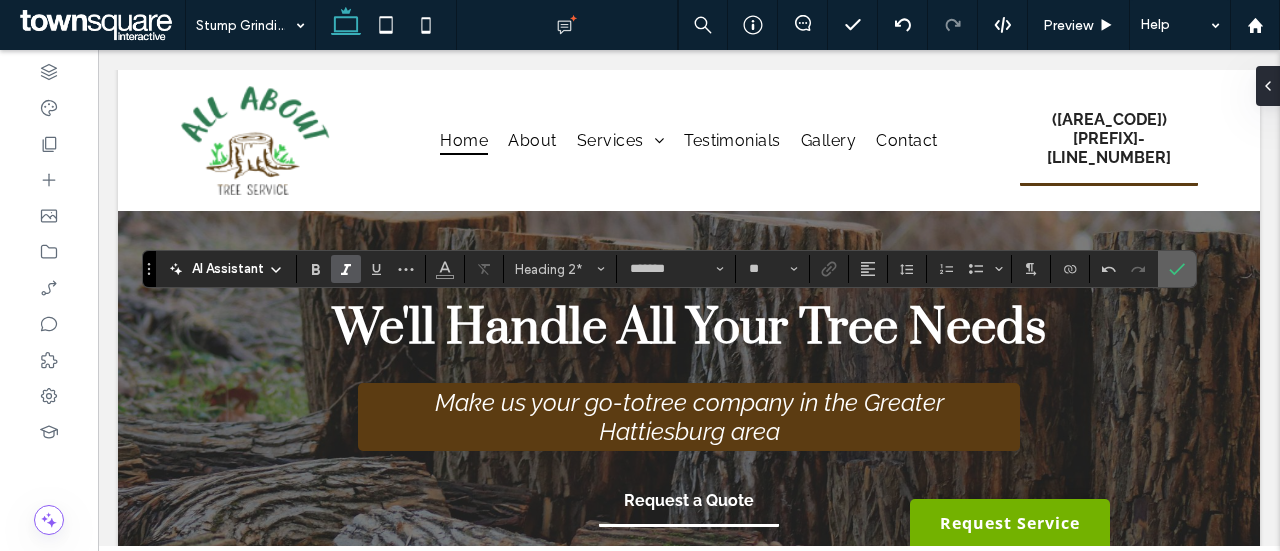 click 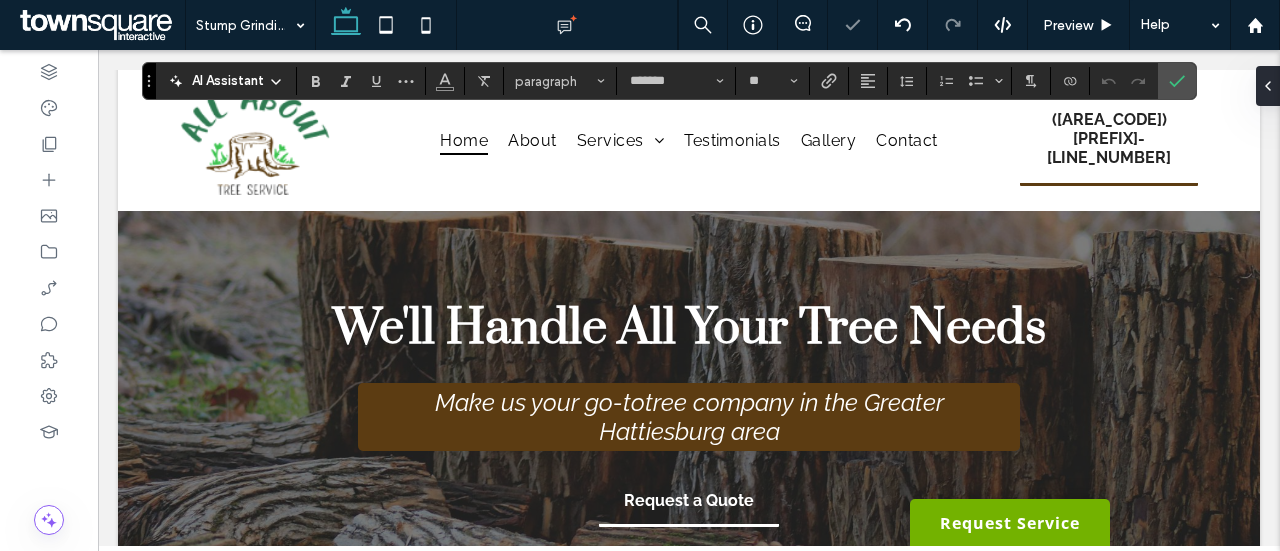 type on "*******" 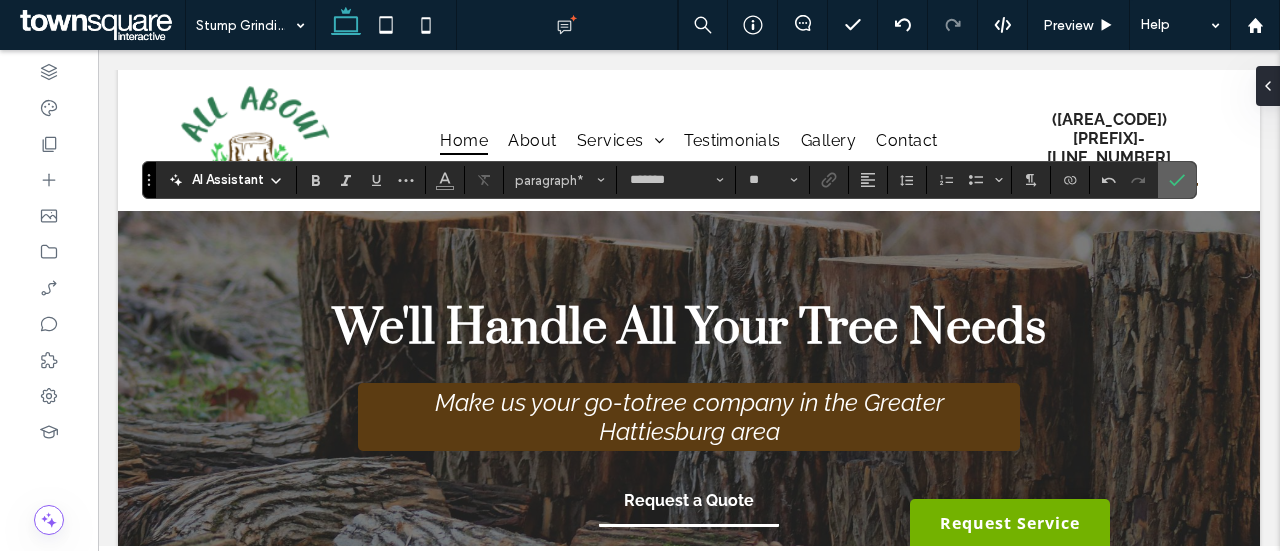 click 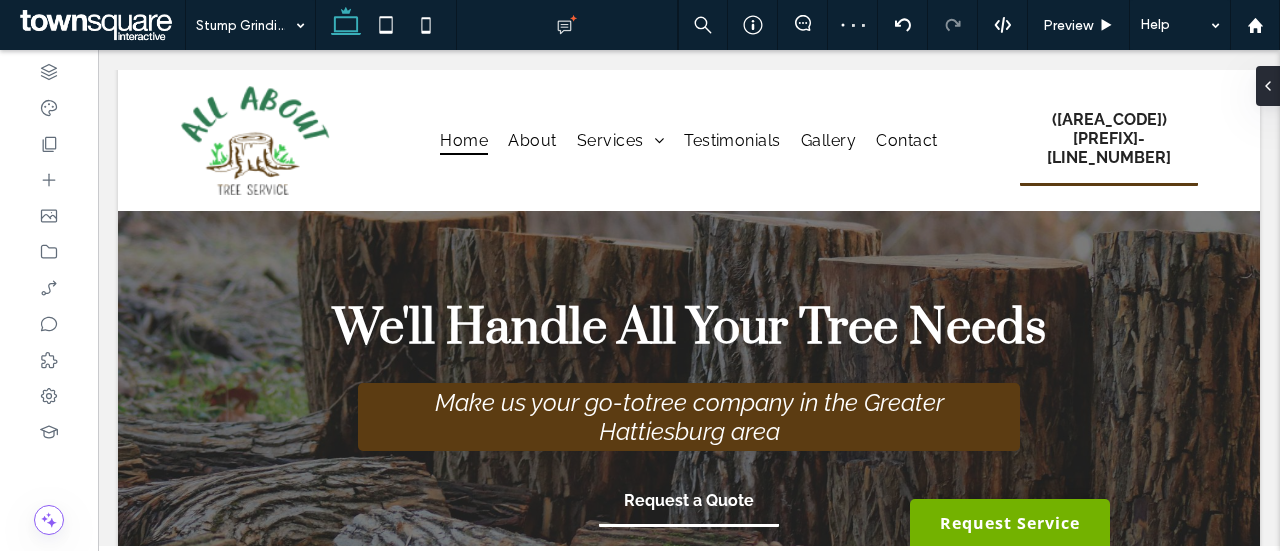 type on "*****" 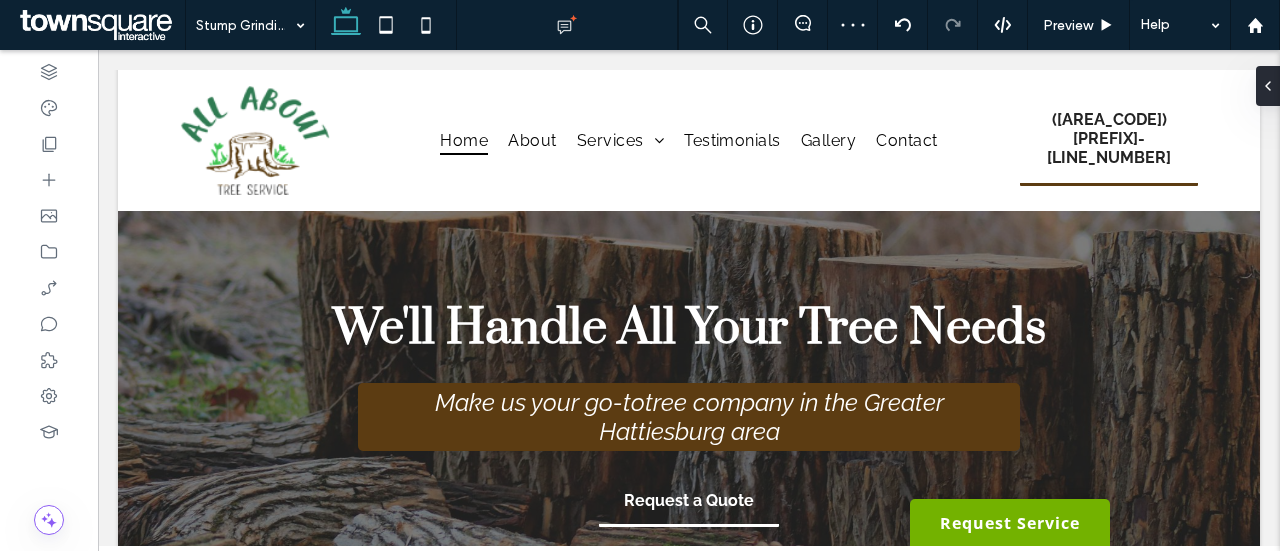 type on "**" 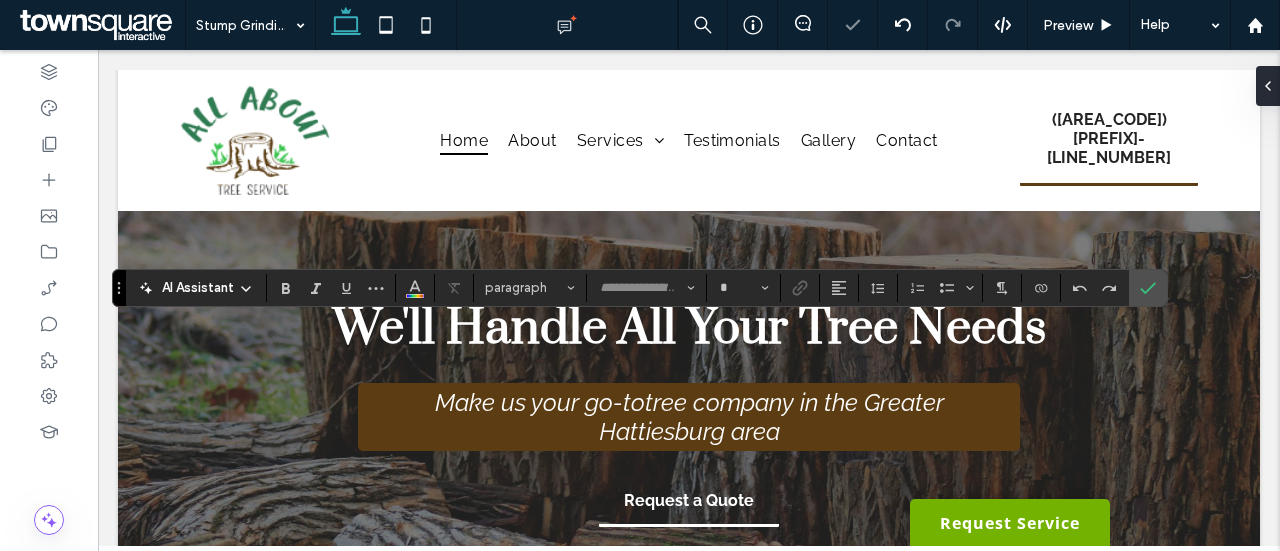 type on "*******" 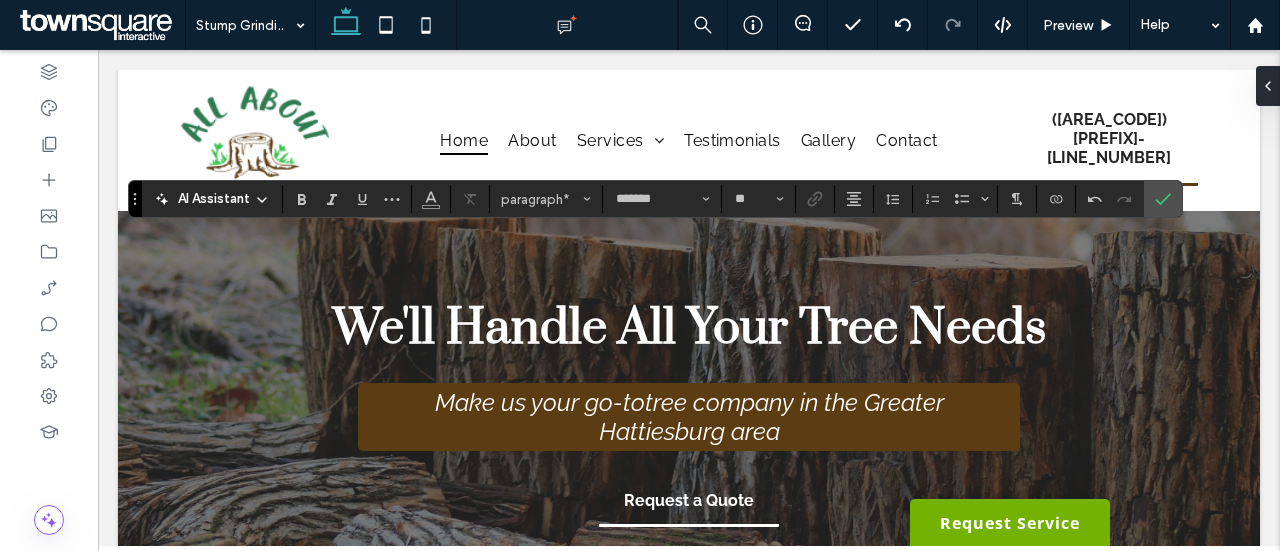 drag, startPoint x: 121, startPoint y: 289, endPoint x: 137, endPoint y: 193, distance: 97.3242 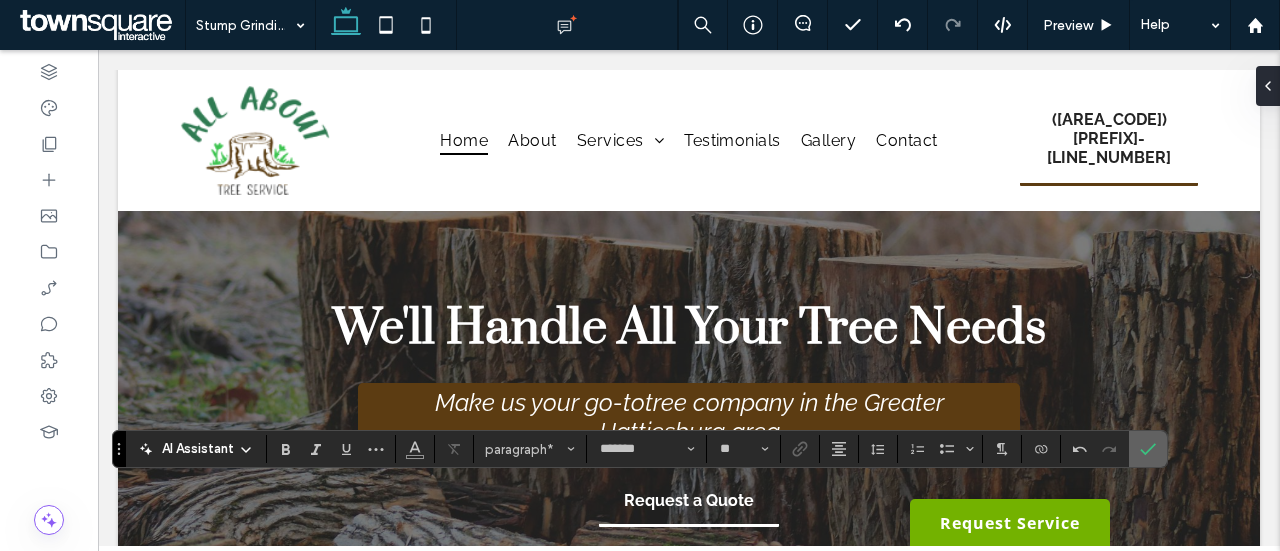 click at bounding box center (1144, 449) 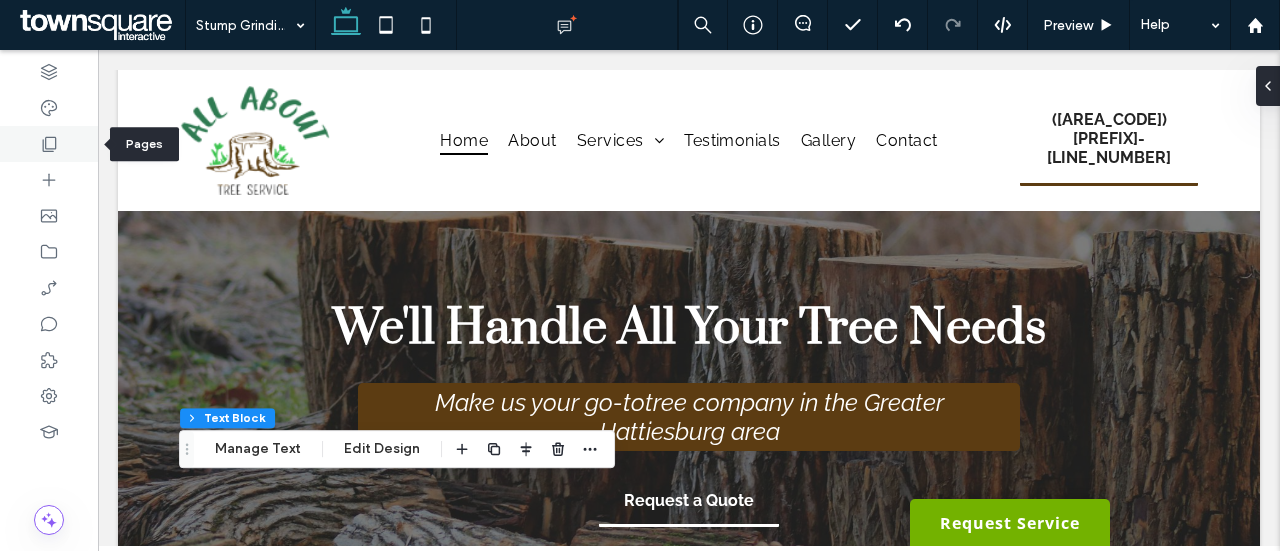 click at bounding box center (49, 144) 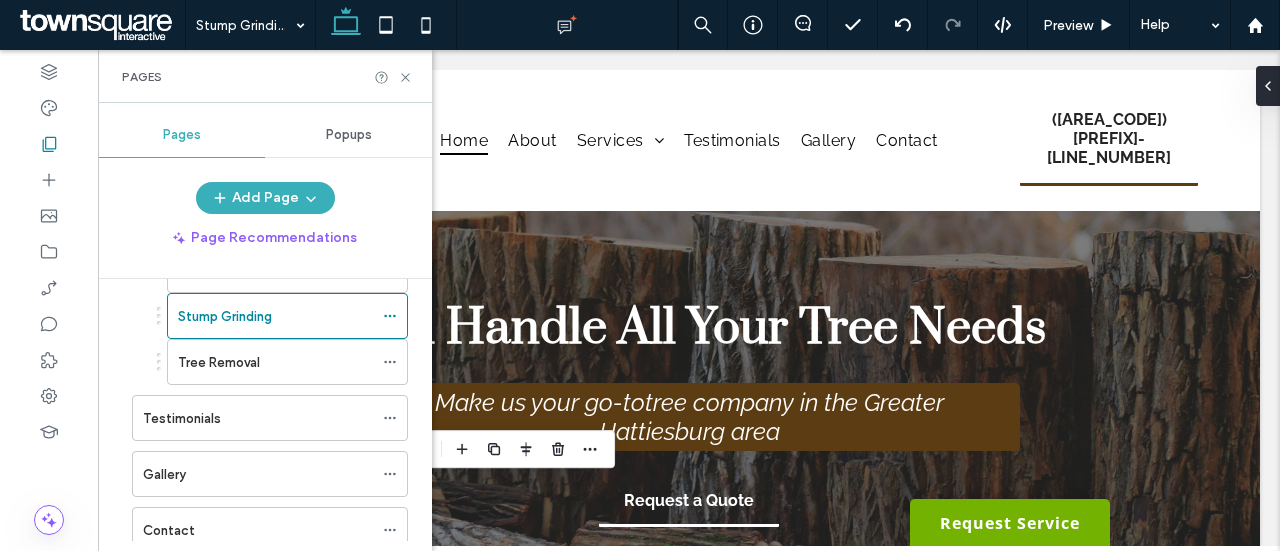 scroll, scrollTop: 253, scrollLeft: 0, axis: vertical 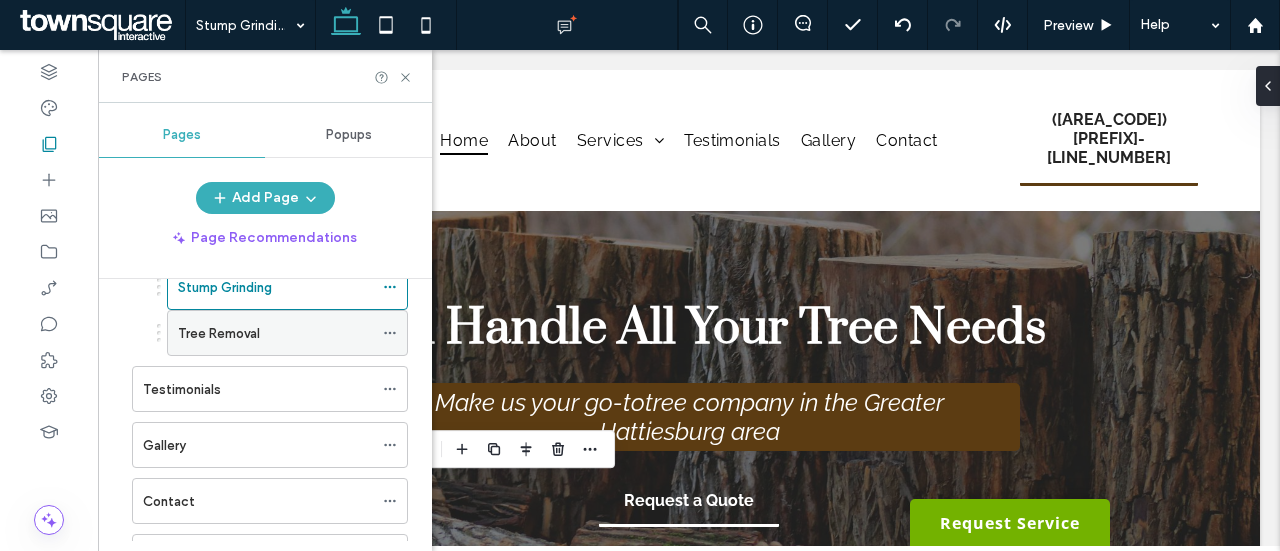 click on "Tree Removal" at bounding box center (275, 333) 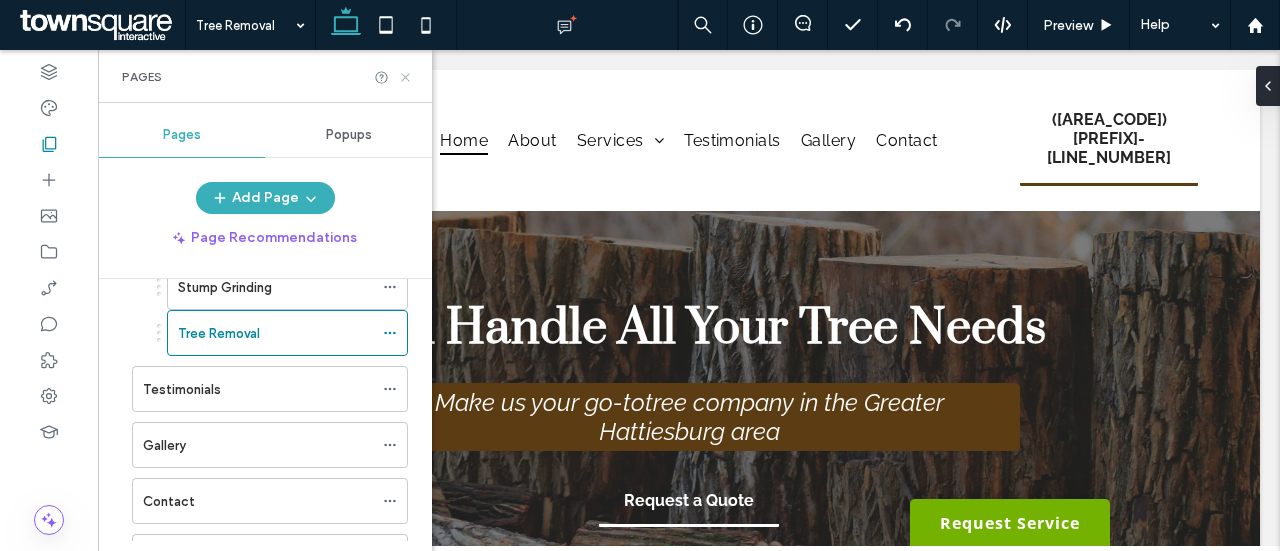 click 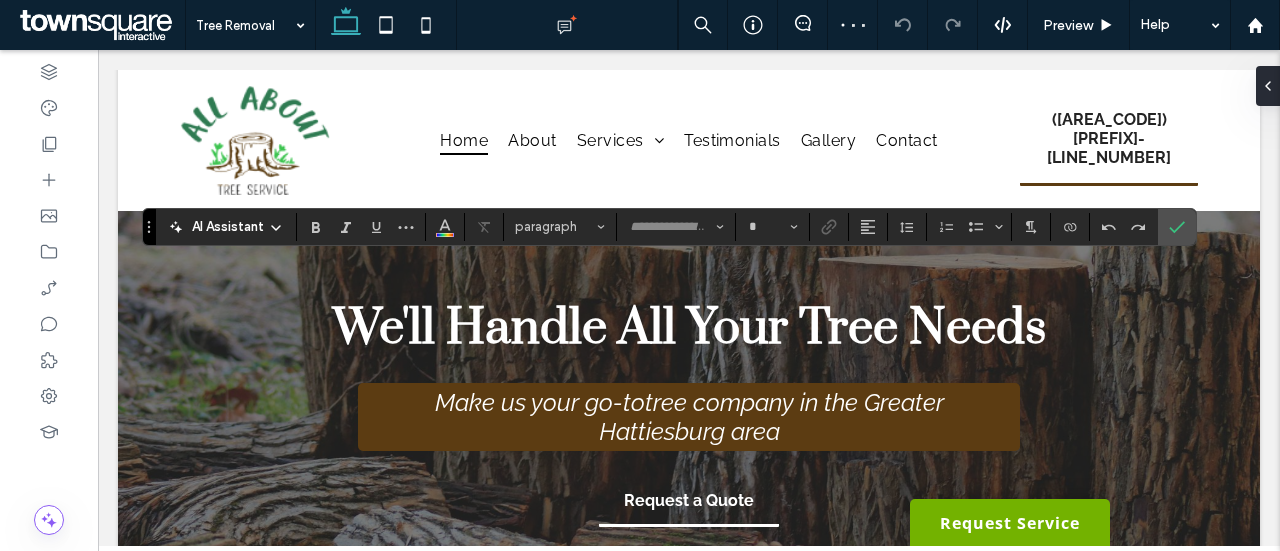 type on "*****" 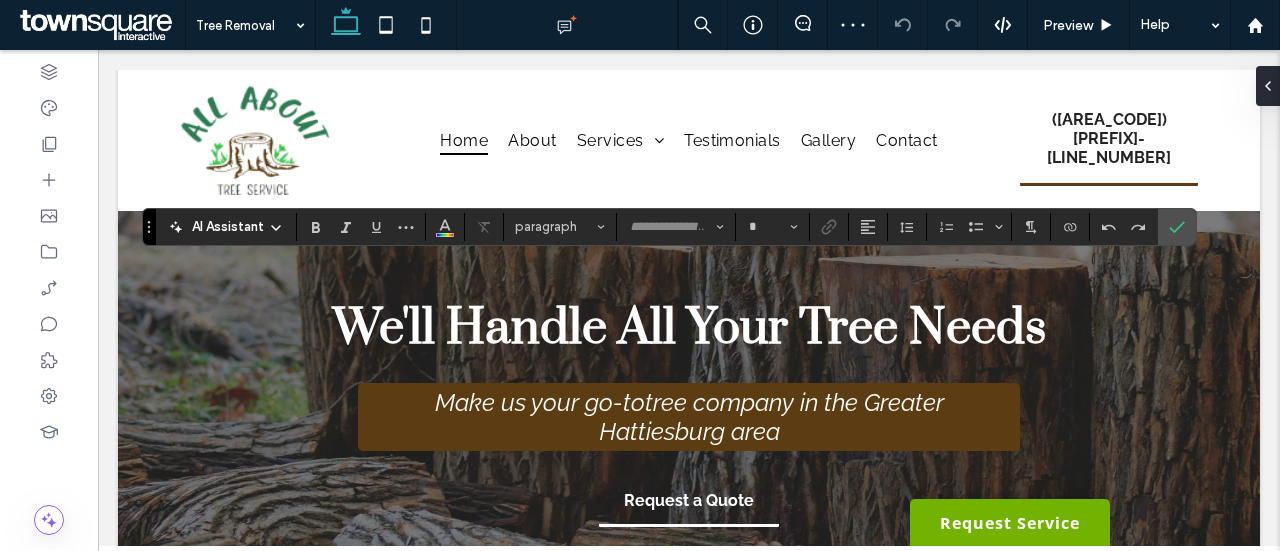 type on "**" 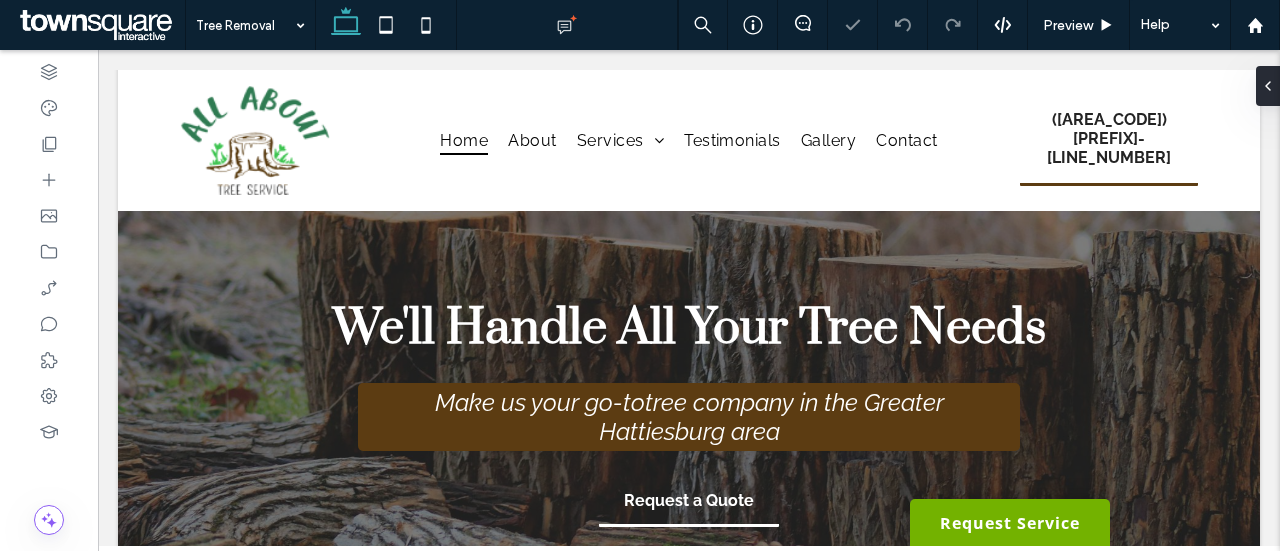 type on "*******" 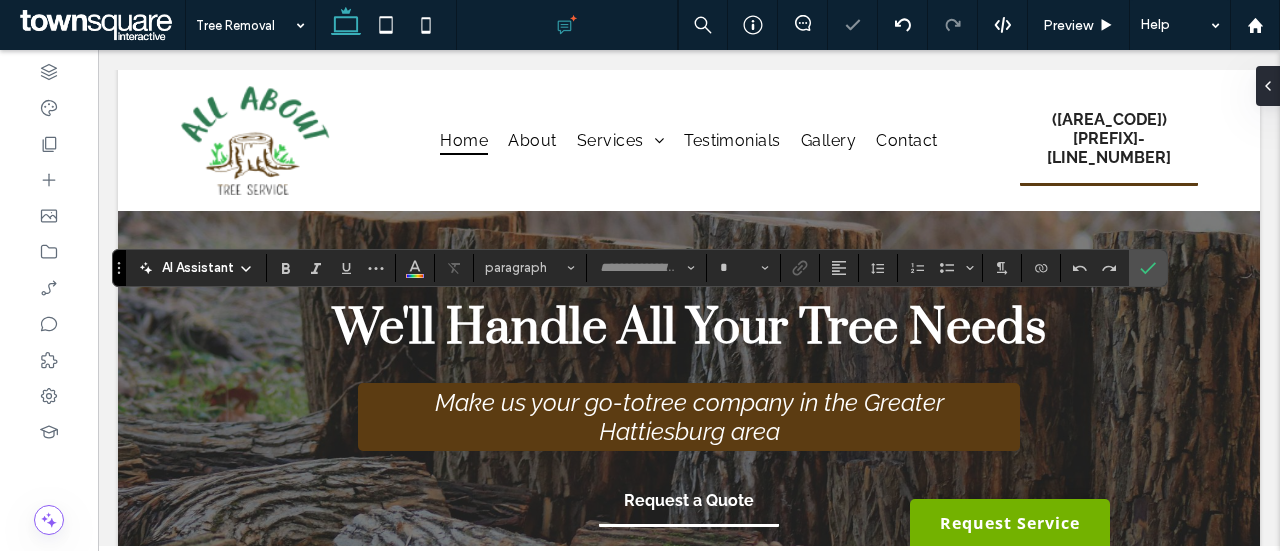 type on "*****" 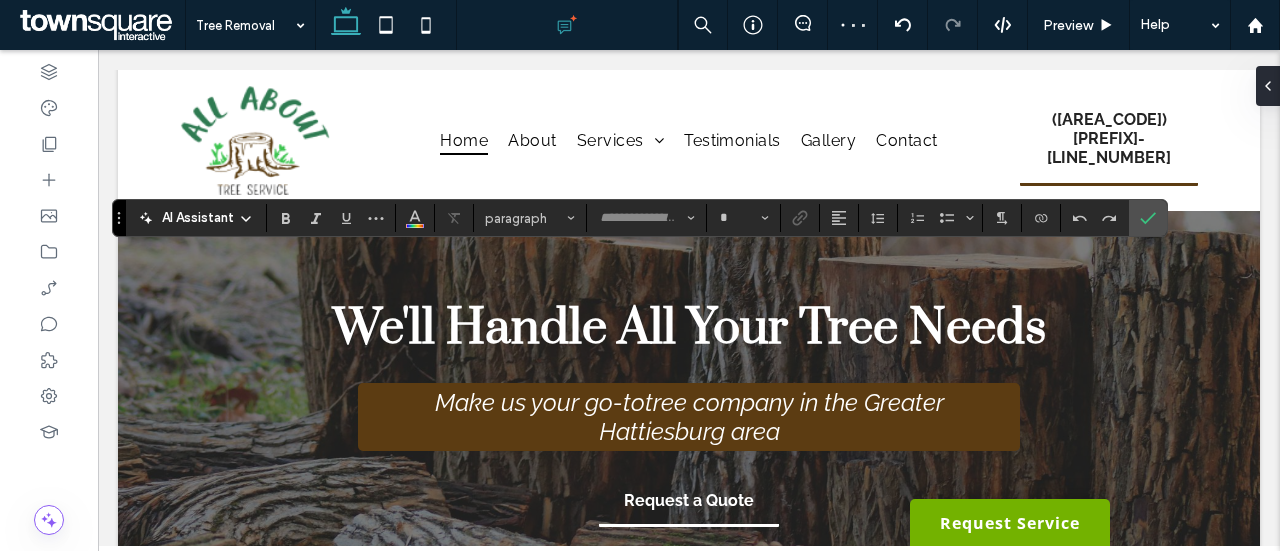 type on "*******" 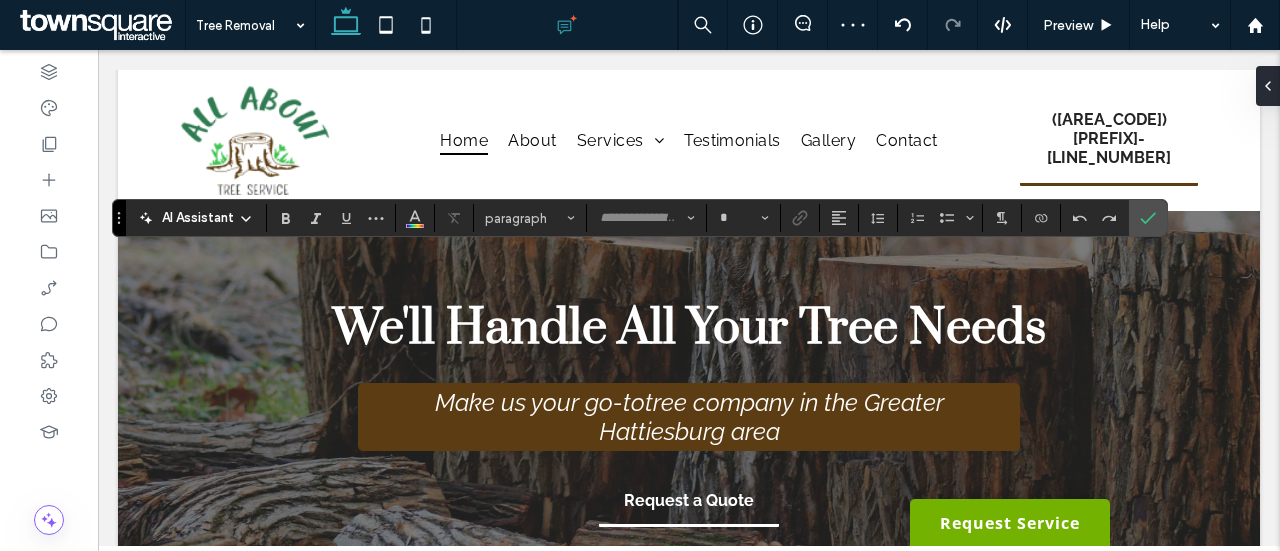 type on "**" 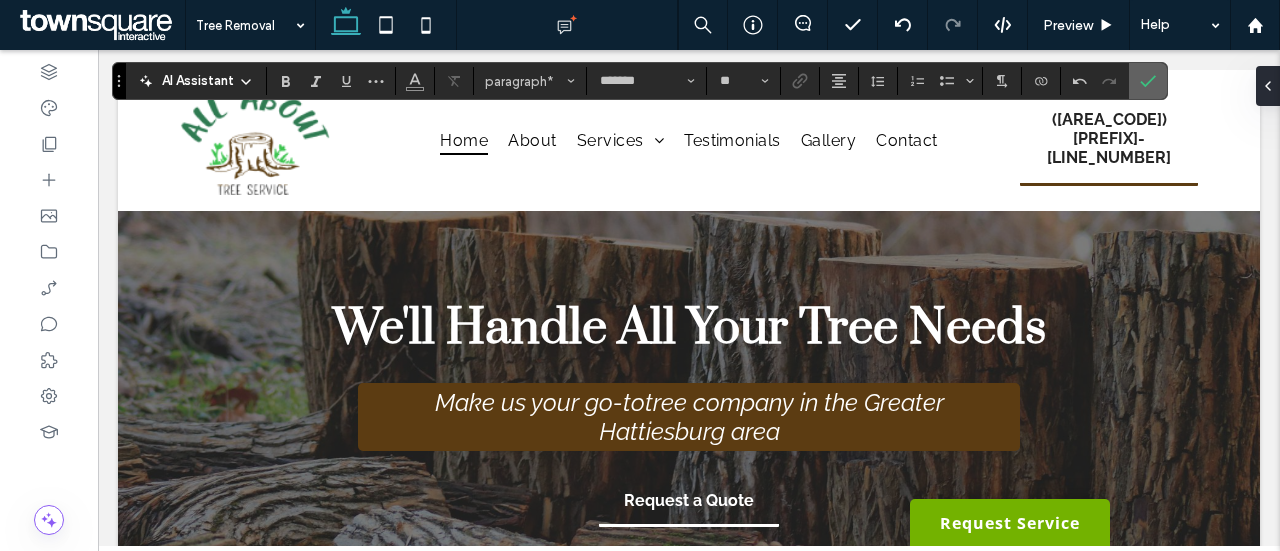 click at bounding box center [1148, 81] 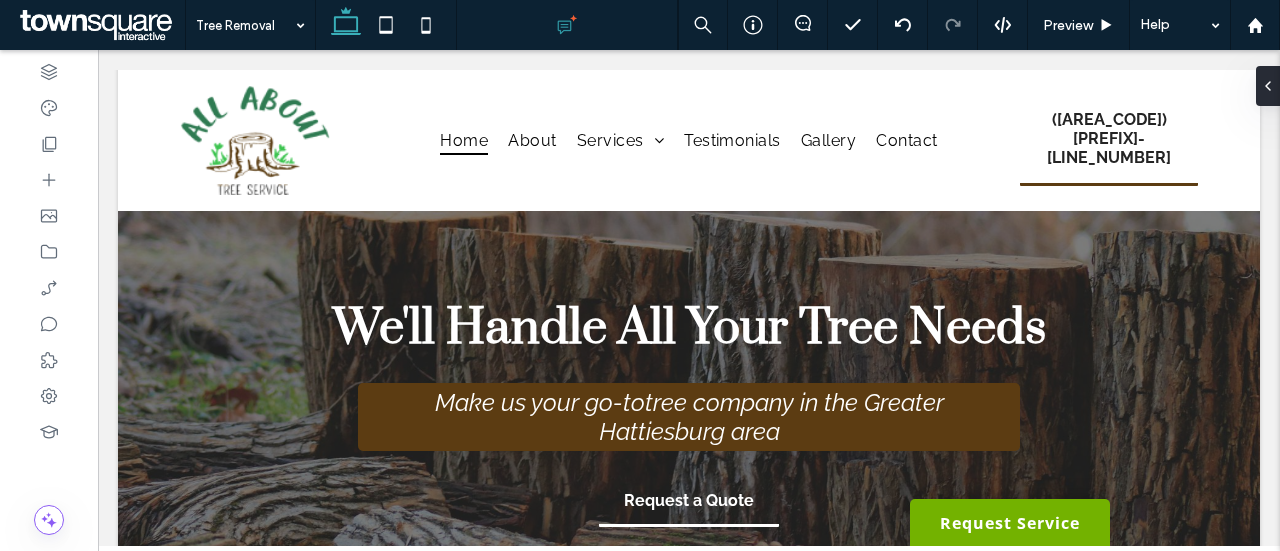 type on "*******" 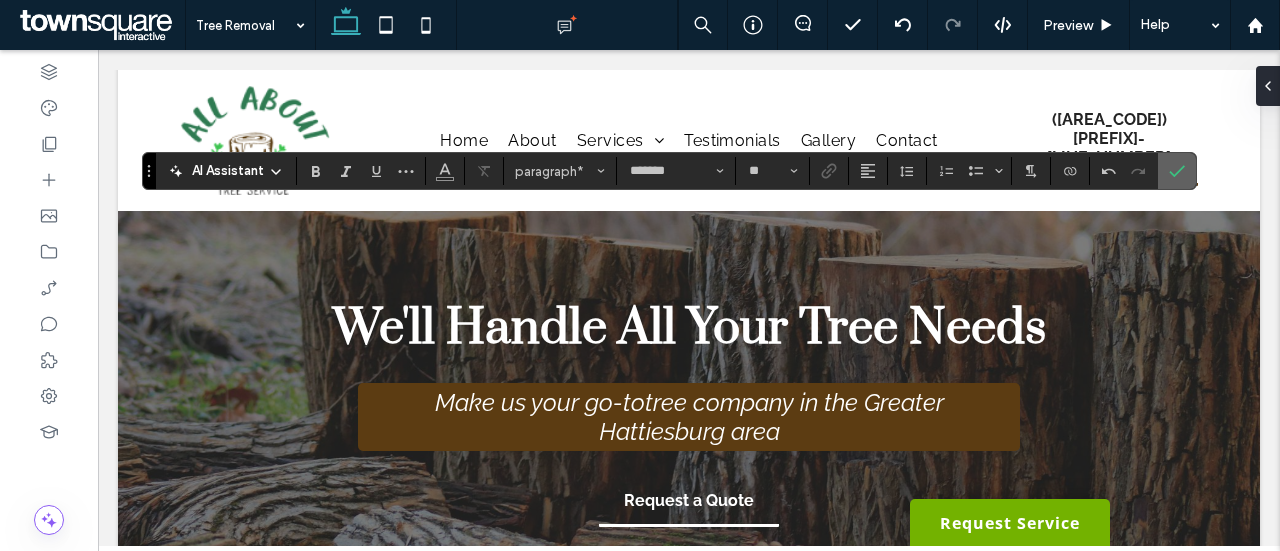 click at bounding box center (1177, 171) 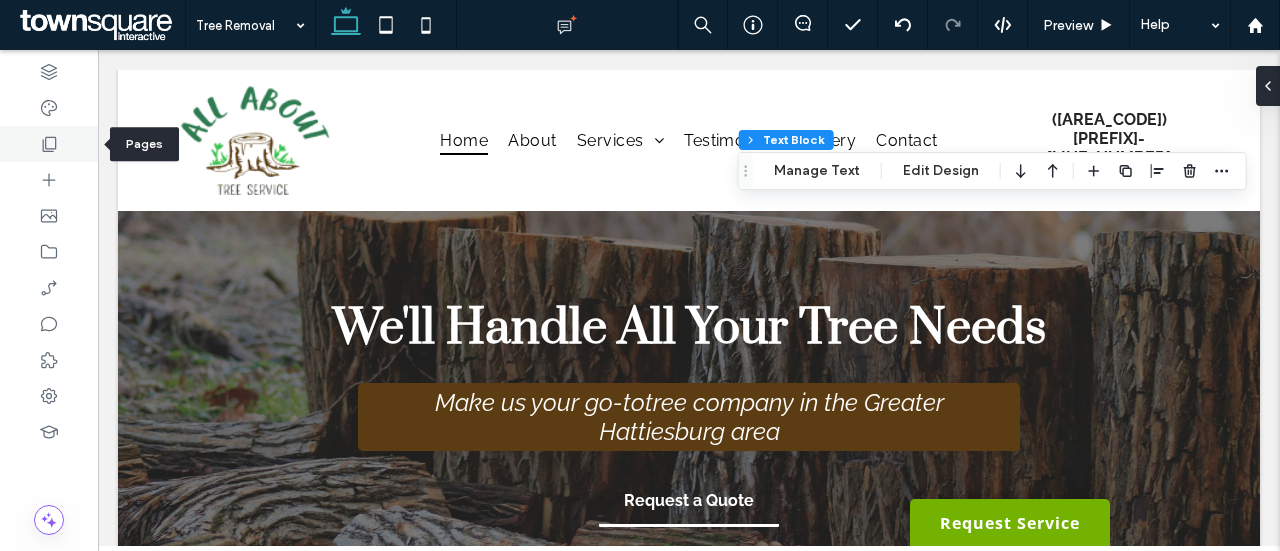 click at bounding box center (49, 144) 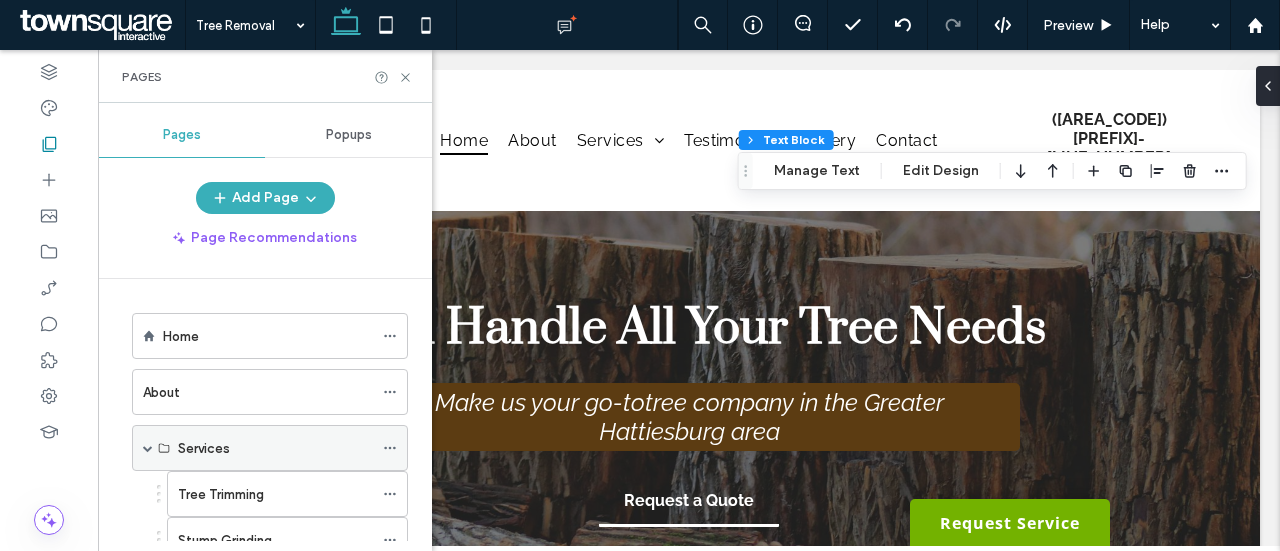 scroll, scrollTop: 334, scrollLeft: 0, axis: vertical 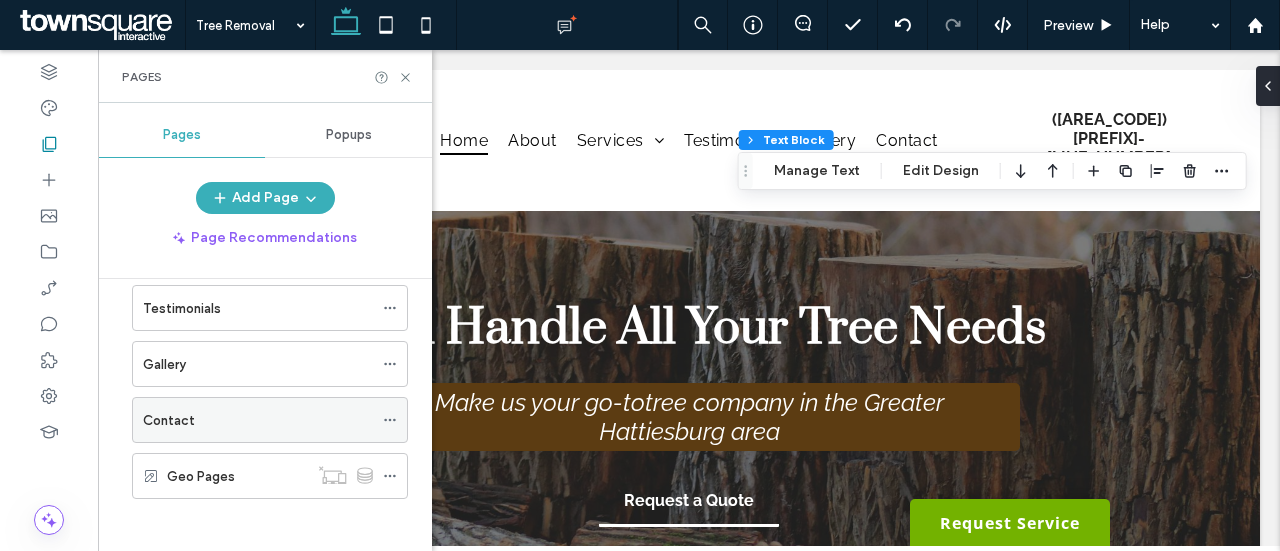 click on "Contact" at bounding box center (258, 420) 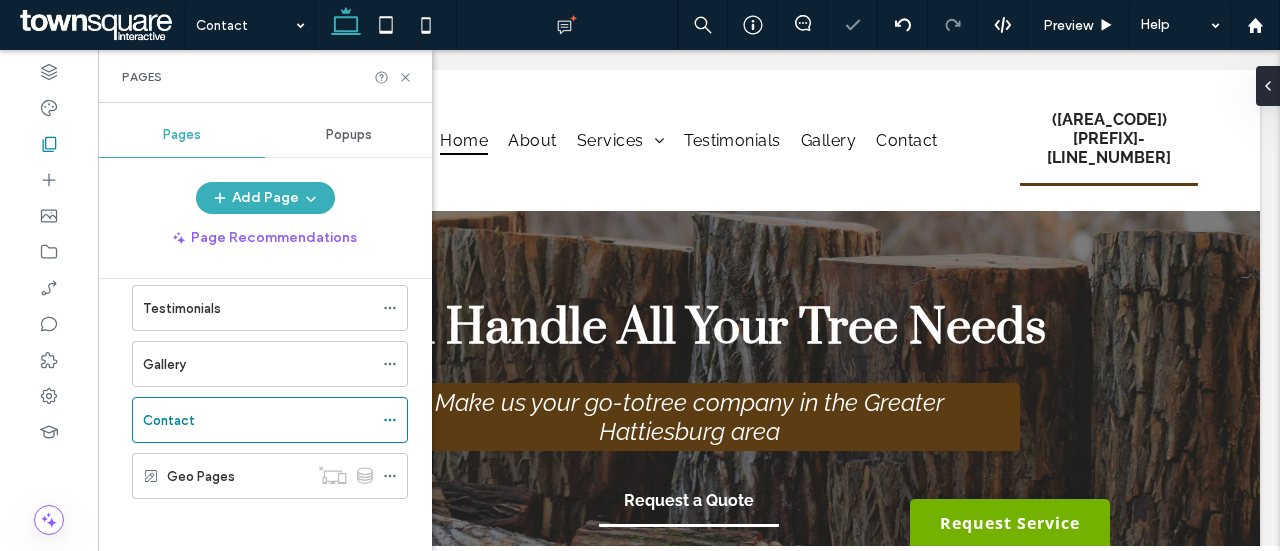 click on "Pages" at bounding box center [265, 76] 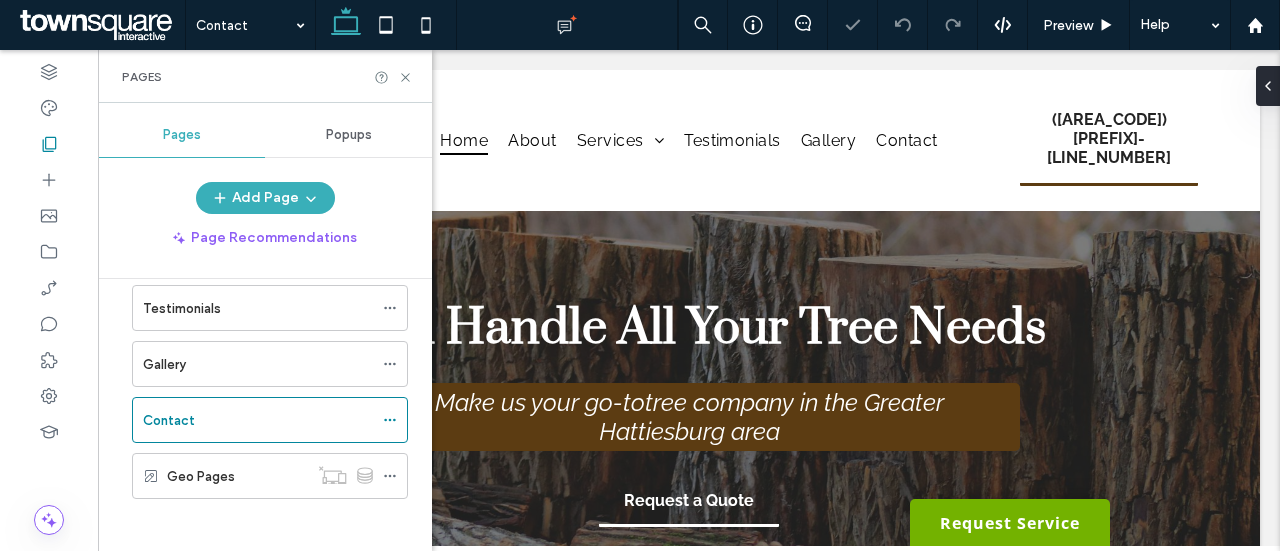 click on "Pages" at bounding box center (265, 76) 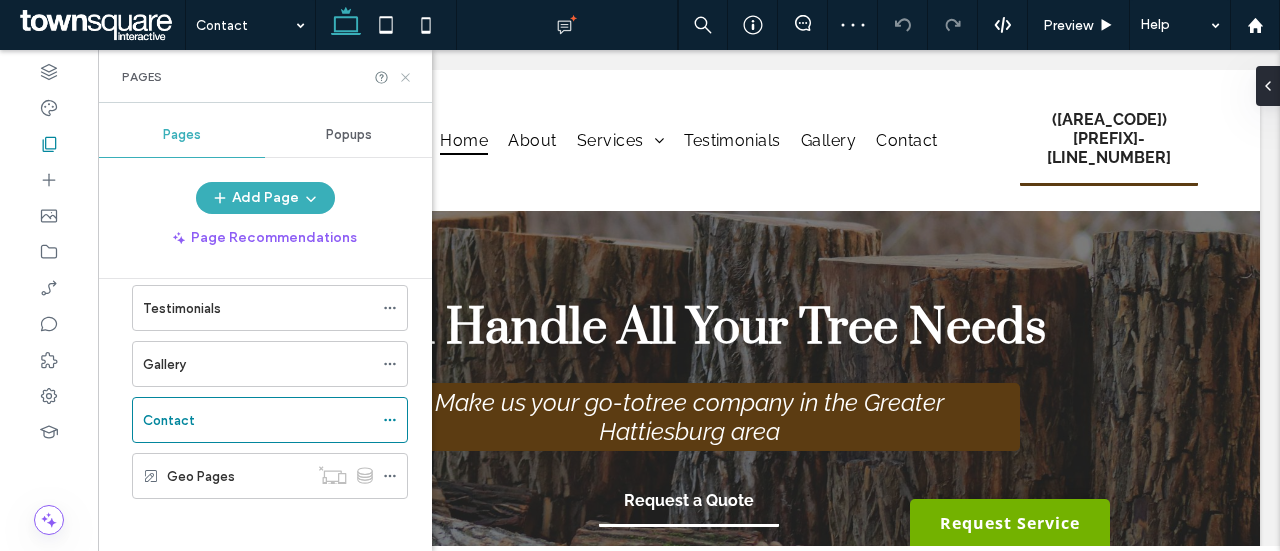 click 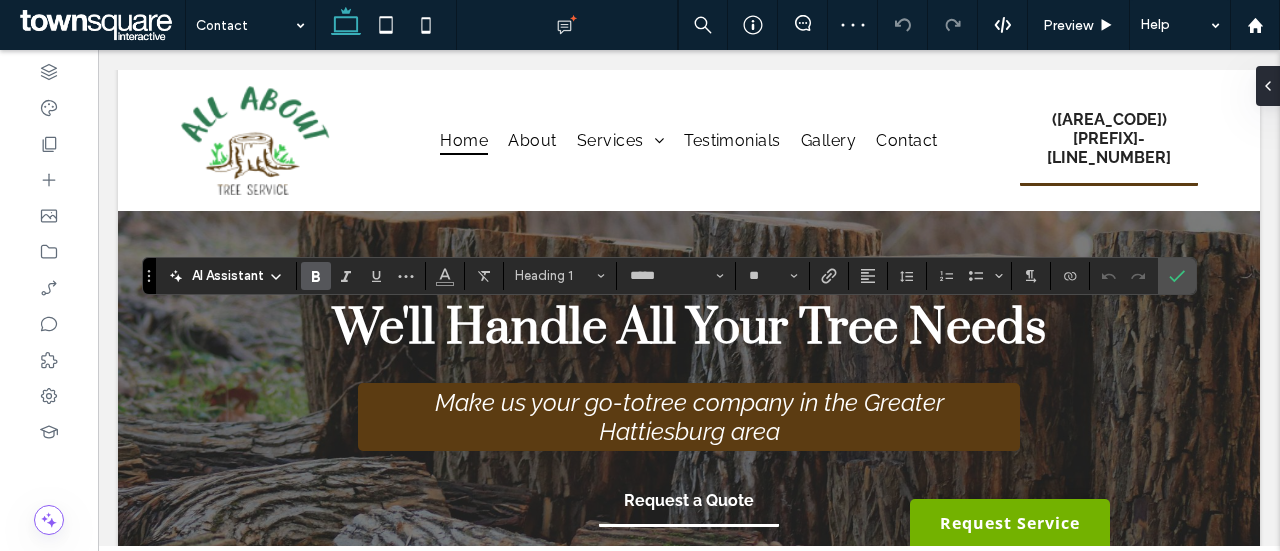 type on "*****" 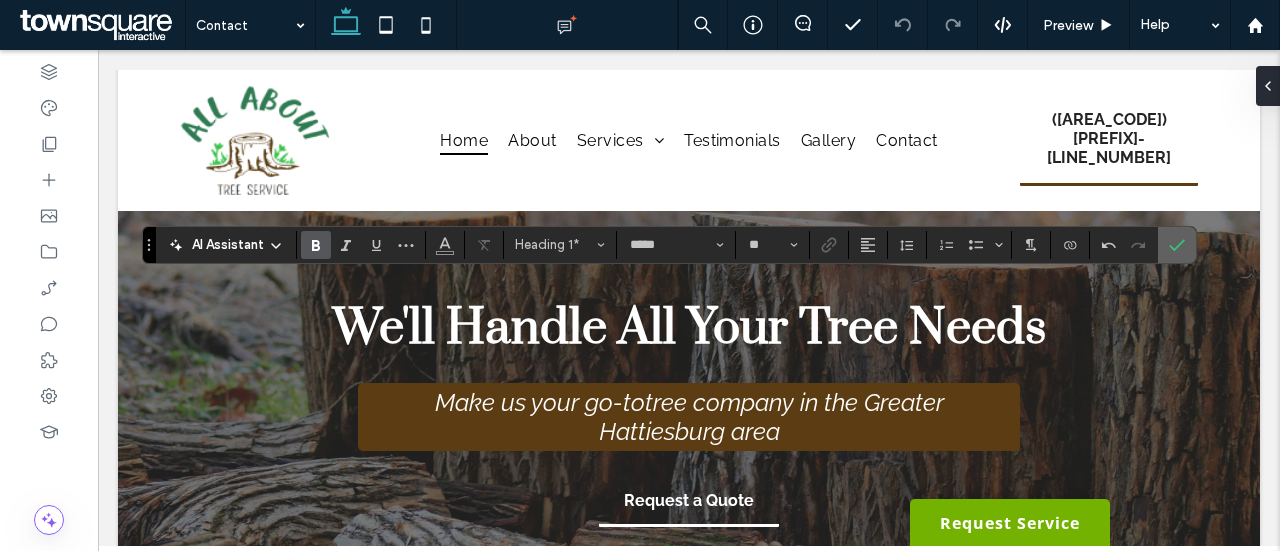 click 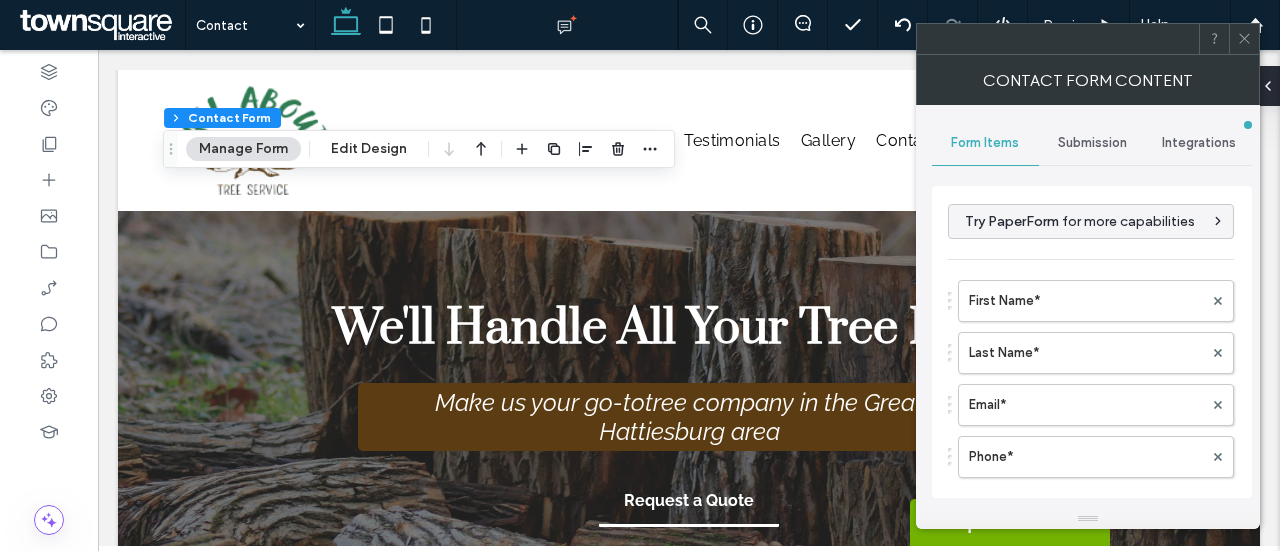 type on "*" 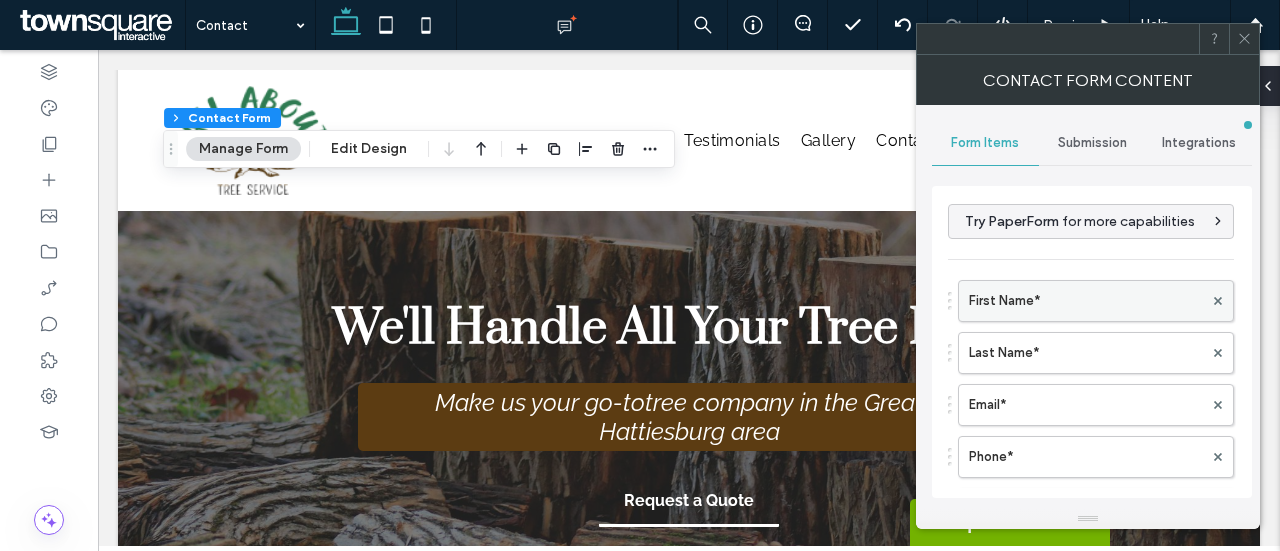 click on "First Name*" at bounding box center [1086, 301] 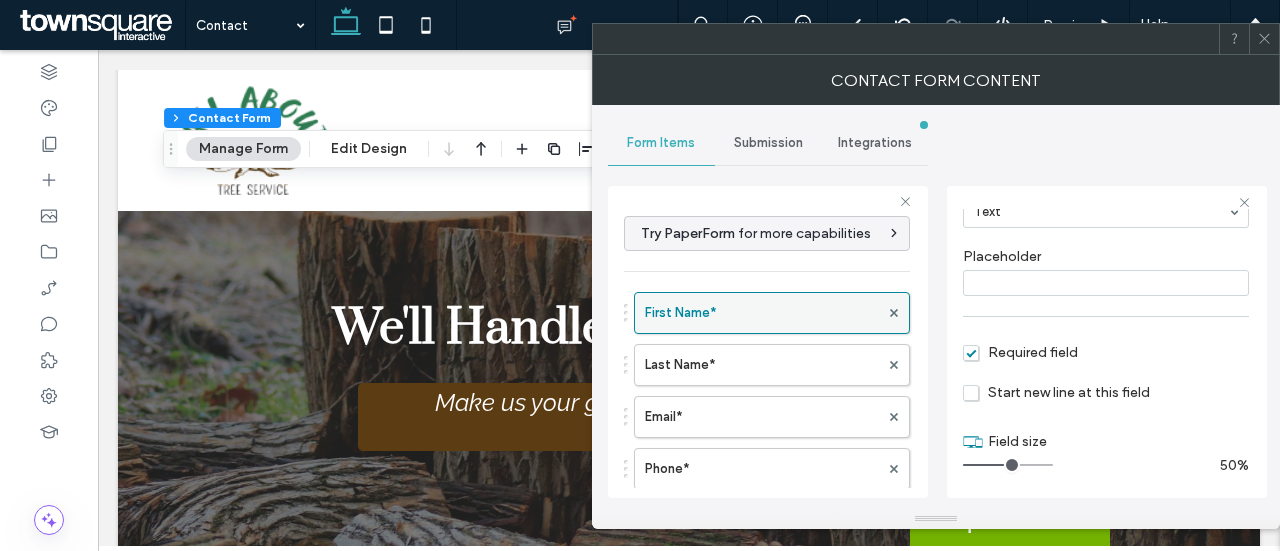 scroll, scrollTop: 155, scrollLeft: 0, axis: vertical 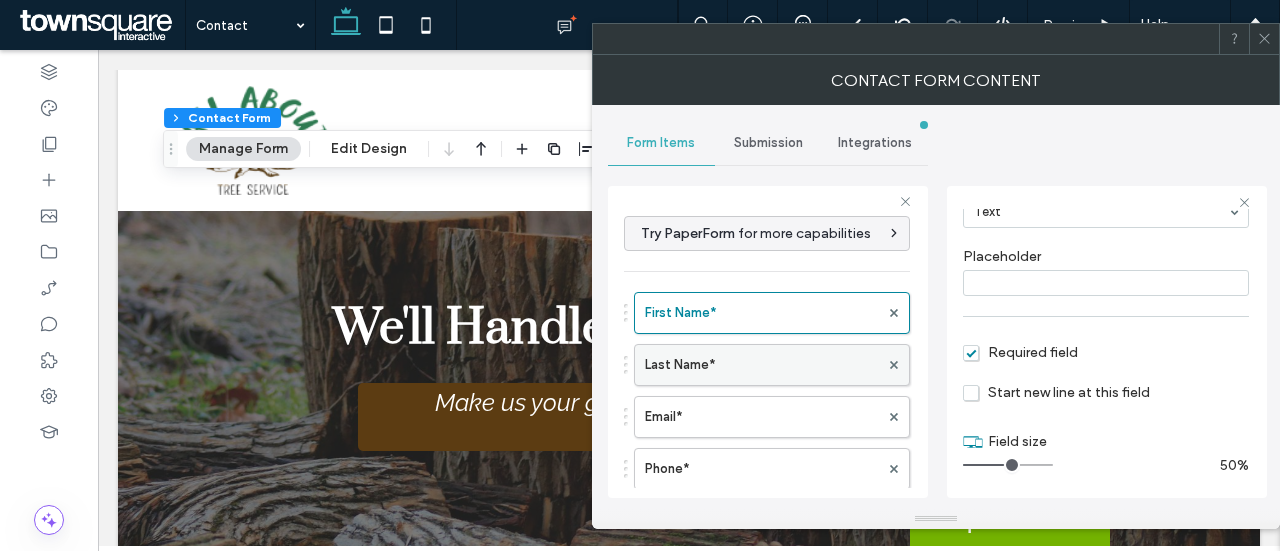 click on "Last Name*" at bounding box center [762, 365] 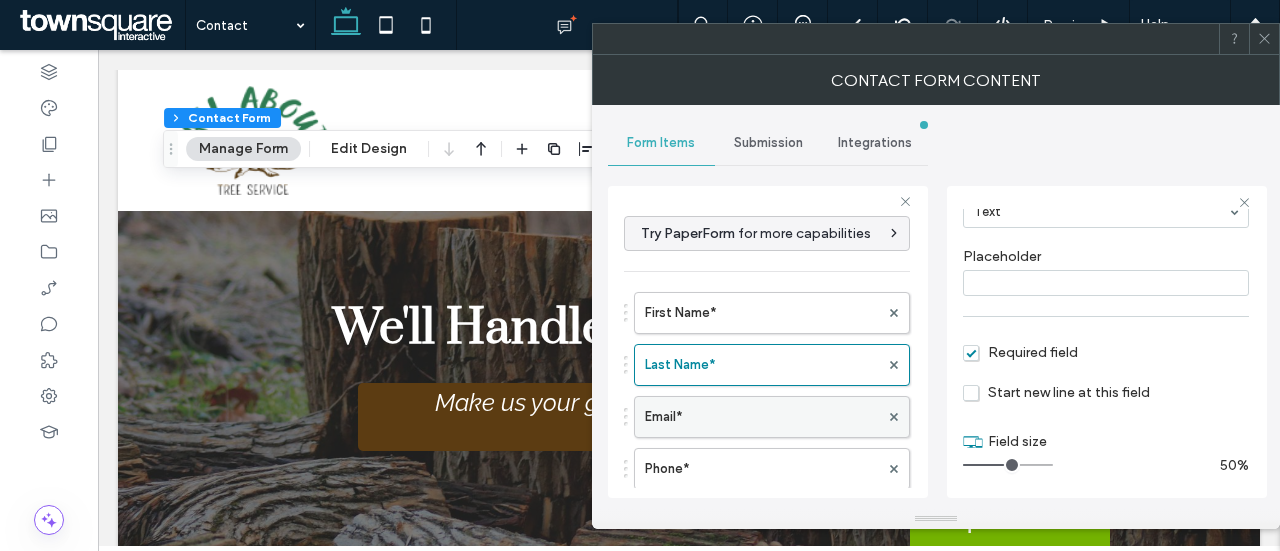 click on "Email*" at bounding box center [762, 417] 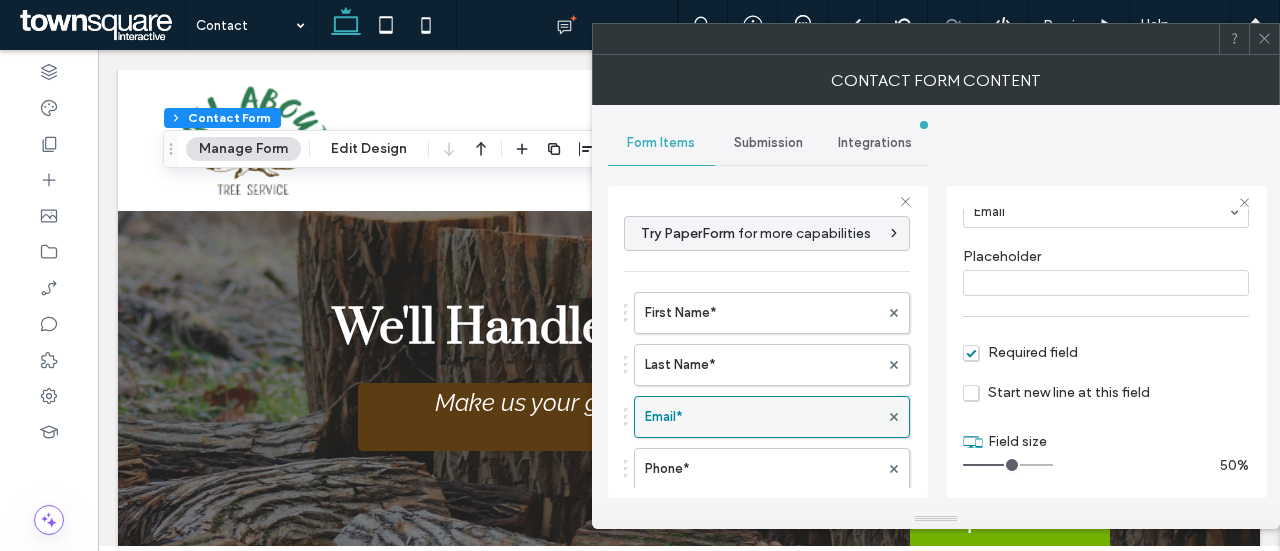 scroll, scrollTop: 157, scrollLeft: 0, axis: vertical 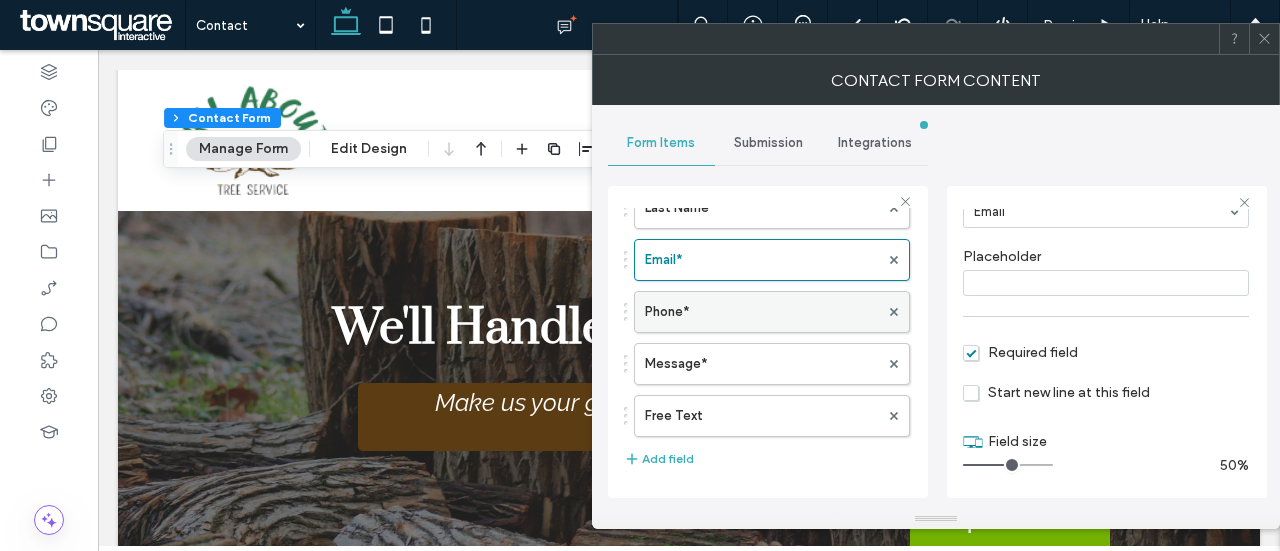 click on "Phone*" at bounding box center [762, 312] 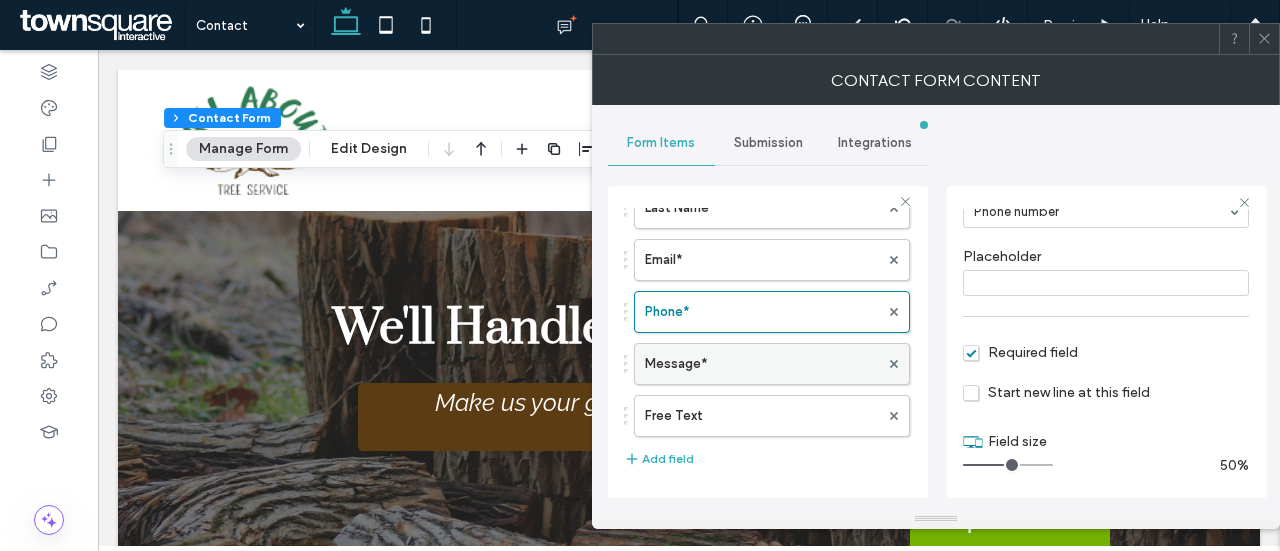 click on "Message*" at bounding box center (762, 364) 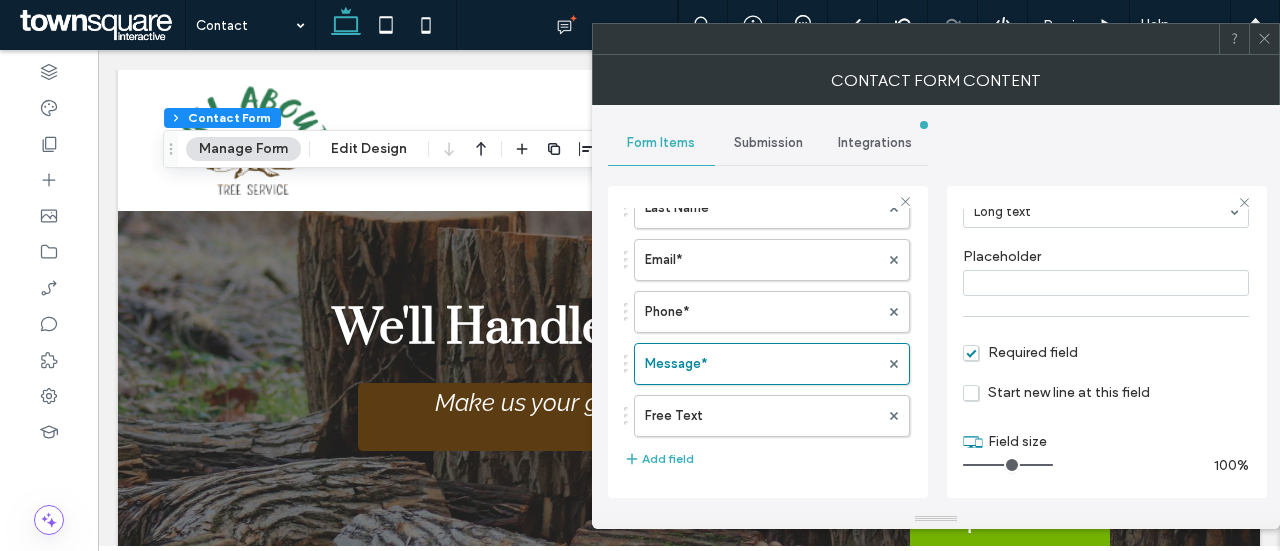 click on "Submission" at bounding box center [768, 143] 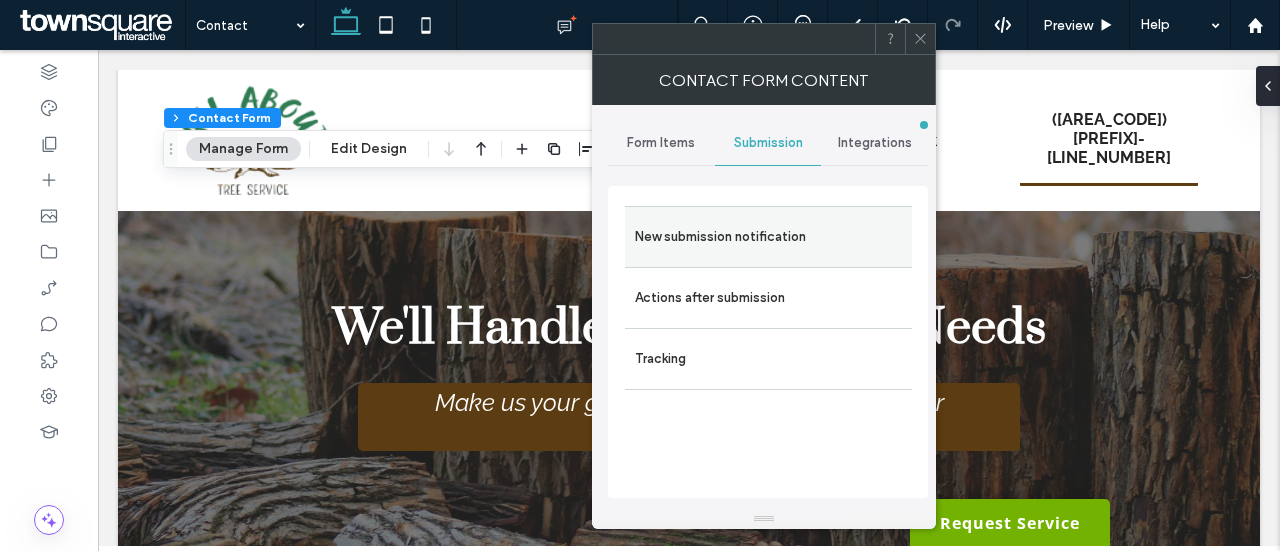 click on "New submission notification" at bounding box center (768, 237) 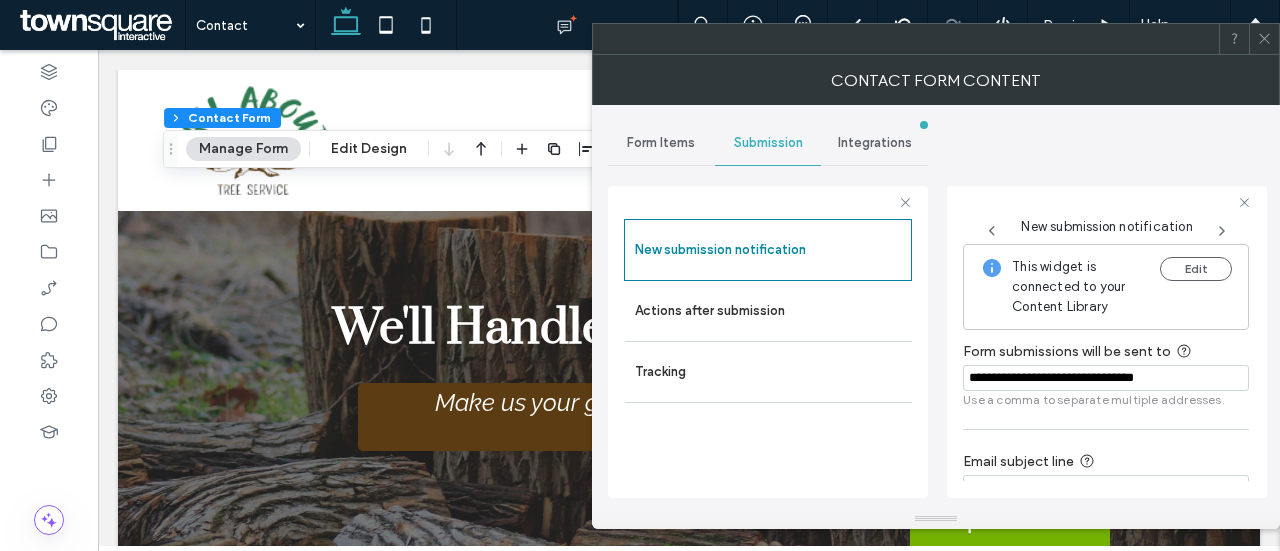 scroll, scrollTop: 104, scrollLeft: 0, axis: vertical 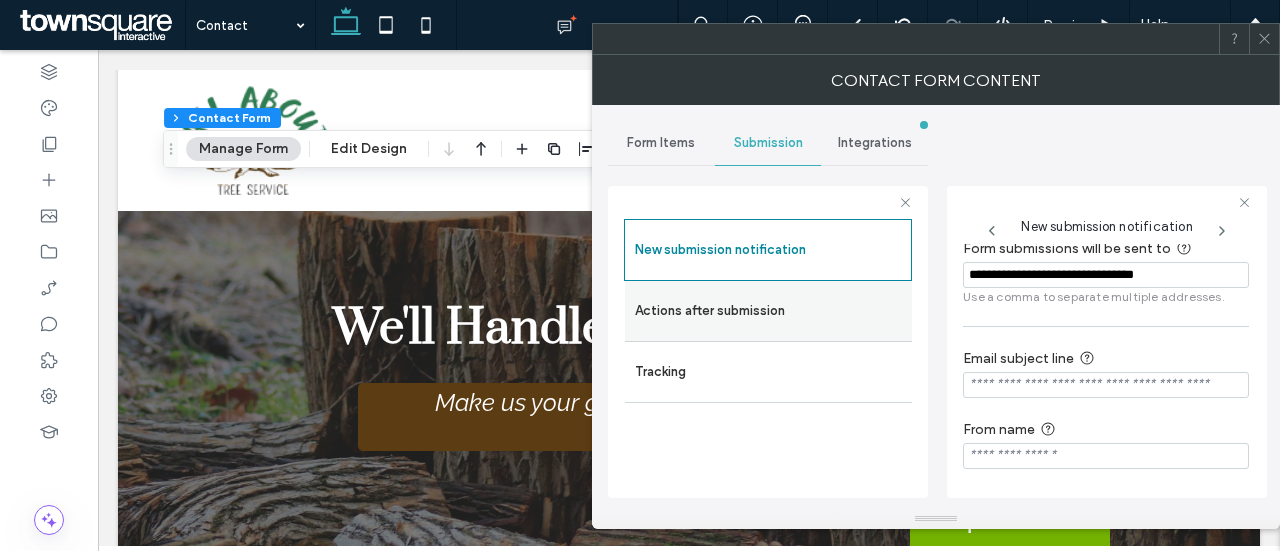 click on "Actions after submission" at bounding box center (768, 311) 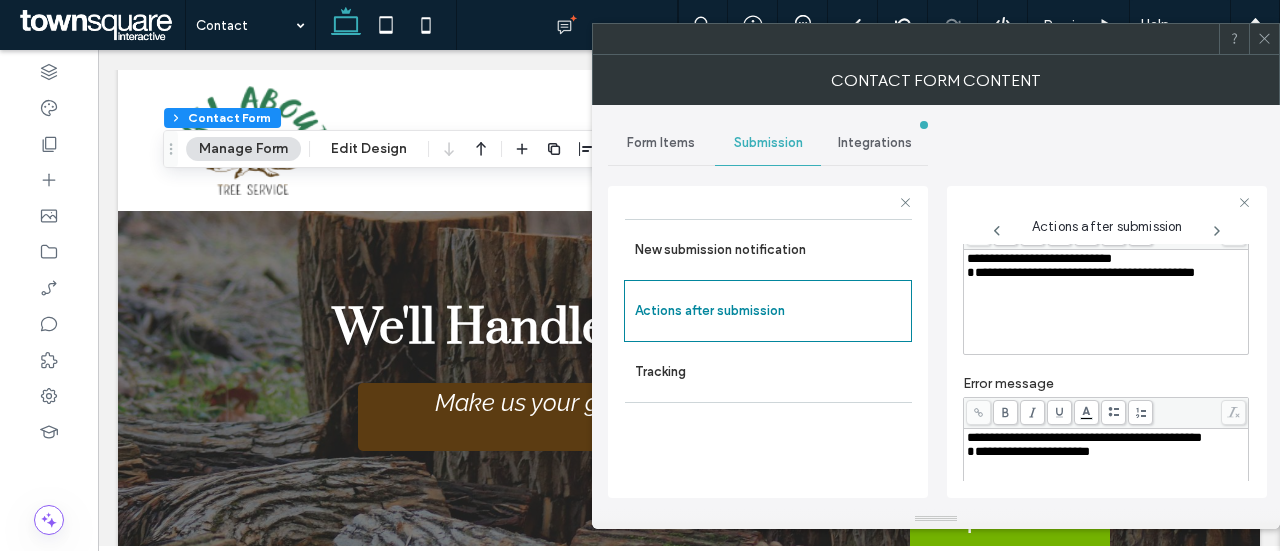 scroll, scrollTop: 375, scrollLeft: 0, axis: vertical 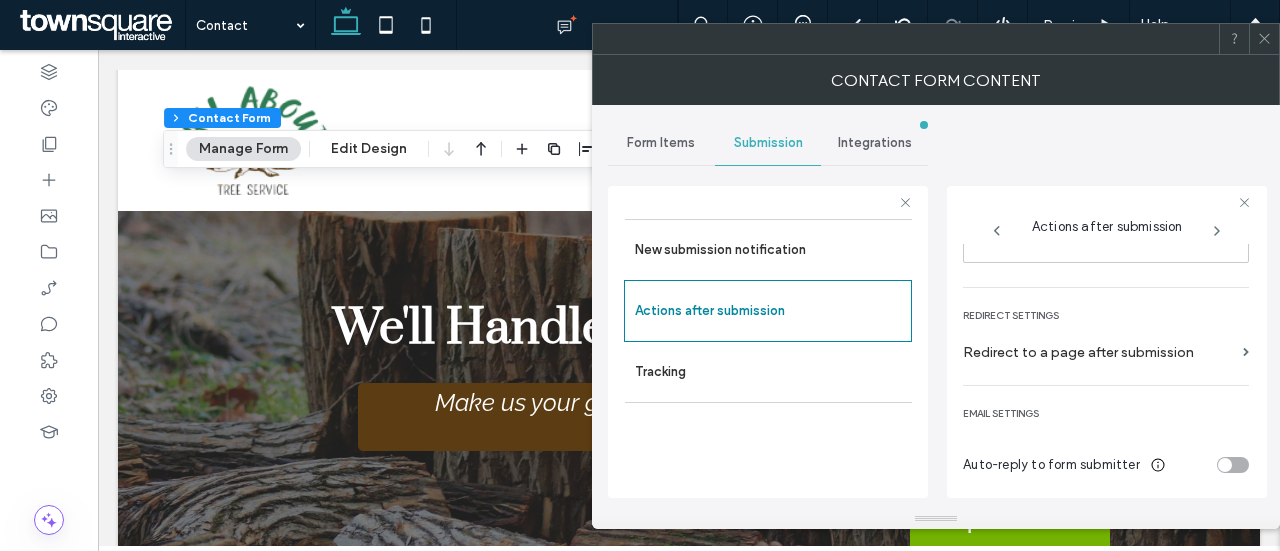 click 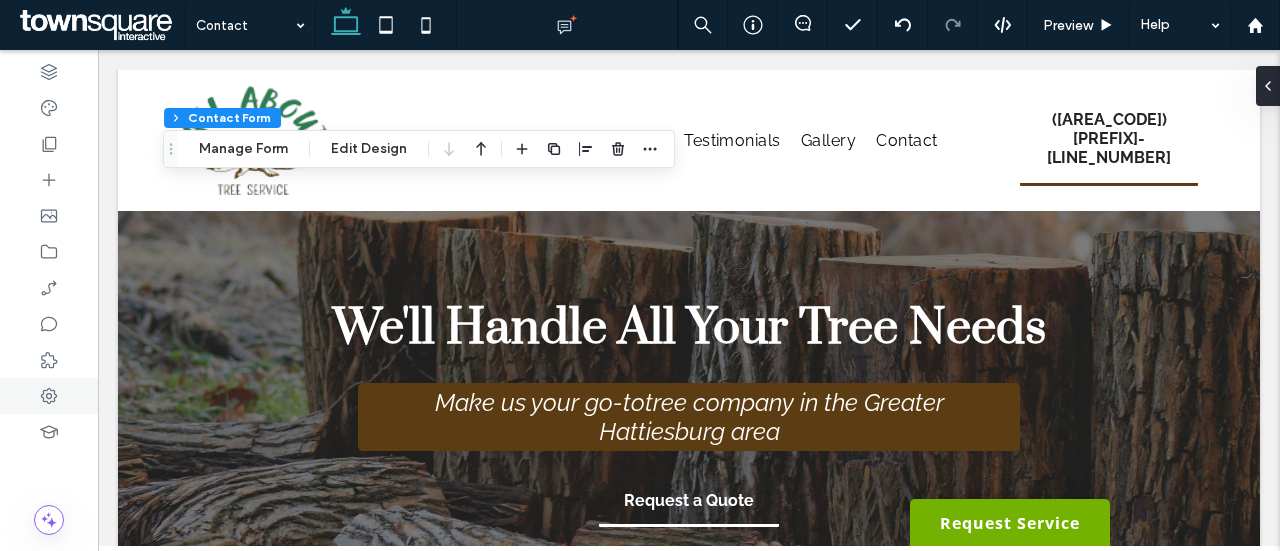 click 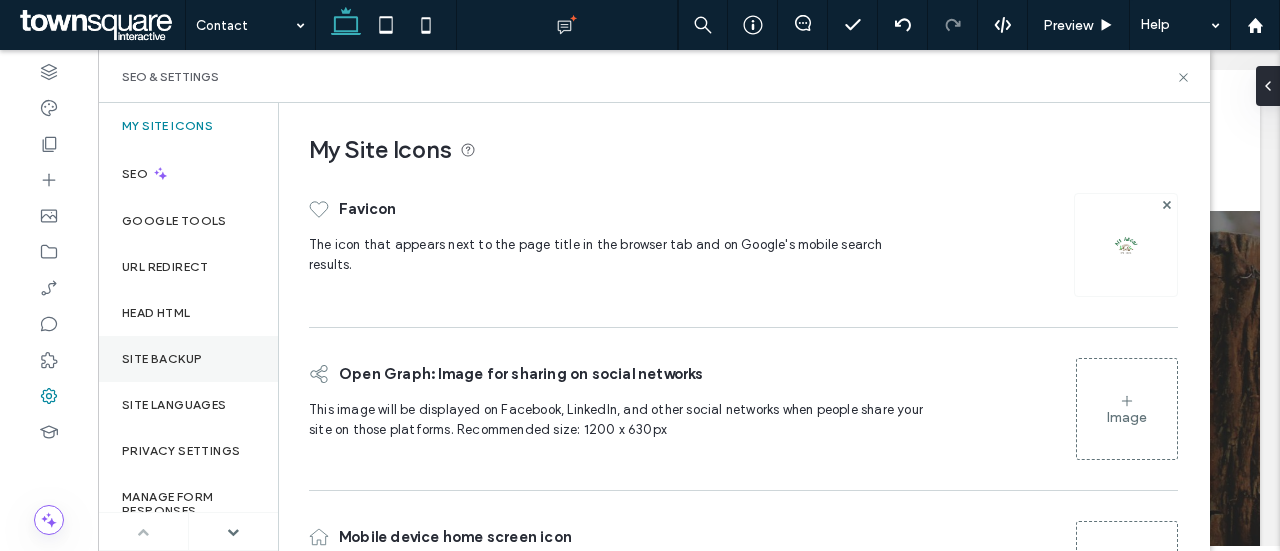 click on "Site Backup" at bounding box center (188, 359) 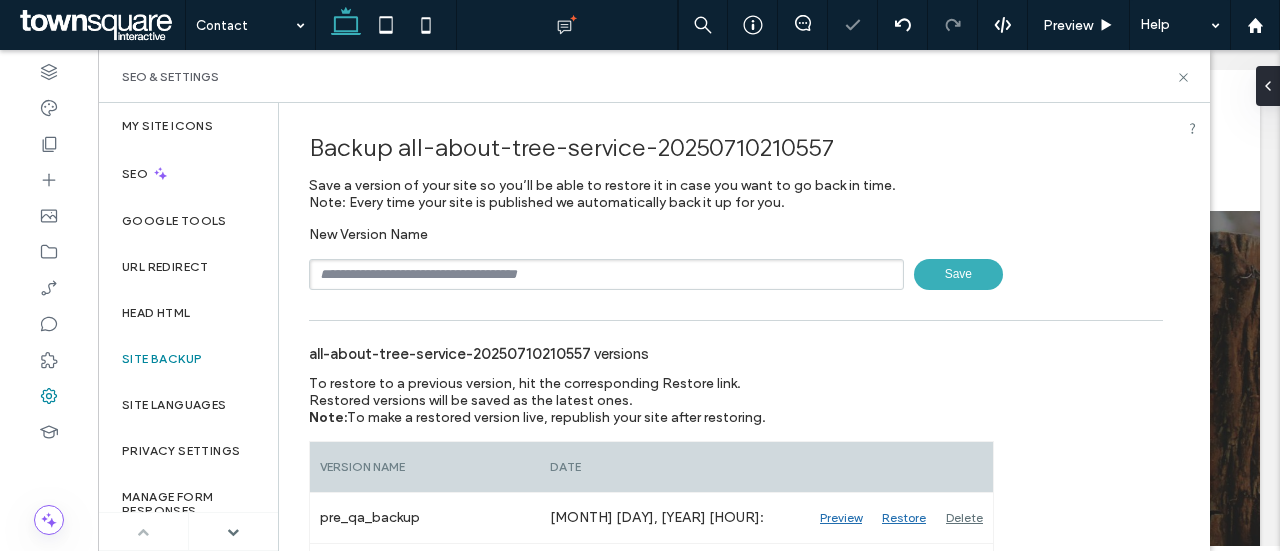 click at bounding box center (606, 274) 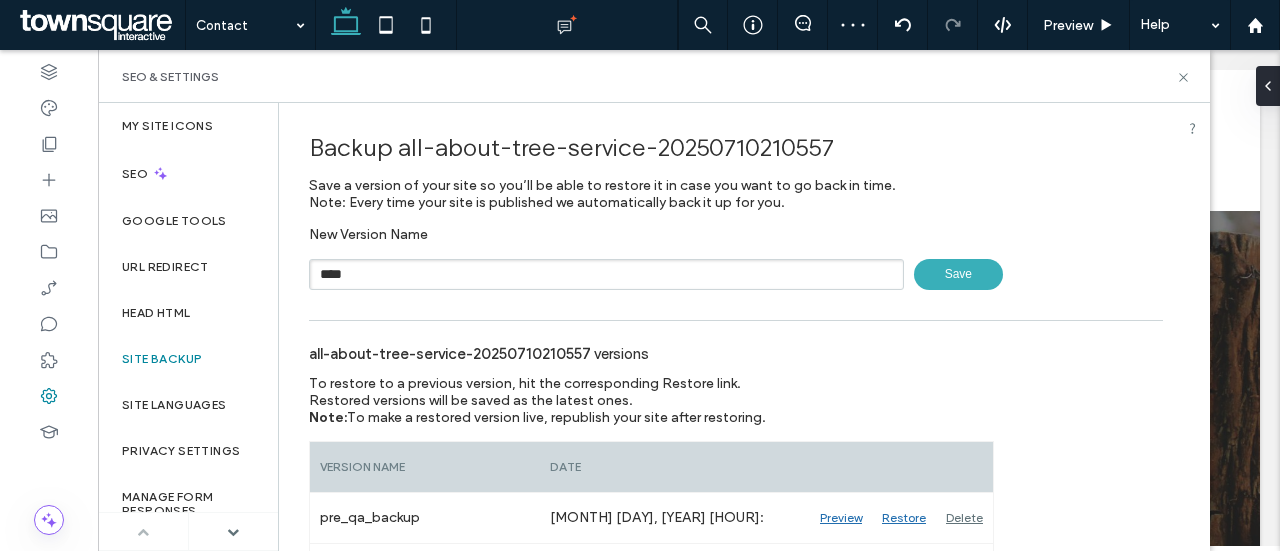 type on "****" 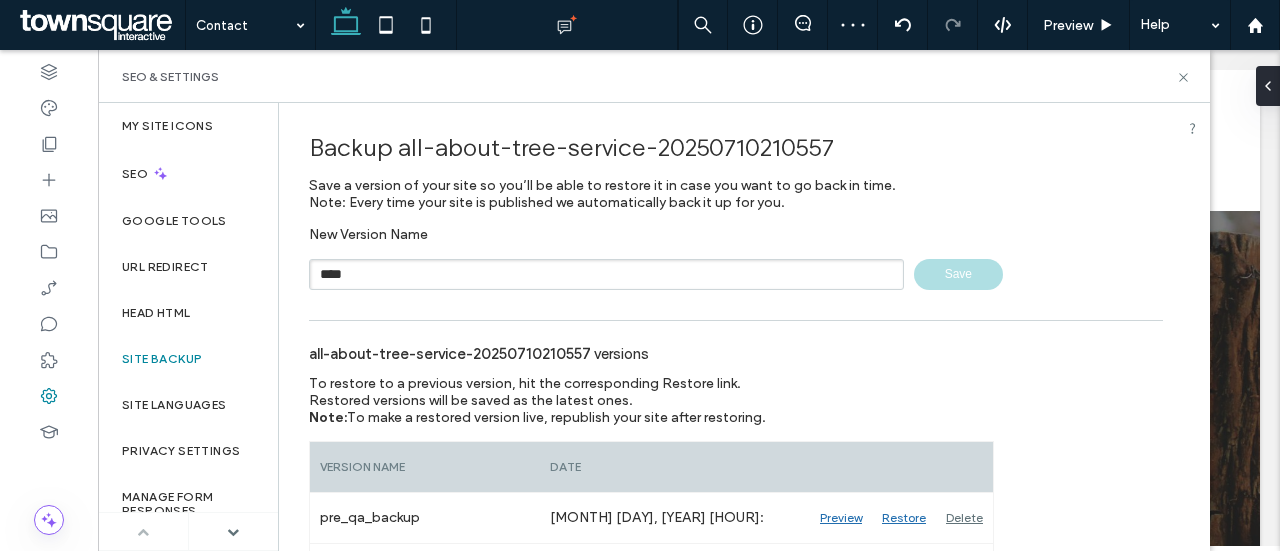 type 